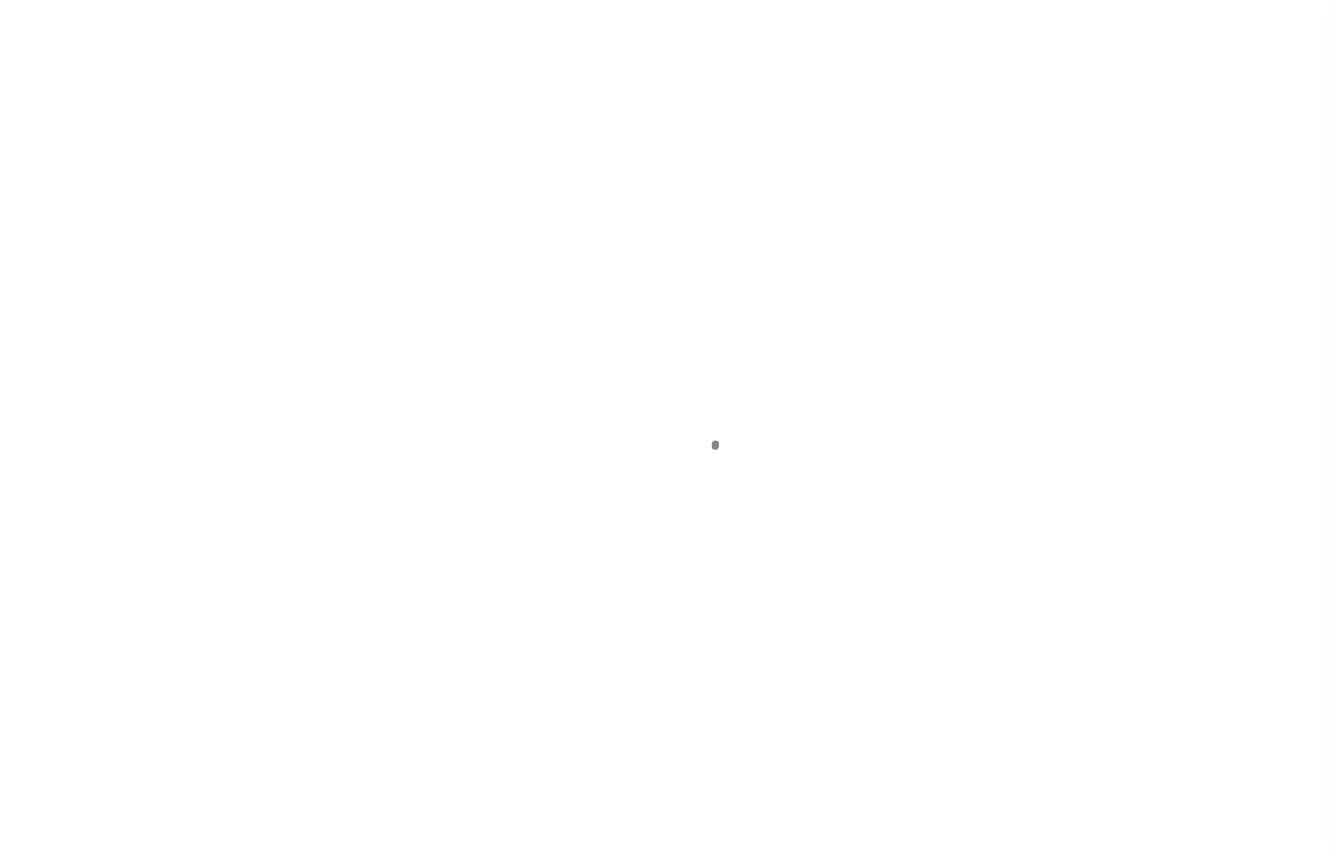 scroll, scrollTop: 0, scrollLeft: 0, axis: both 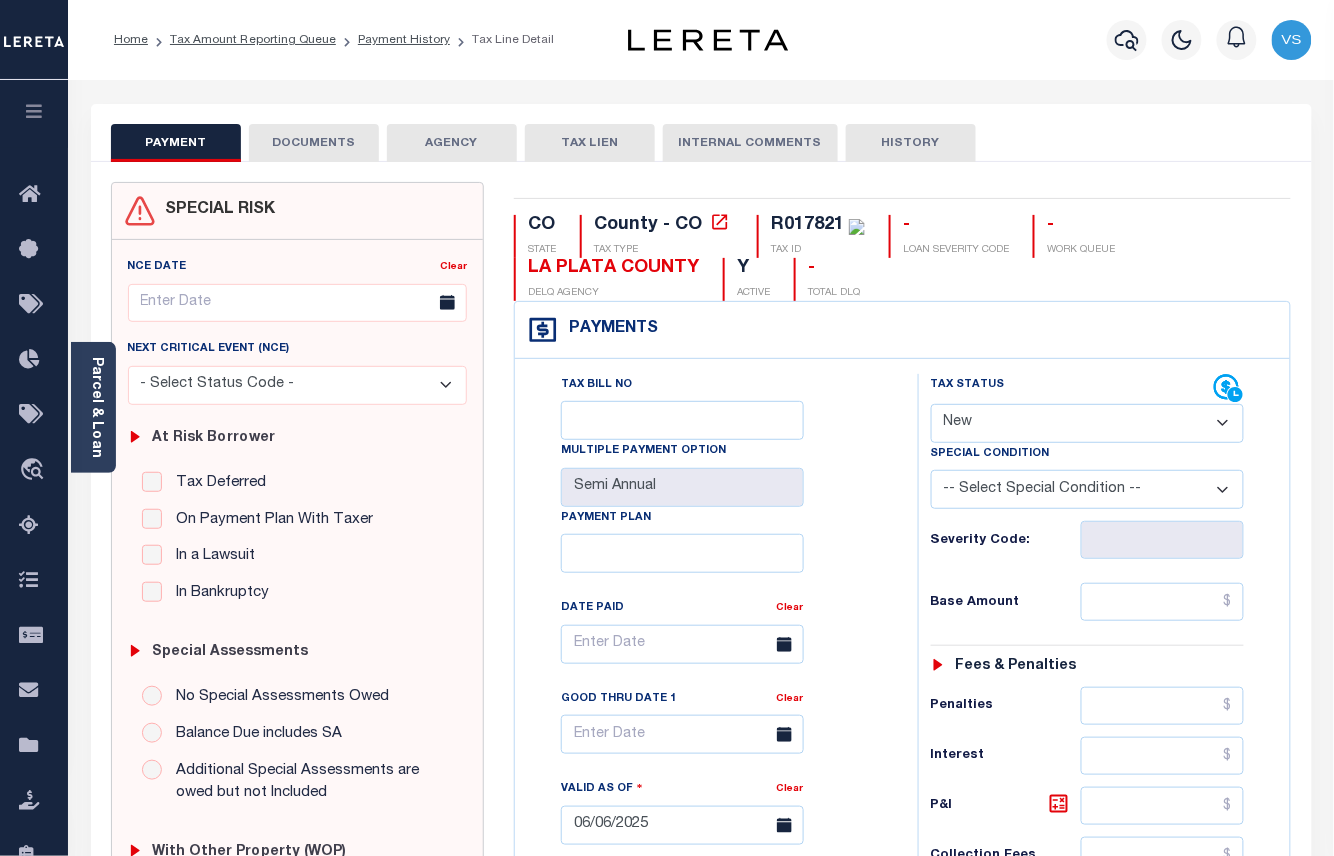 click on "- Select Status Code -
Open
Due/Unpaid
Paid
Incomplete
No Tax Due
Internal Refund Processed
New" at bounding box center [1088, 423] 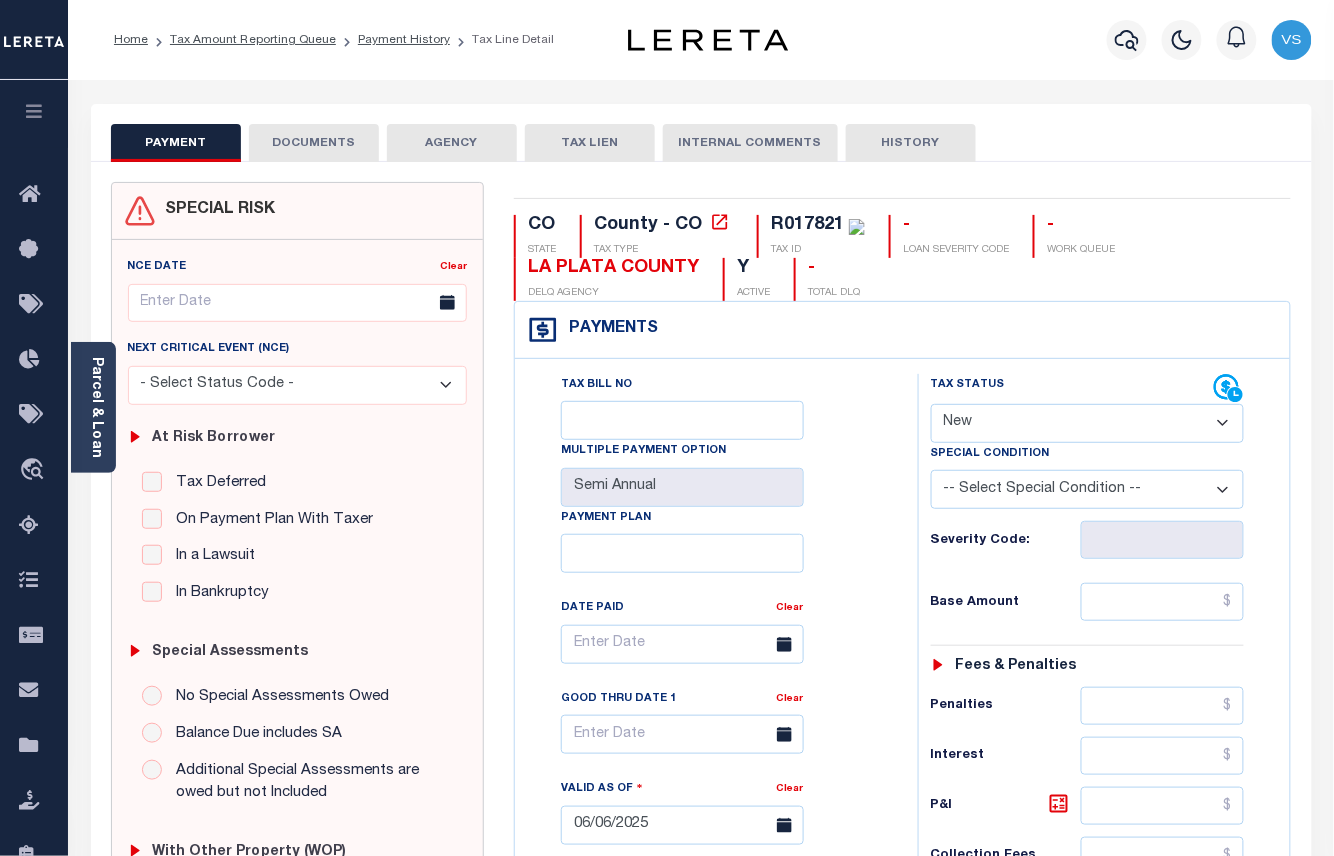 select on "PYD" 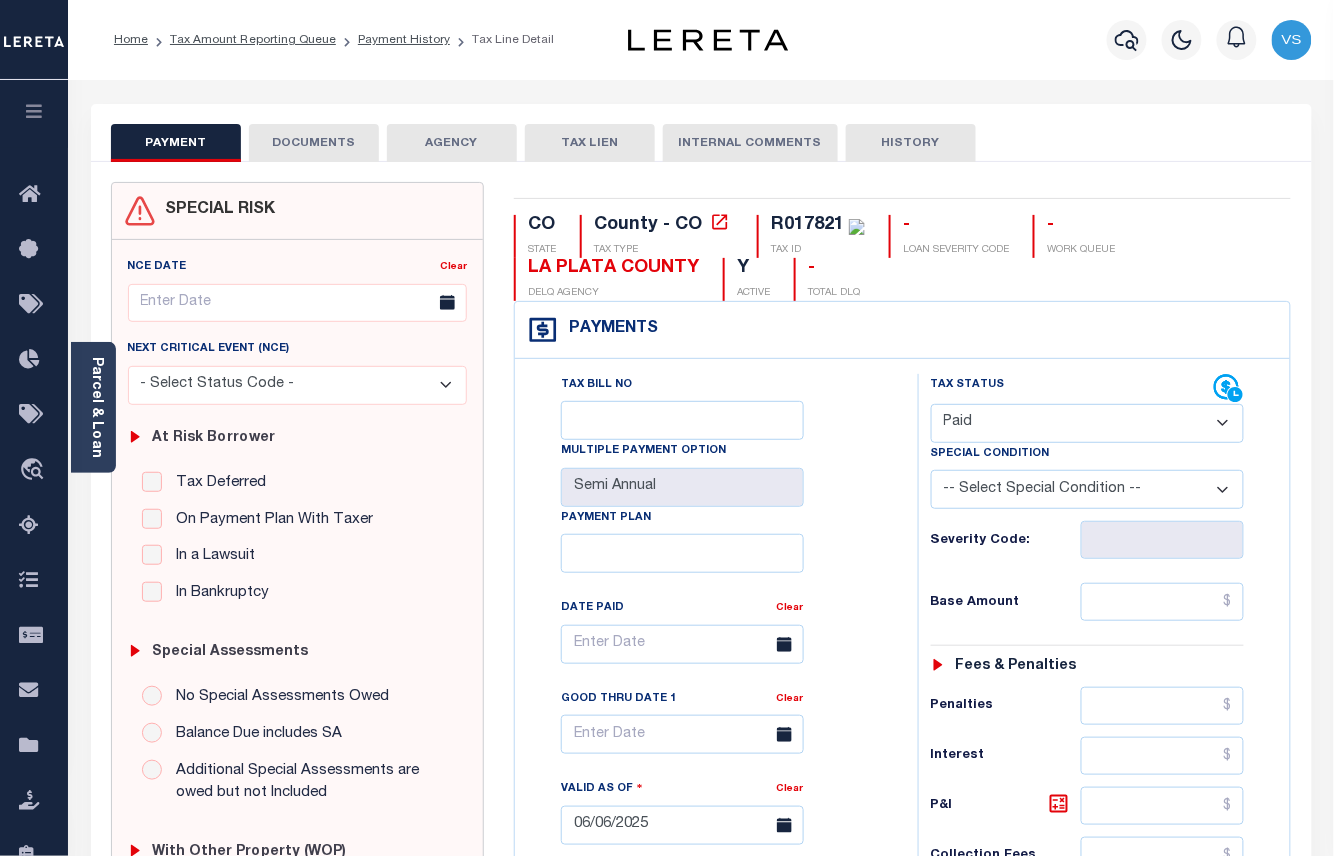 click on "- Select Status Code -
Open
Due/Unpaid
Paid
Incomplete
No Tax Due
Internal Refund Processed
New" at bounding box center (1088, 423) 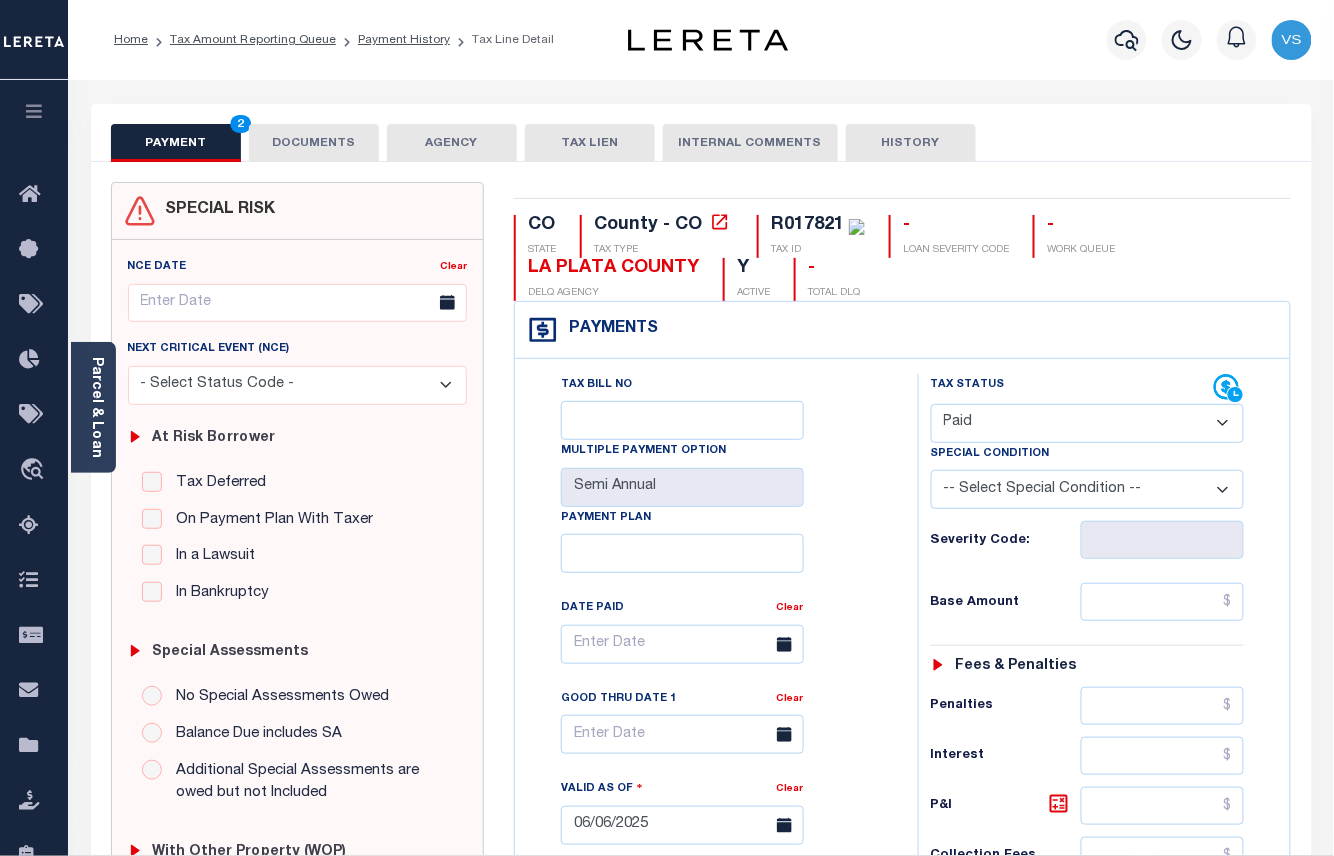 type on "08/04/2025" 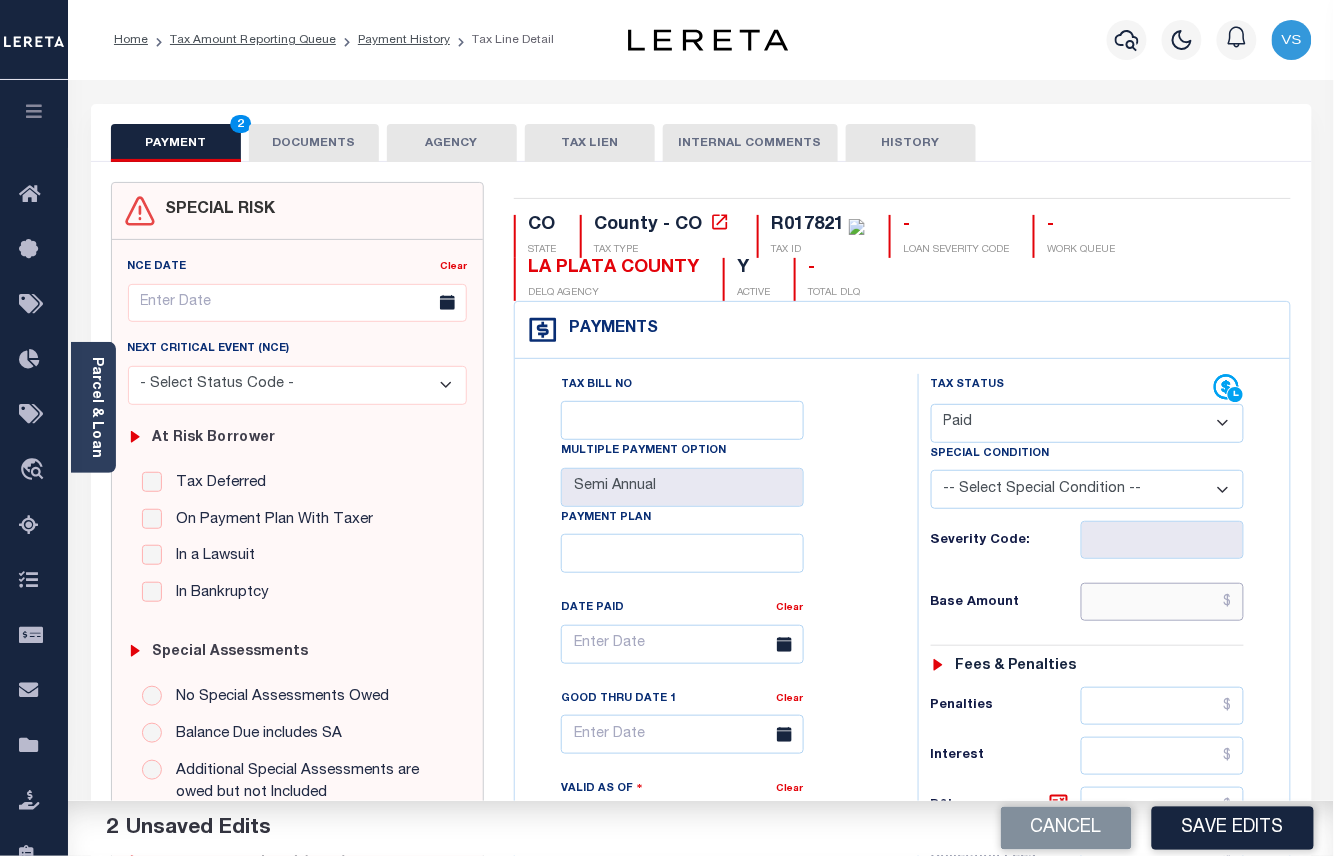 click at bounding box center (1163, 602) 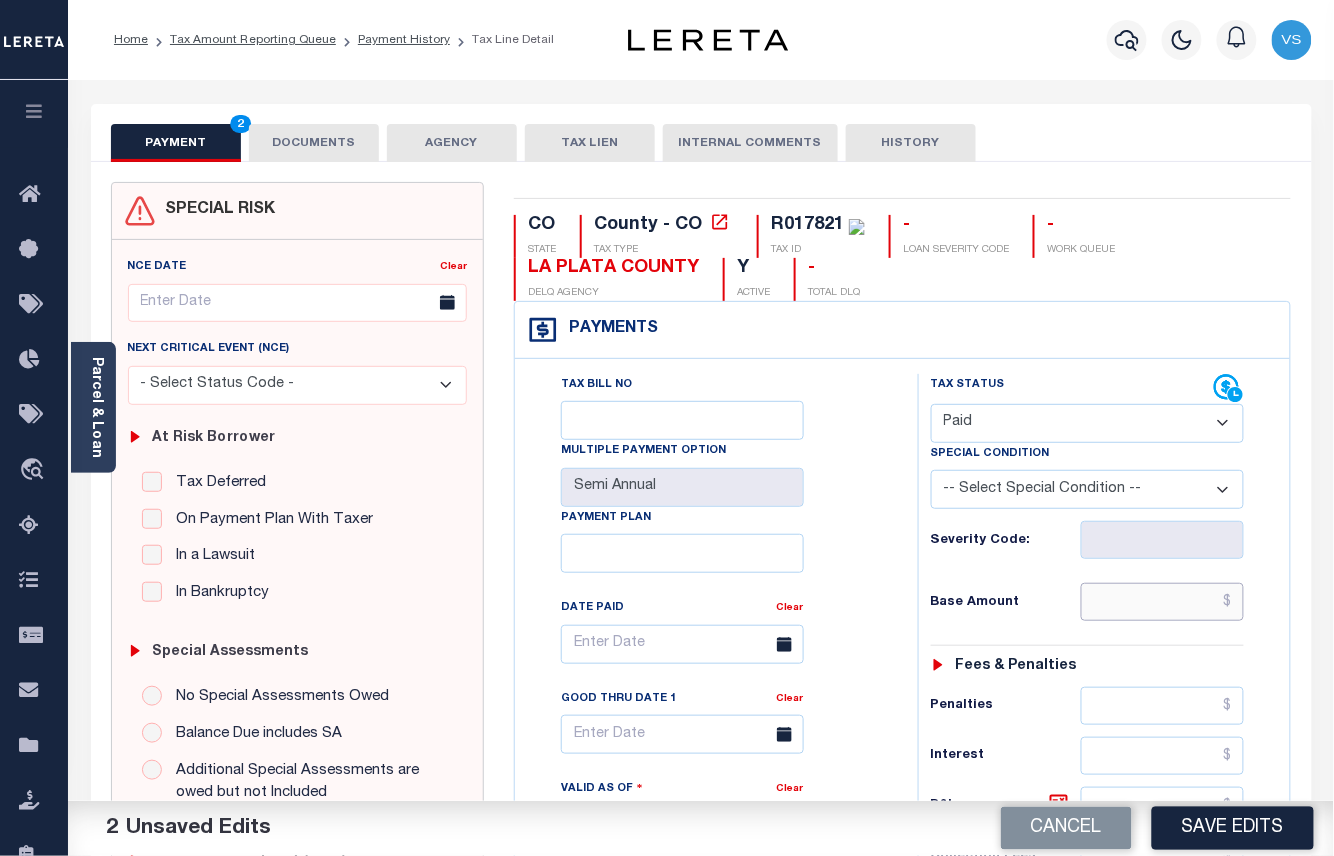 paste on "1,282.24" 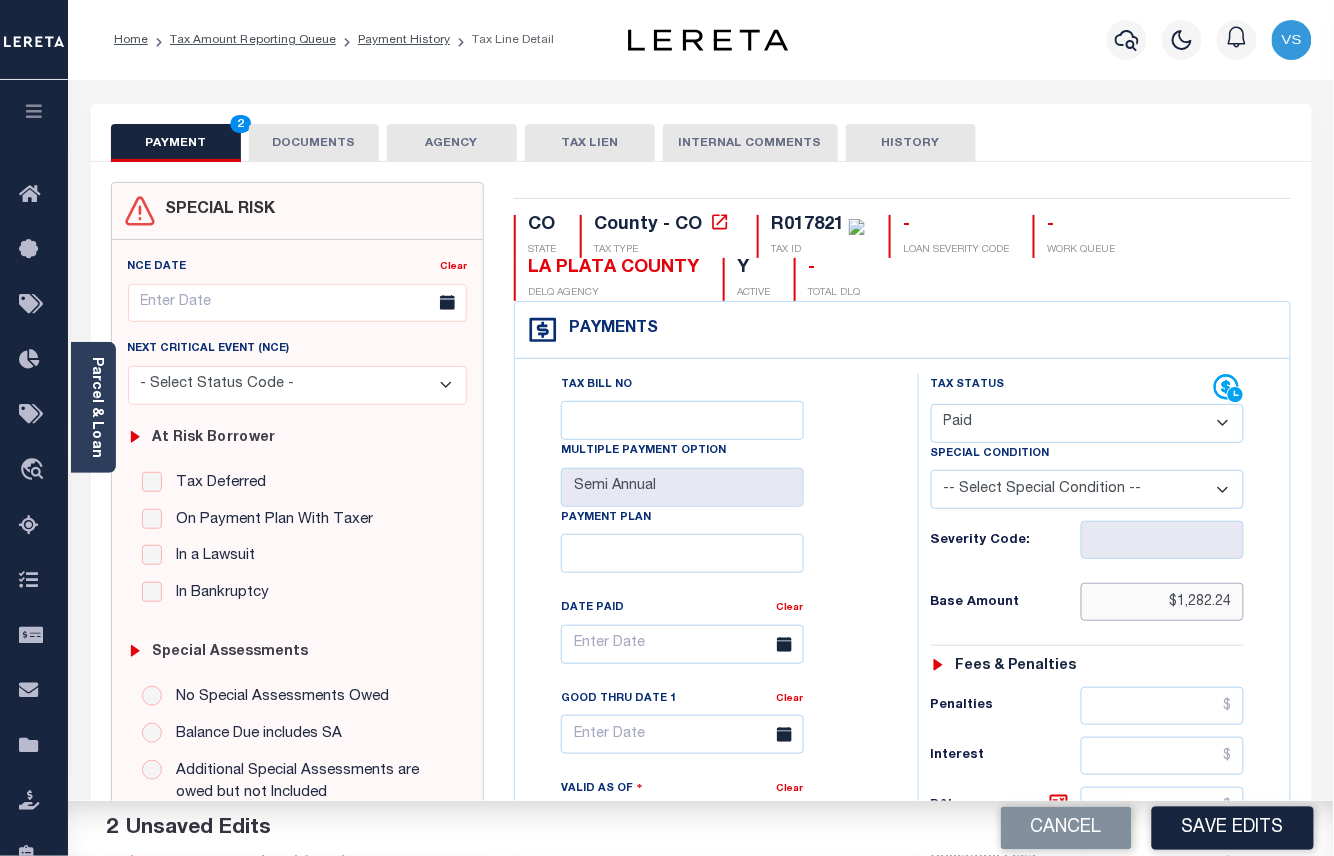 type on "$1,282.24" 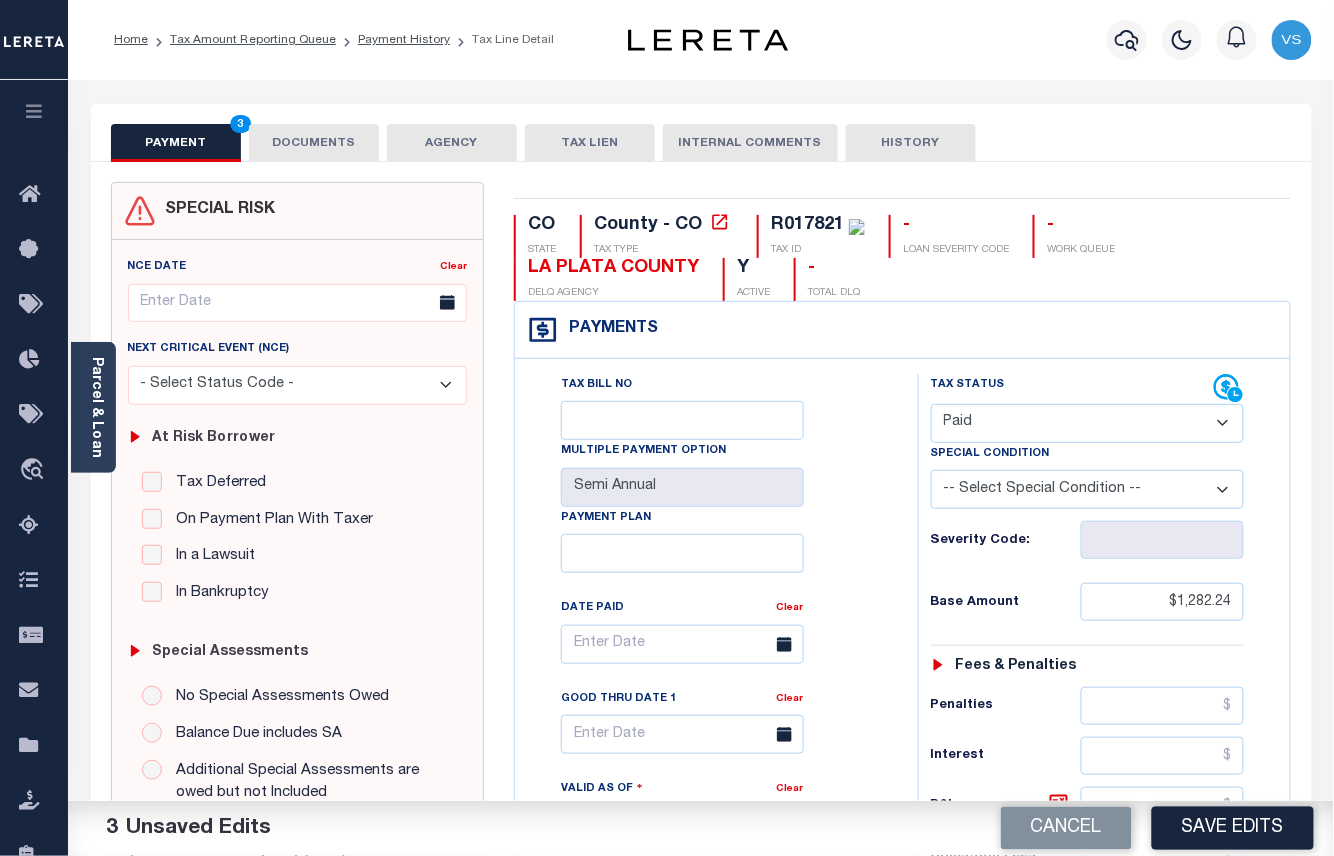 click on "DOCUMENTS" at bounding box center (314, 143) 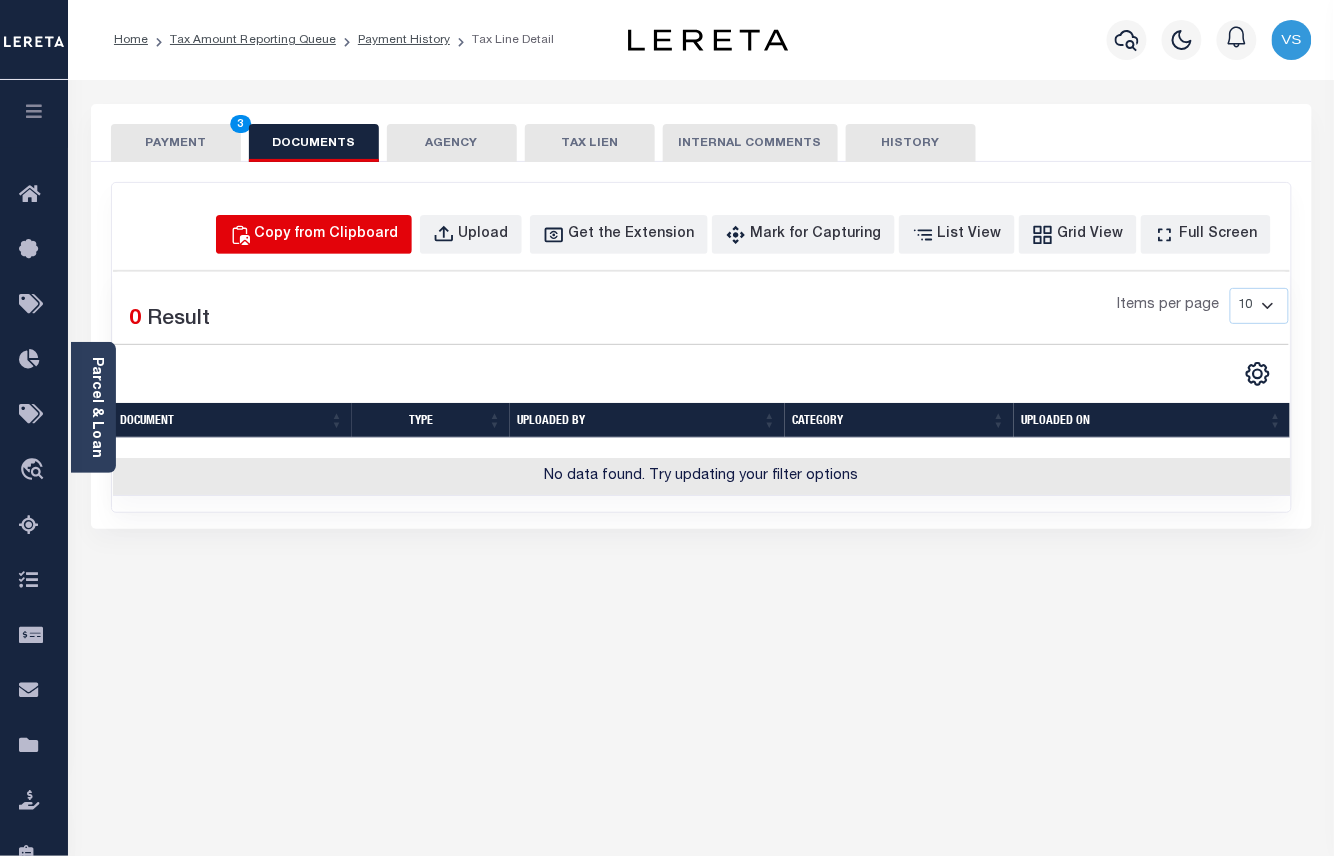 click on "Copy from Clipboard" at bounding box center [327, 235] 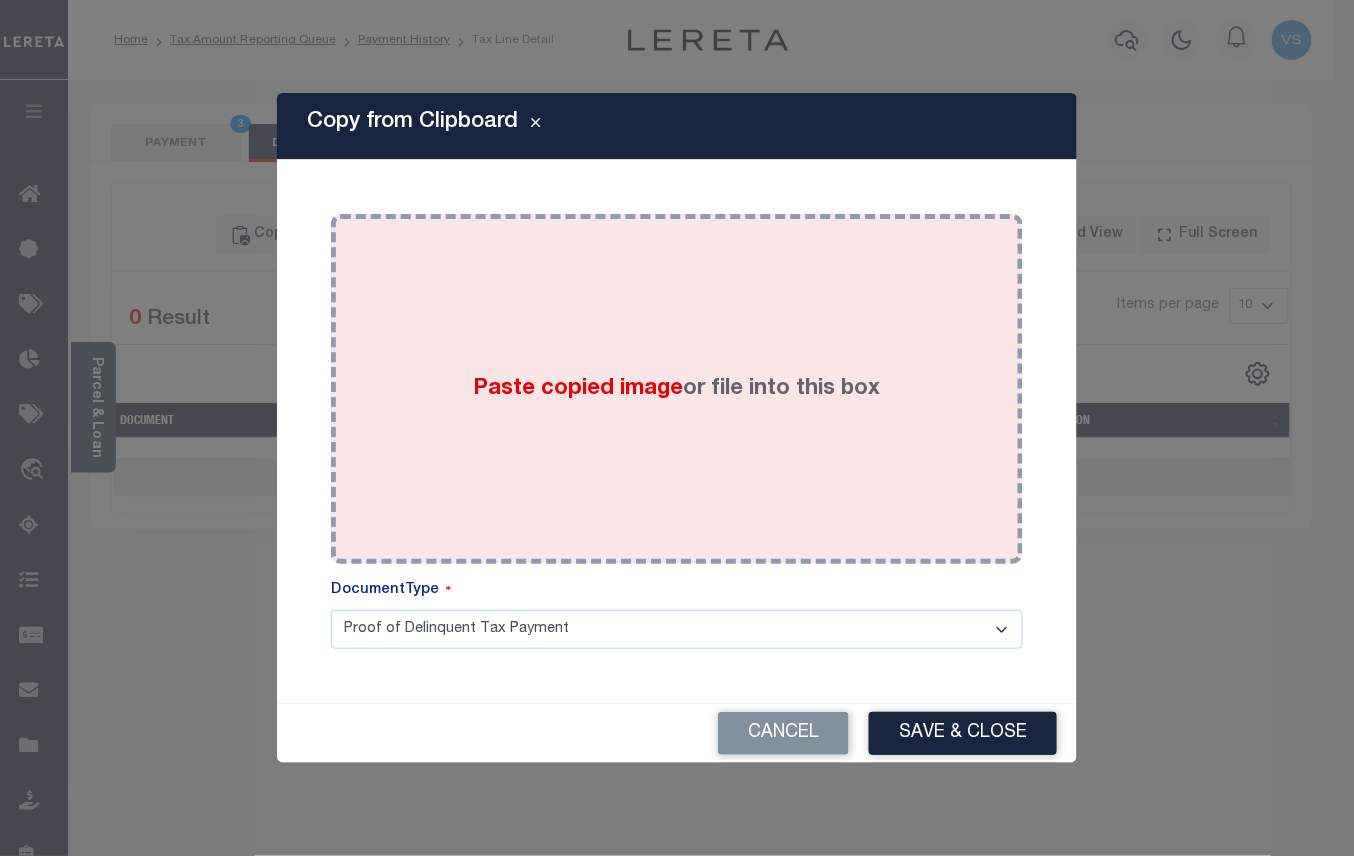 click on "Paste copied image" at bounding box center (579, 389) 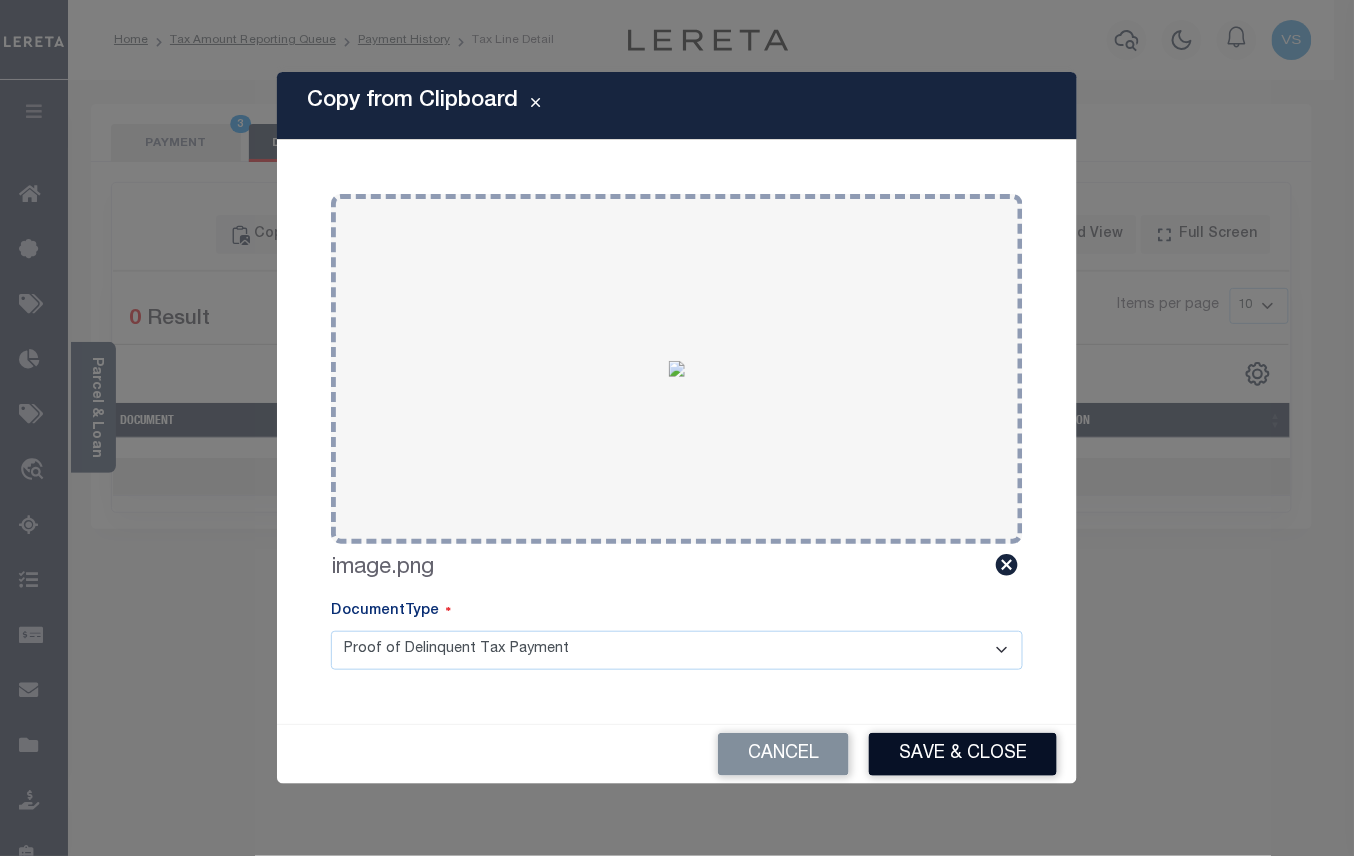 click on "Save & Close" at bounding box center (963, 754) 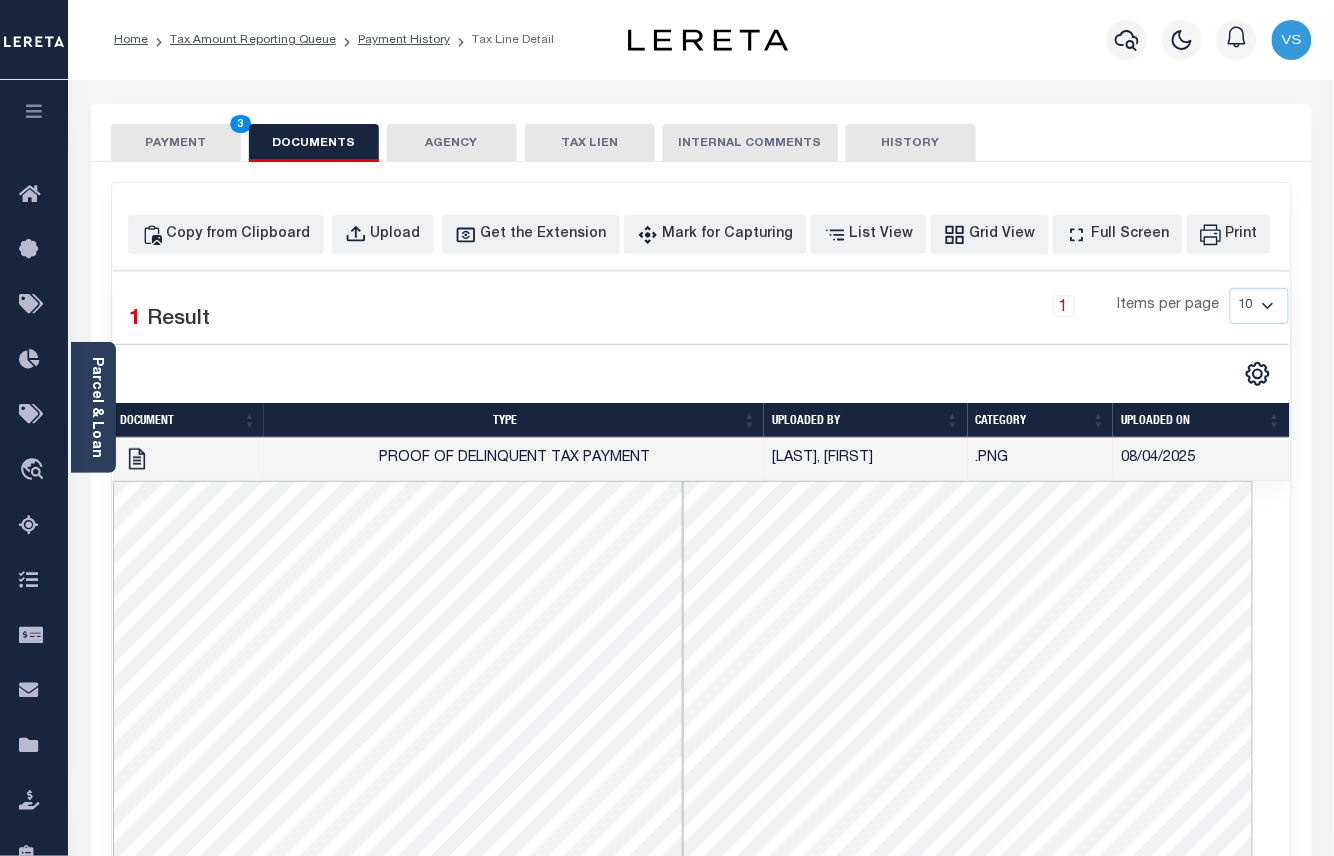click on "PAYMENT
3" at bounding box center [176, 143] 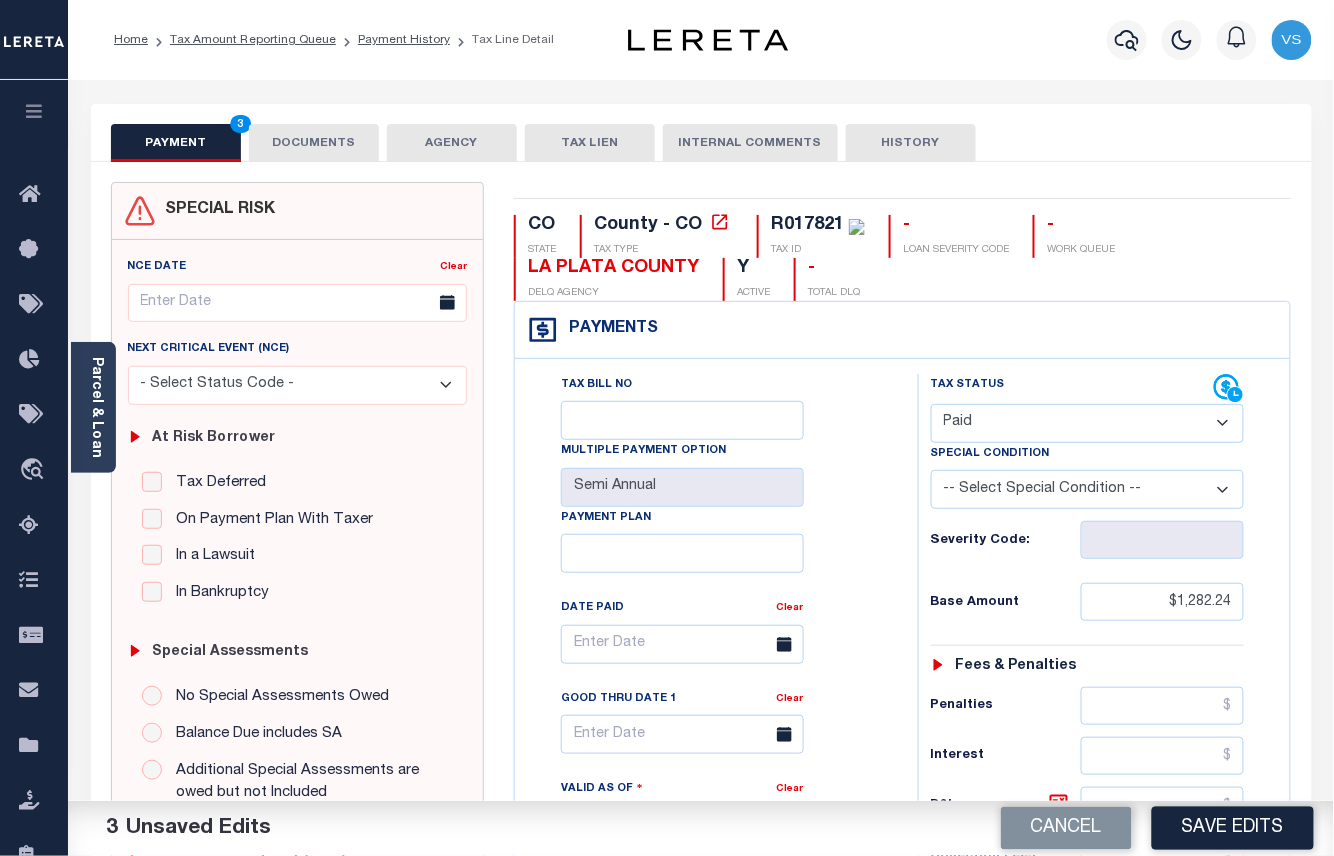 scroll, scrollTop: 266, scrollLeft: 0, axis: vertical 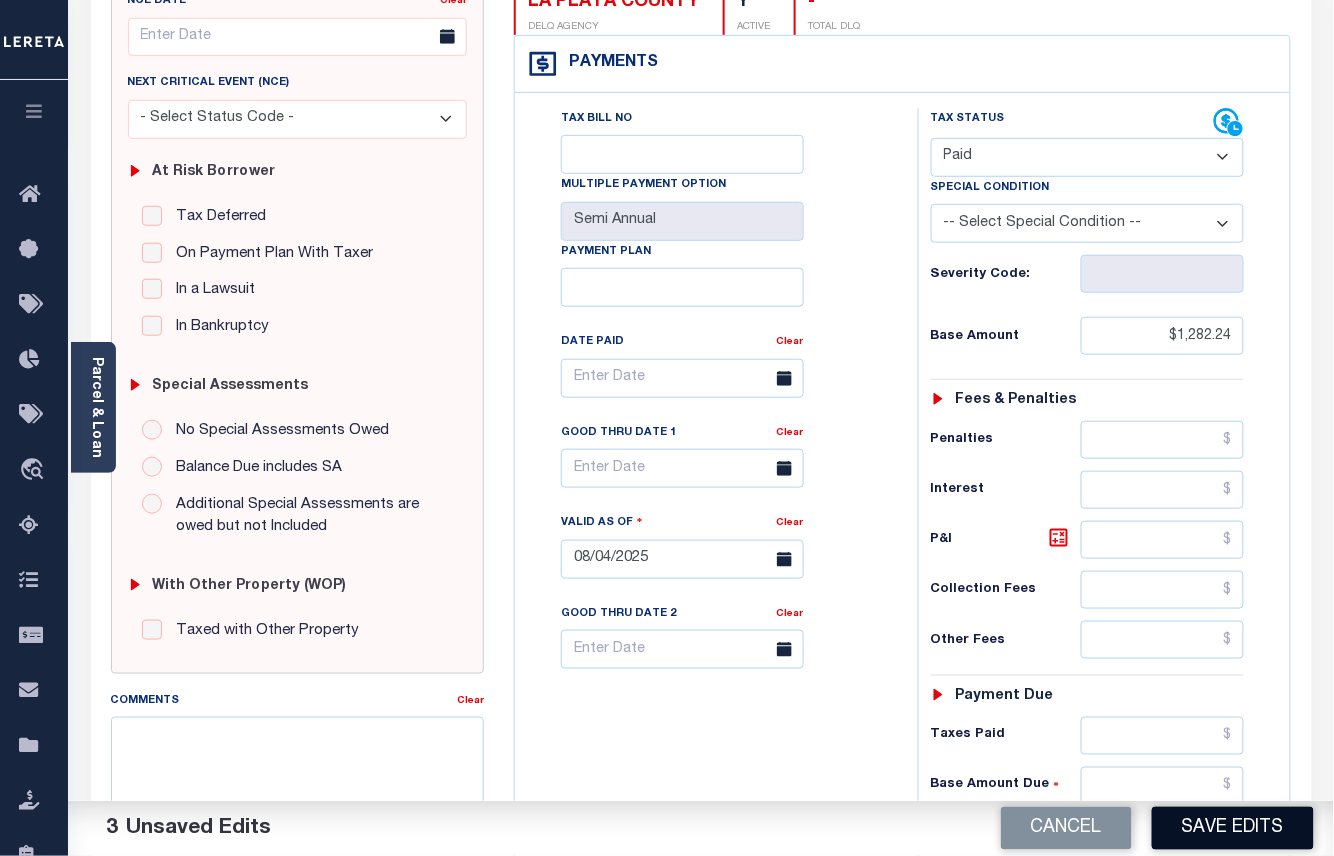 click on "Save Edits" at bounding box center [1233, 828] 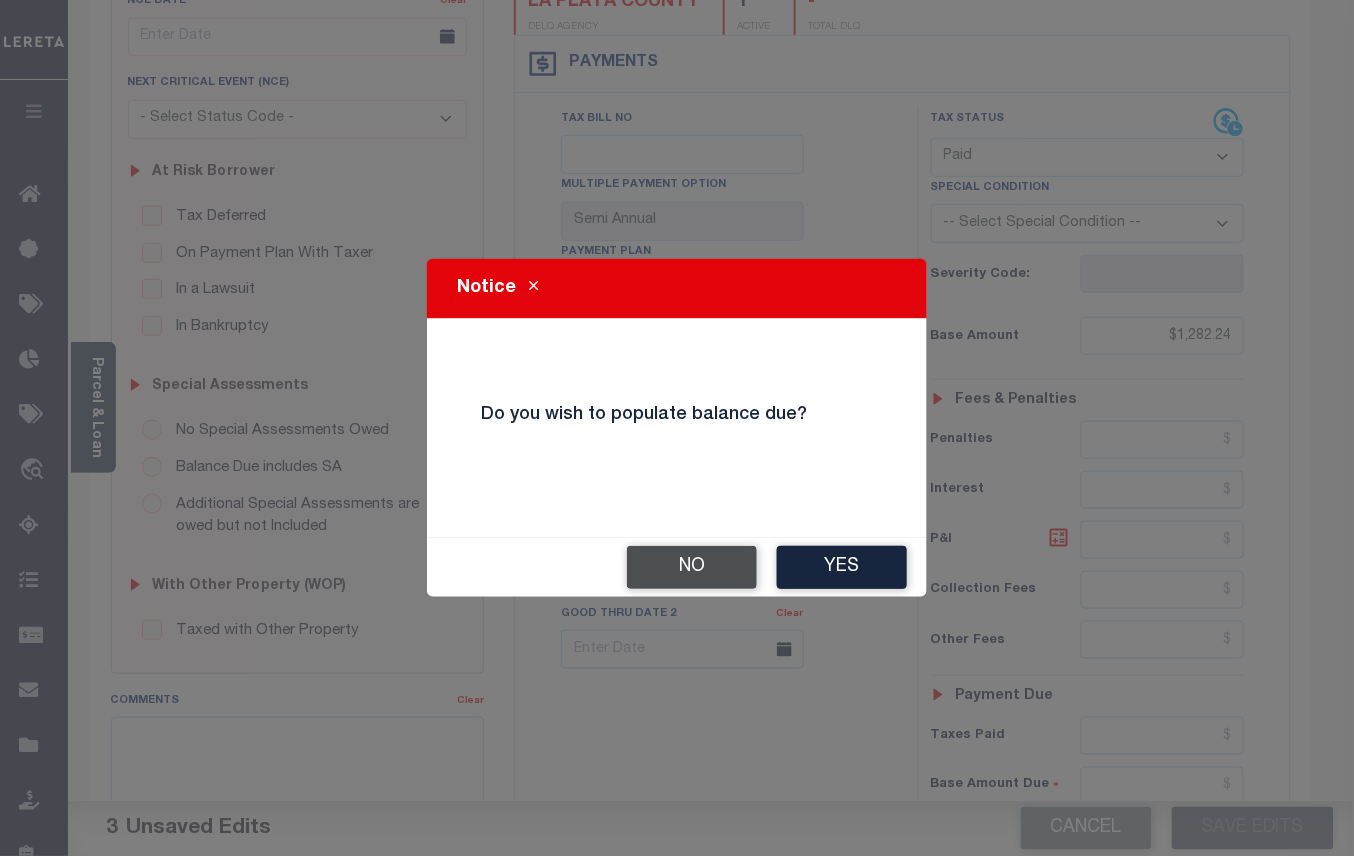 click on "No" at bounding box center (692, 567) 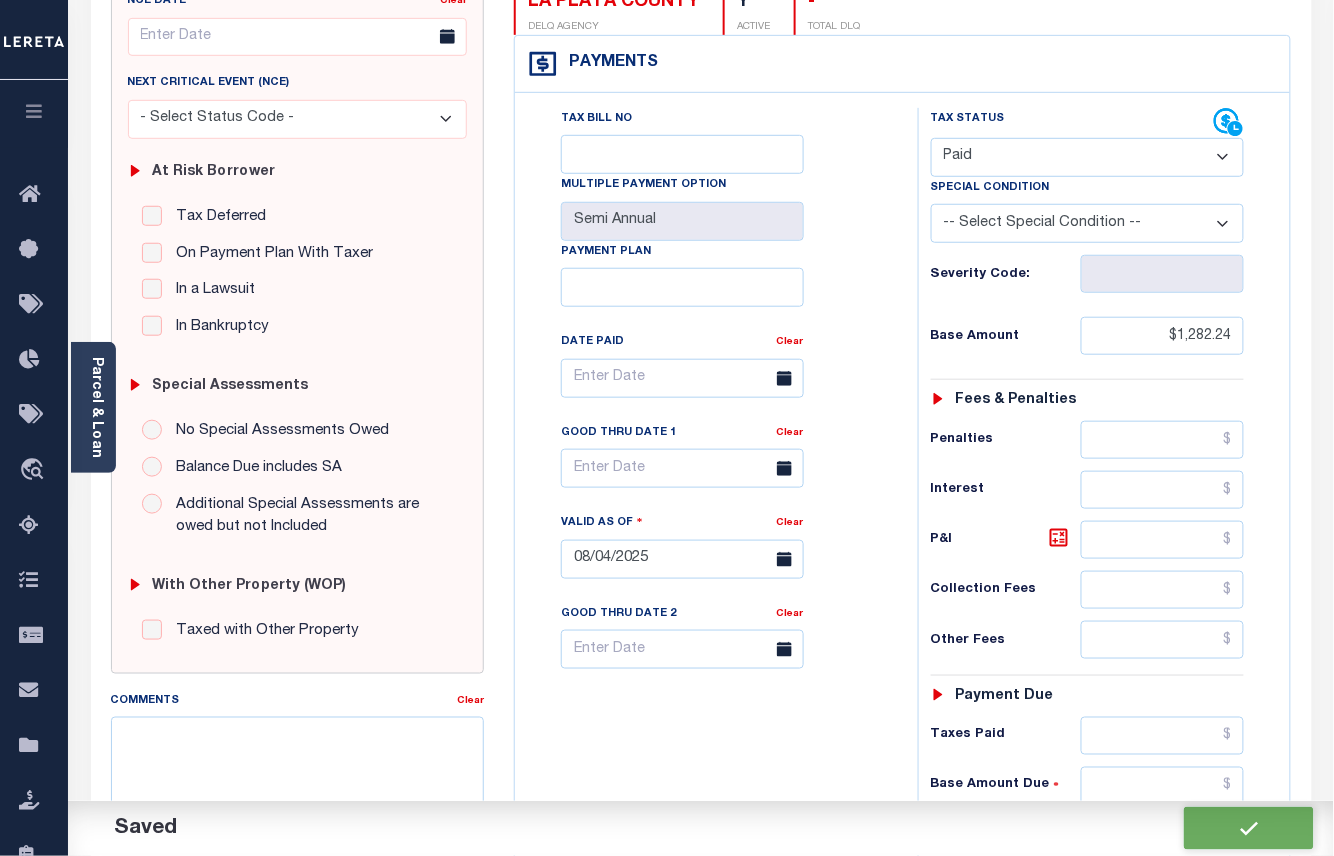 checkbox on "false" 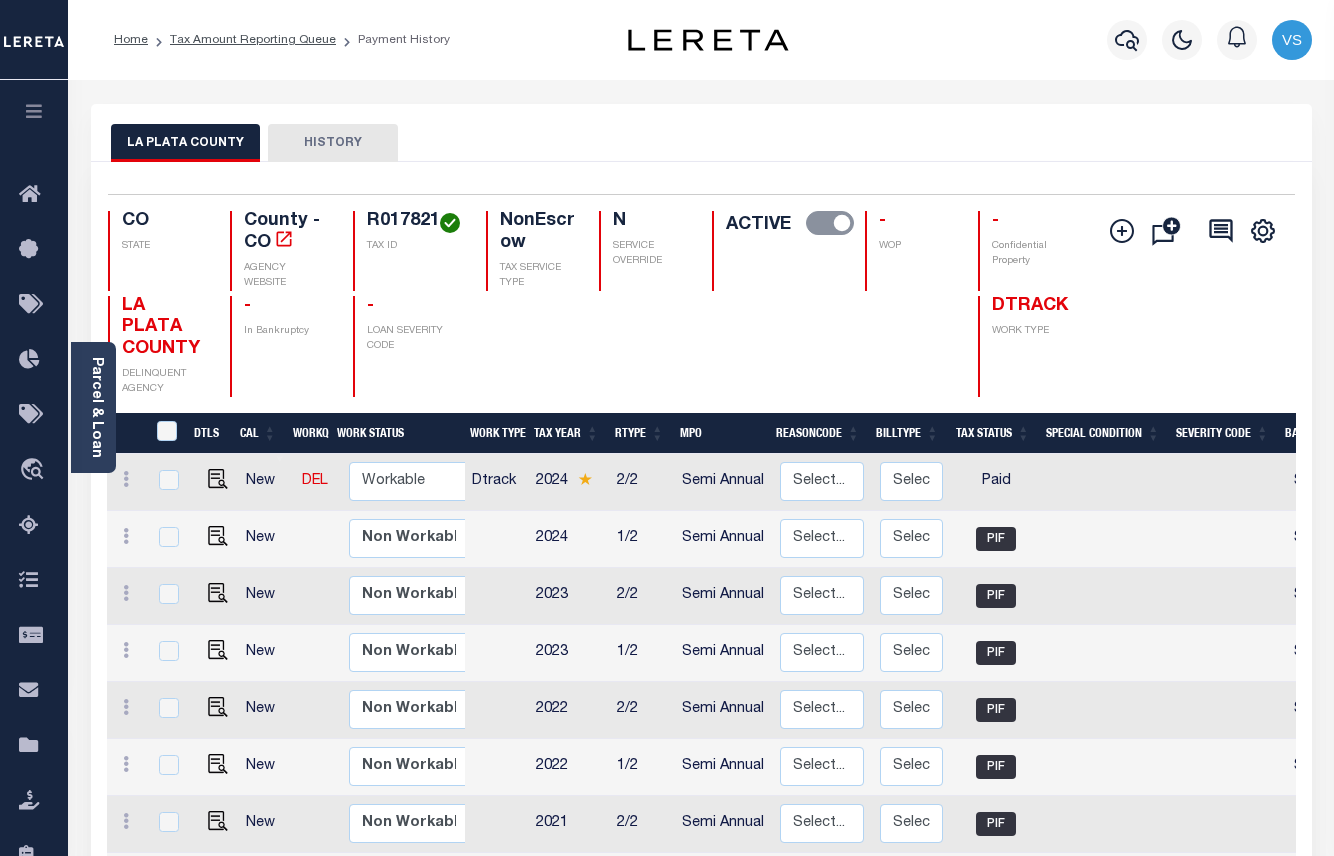 scroll, scrollTop: 0, scrollLeft: 0, axis: both 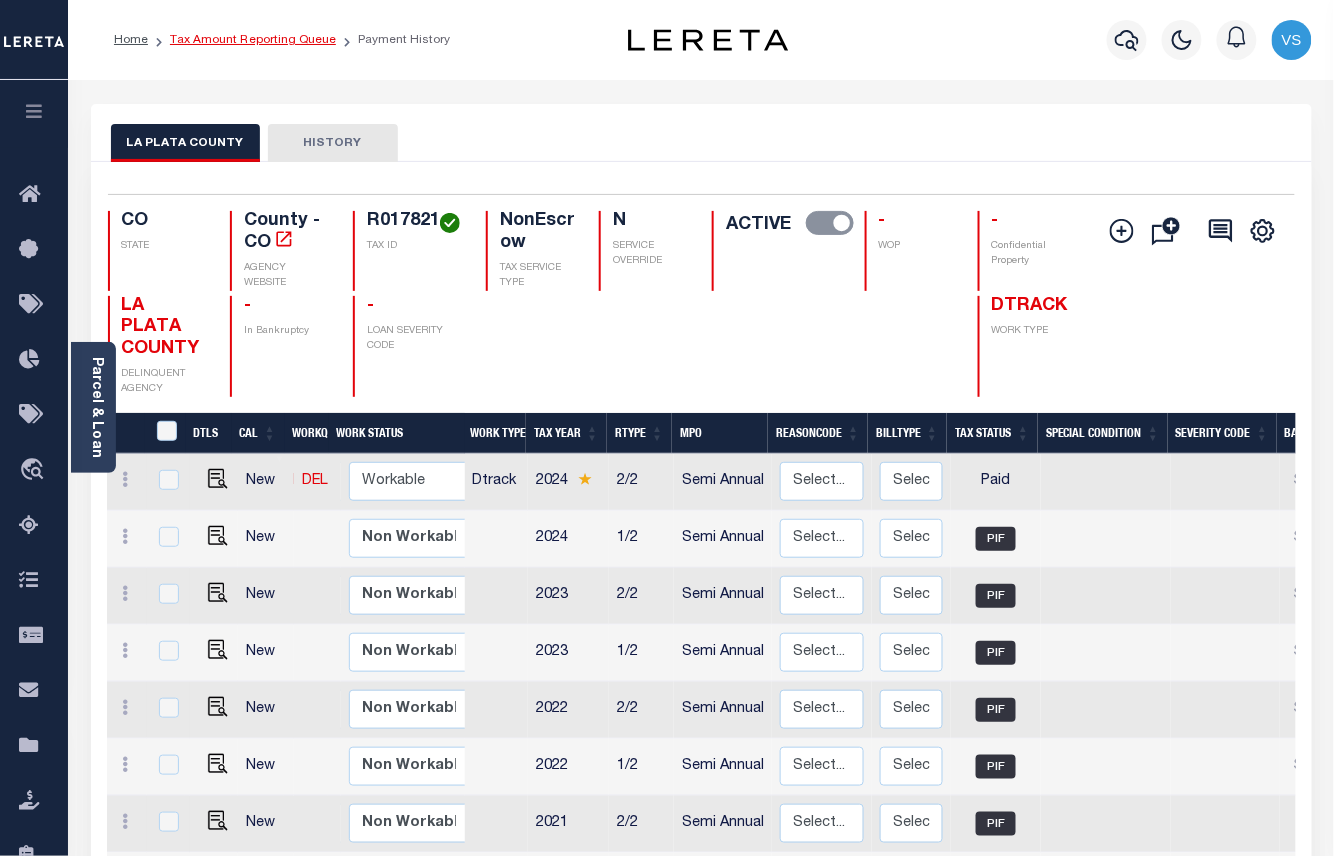 click on "Tax Amount Reporting Queue" at bounding box center [253, 40] 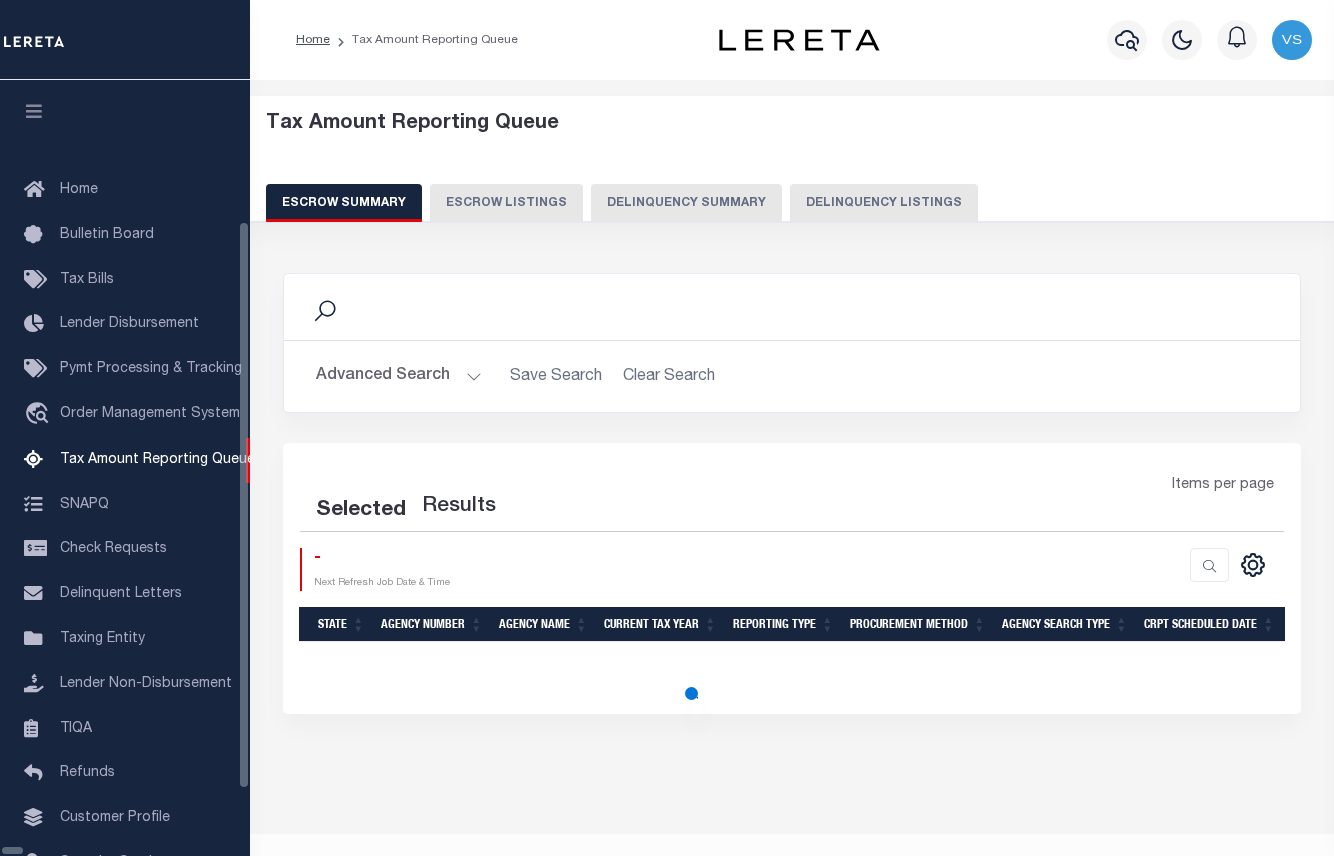 select on "100" 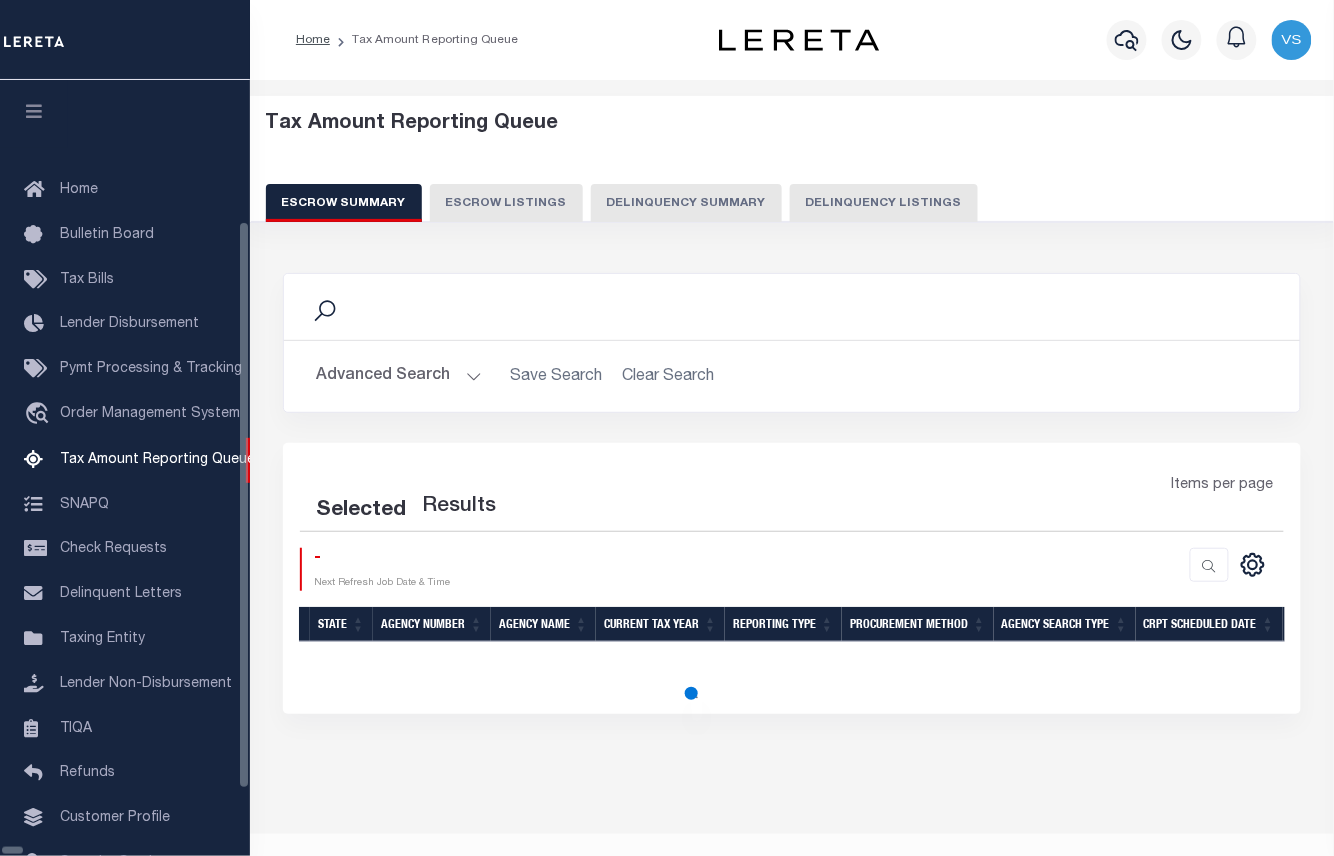 scroll, scrollTop: 92, scrollLeft: 0, axis: vertical 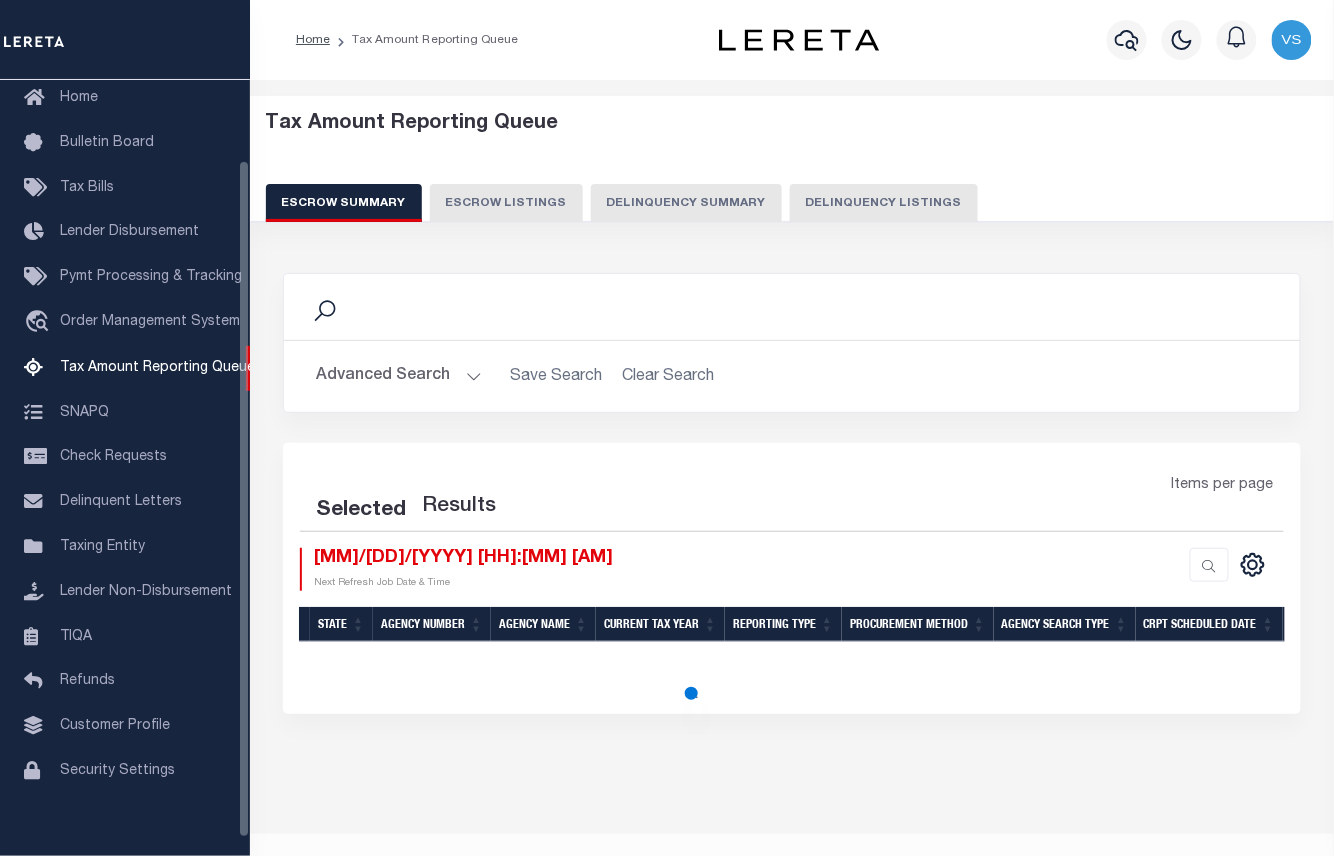 select on "100" 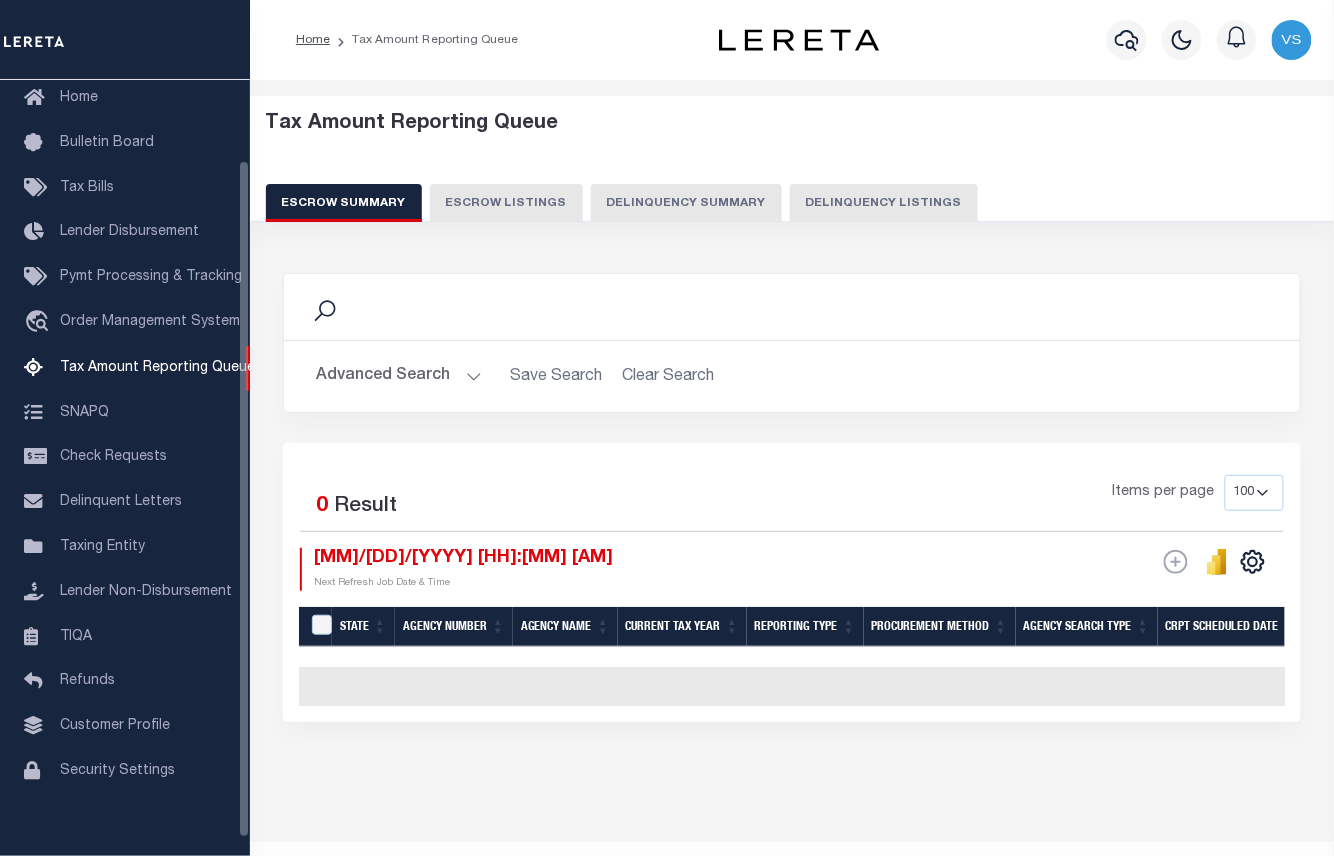 drag, startPoint x: 869, startPoint y: 206, endPoint x: 917, endPoint y: 260, distance: 72.249565 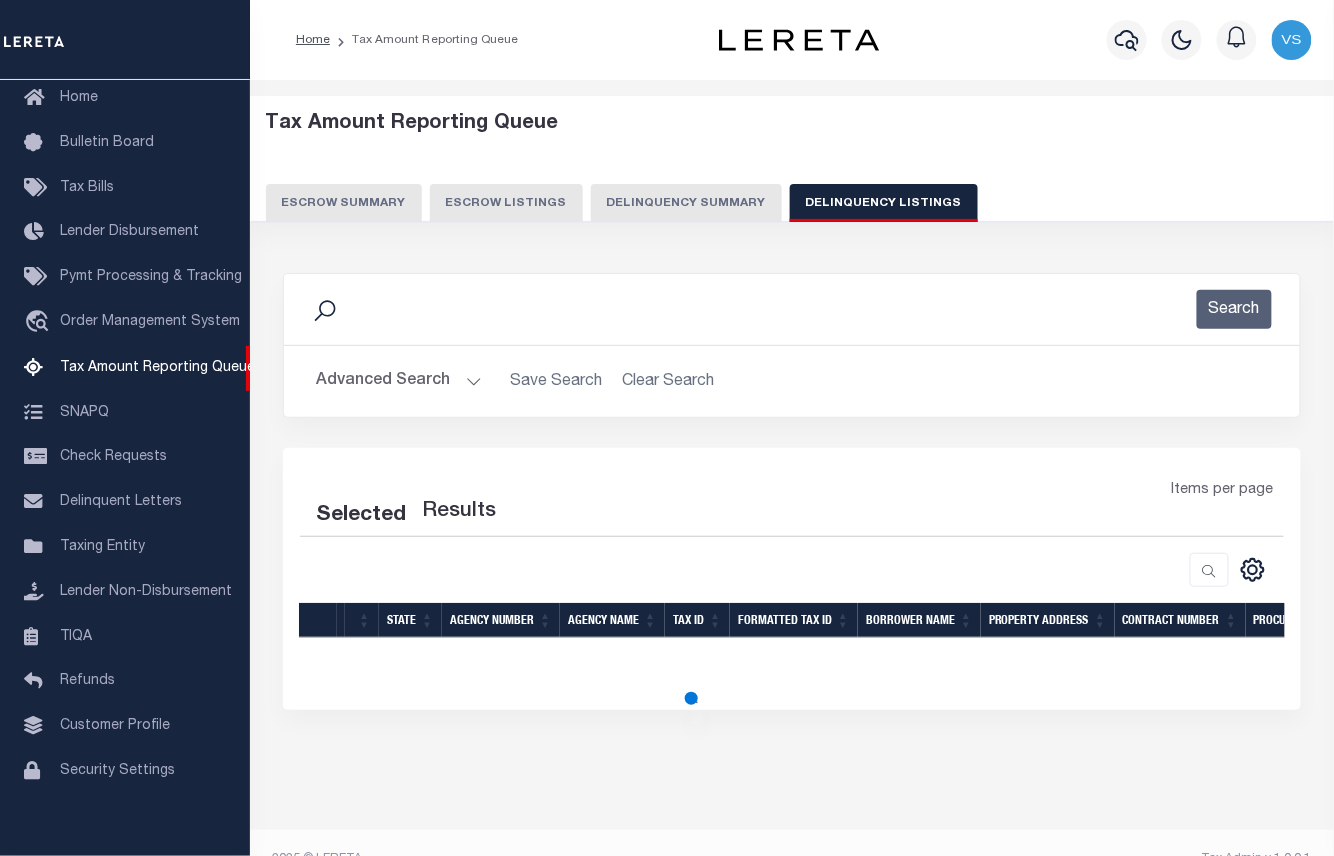 select on "100" 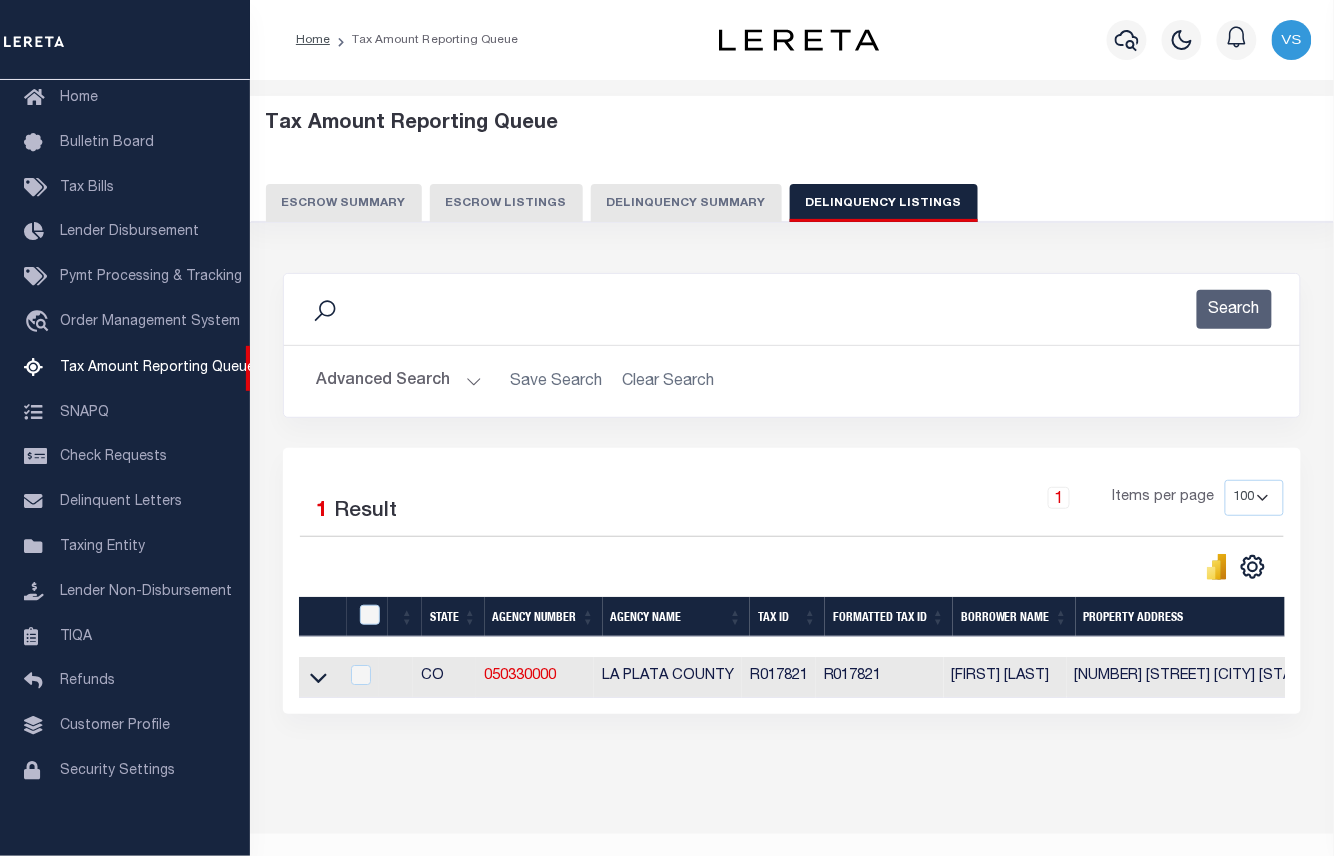 scroll, scrollTop: 37, scrollLeft: 0, axis: vertical 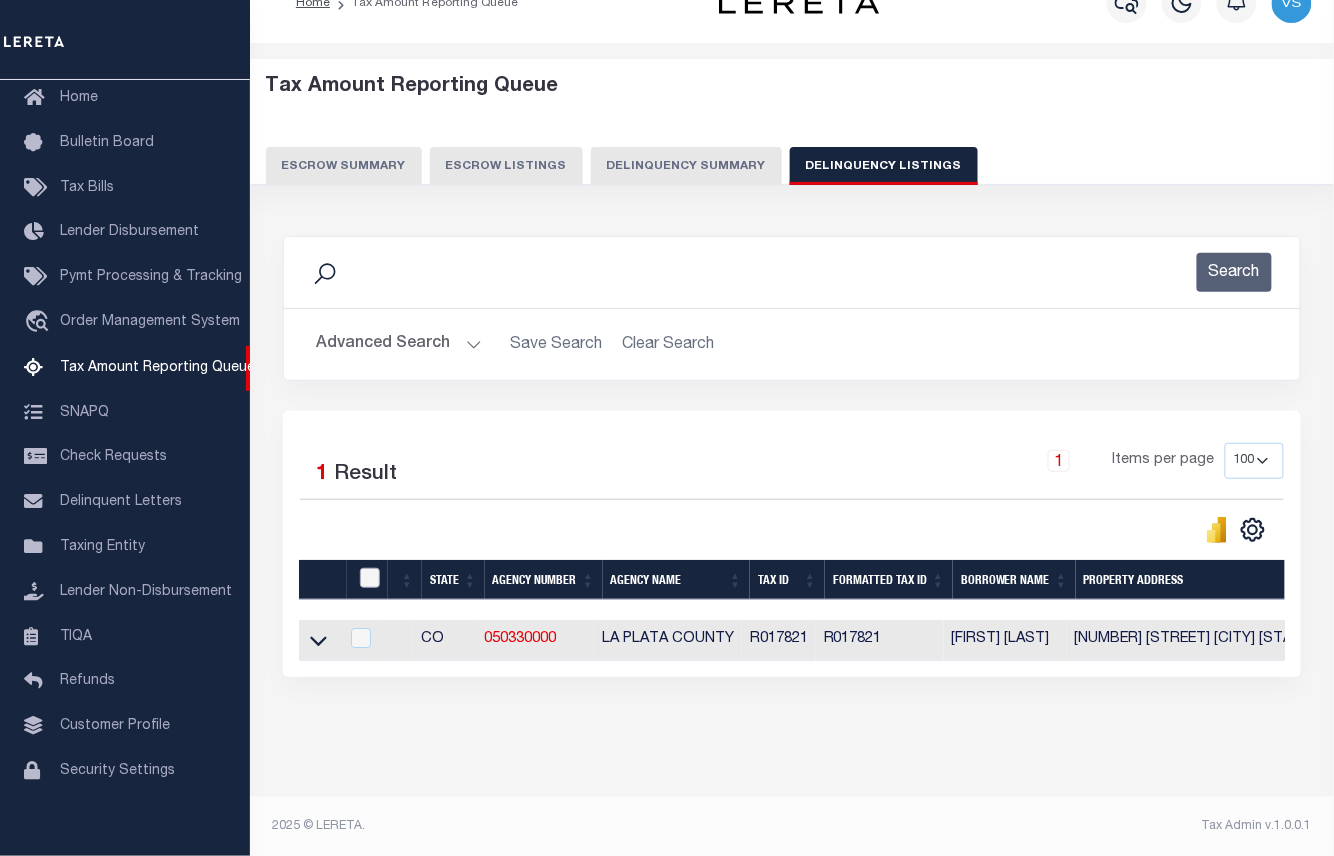 drag, startPoint x: 361, startPoint y: 578, endPoint x: 414, endPoint y: 580, distance: 53.037724 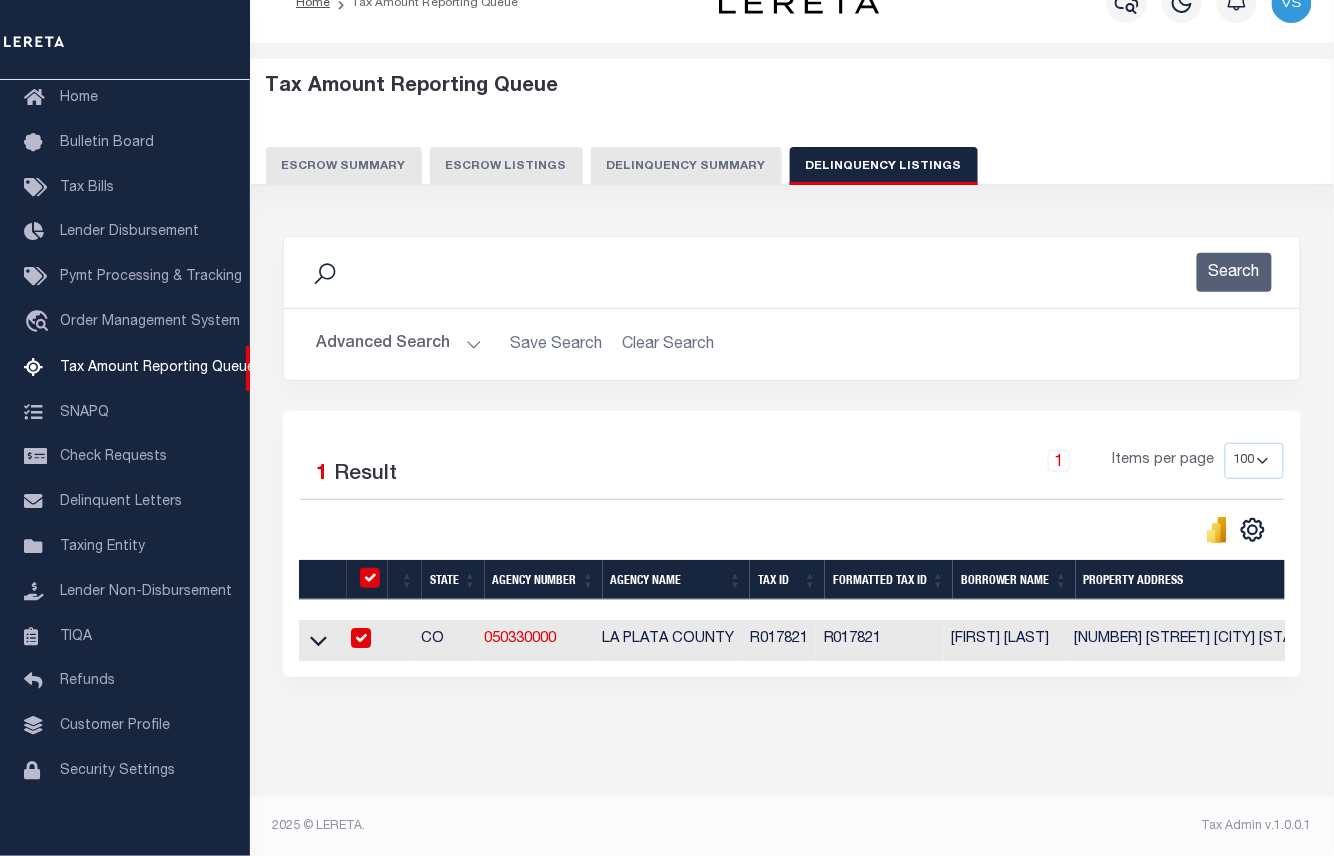checkbox on "true" 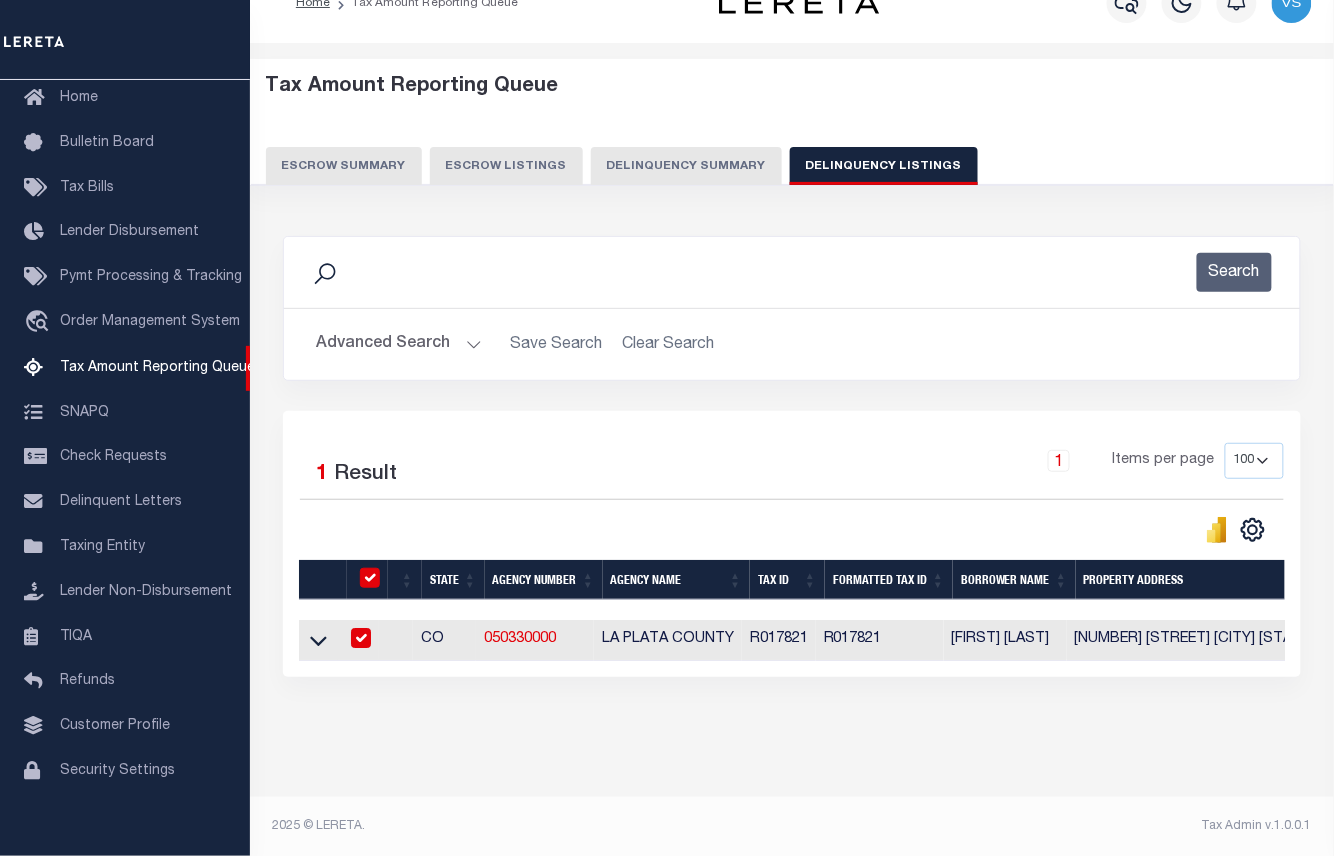checkbox on "true" 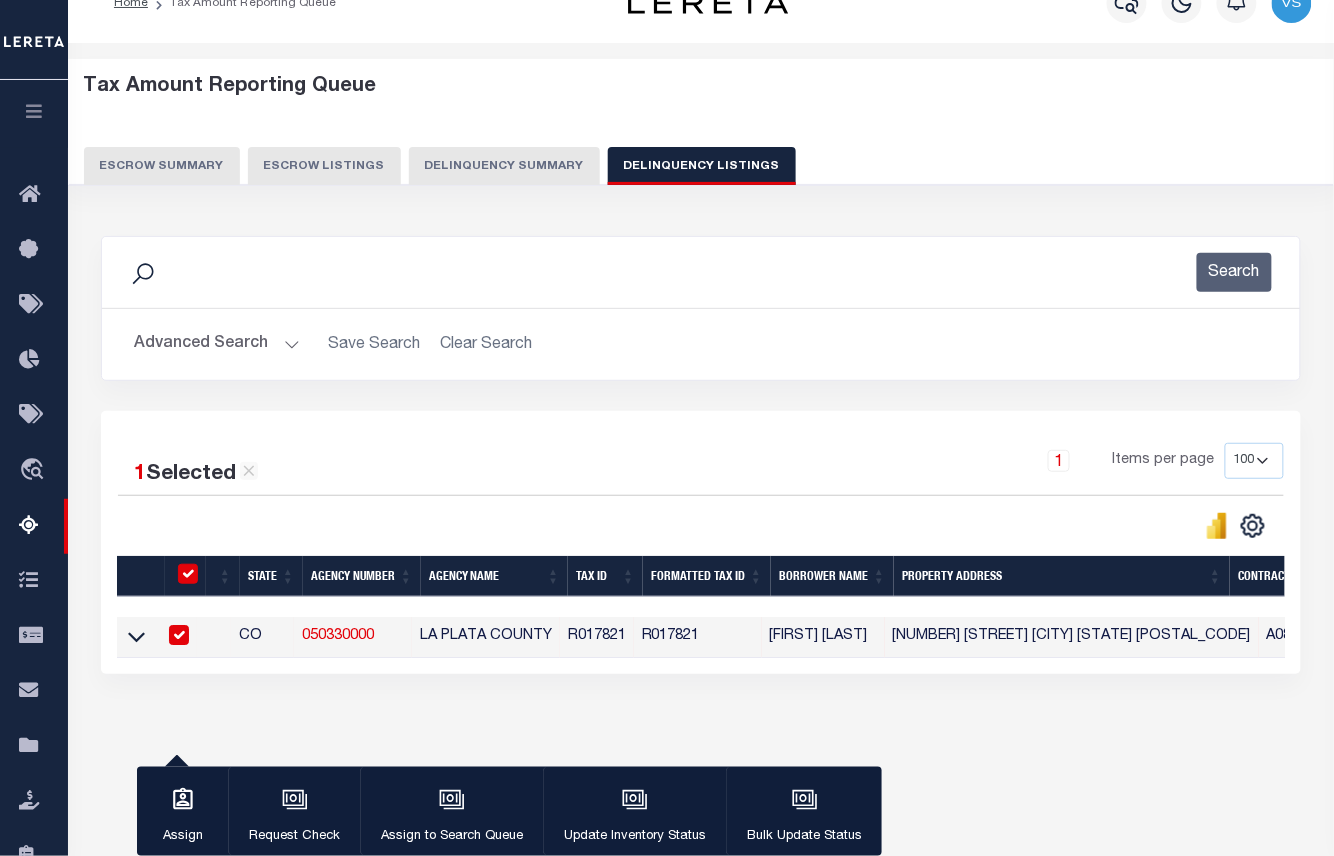 scroll, scrollTop: 204, scrollLeft: 0, axis: vertical 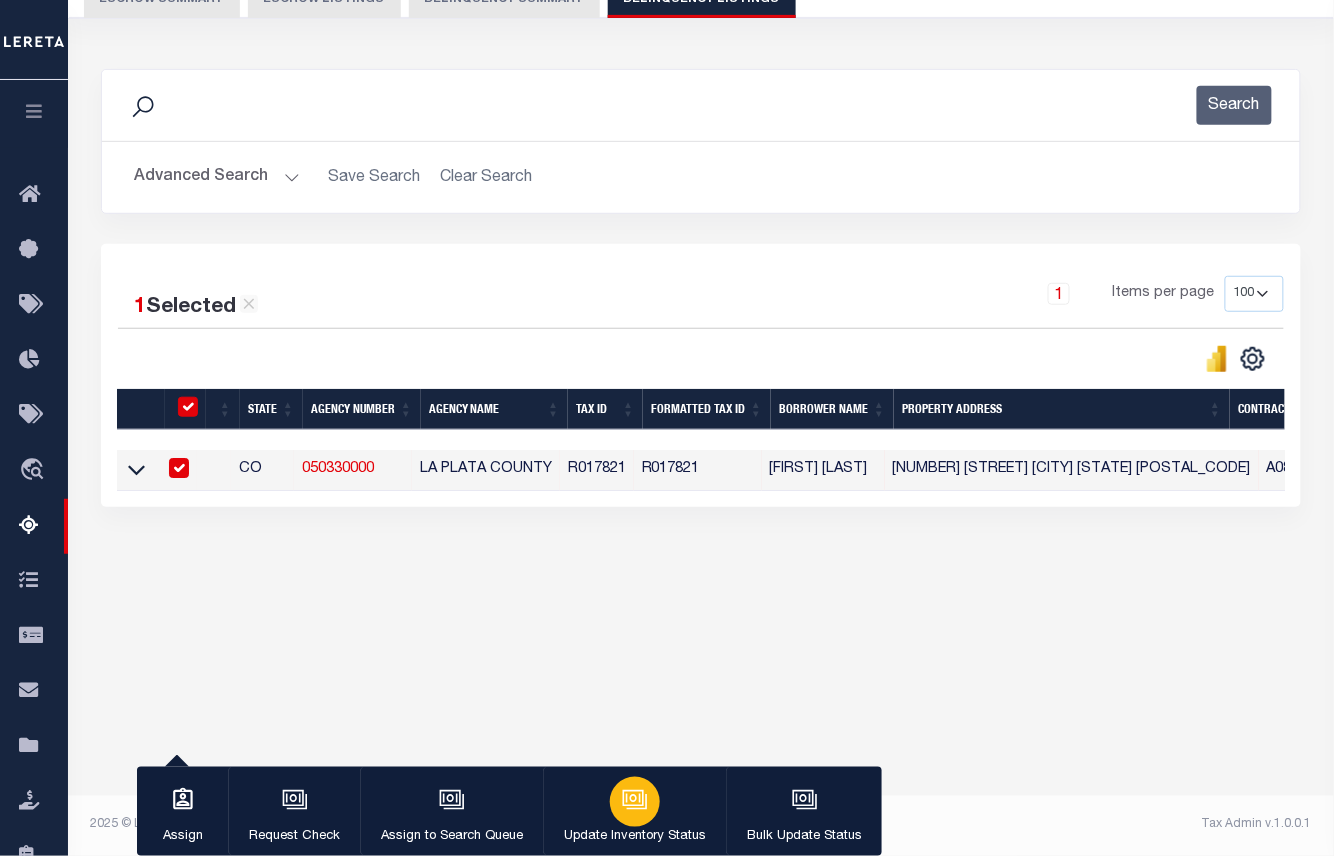 click on "Update Inventory Status" at bounding box center (634, 812) 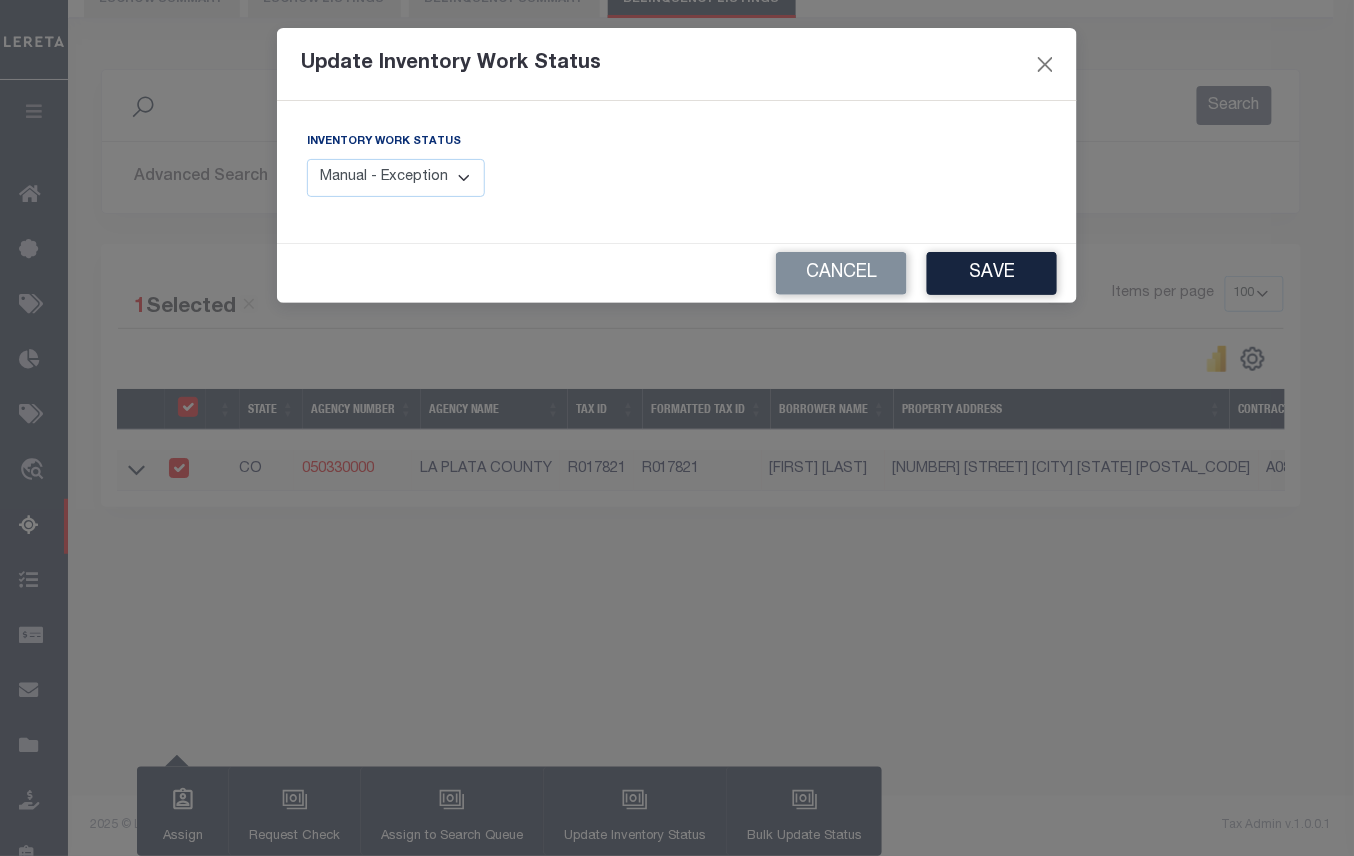 click on "Manual - Exception
Pended - Awaiting Search
Late Add Exception
Completed" at bounding box center [396, 178] 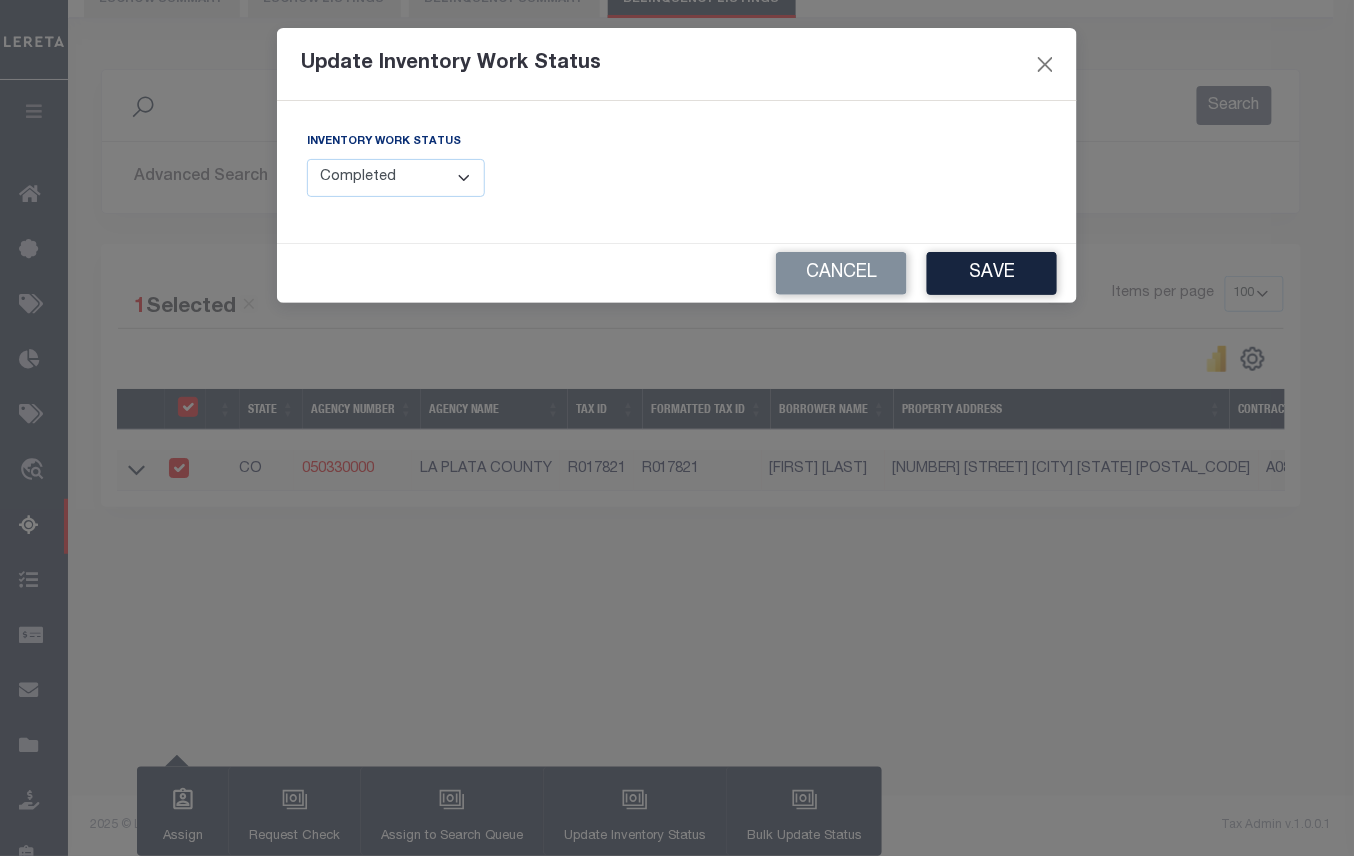 click on "Manual - Exception
Pended - Awaiting Search
Late Add Exception
Completed" at bounding box center (396, 178) 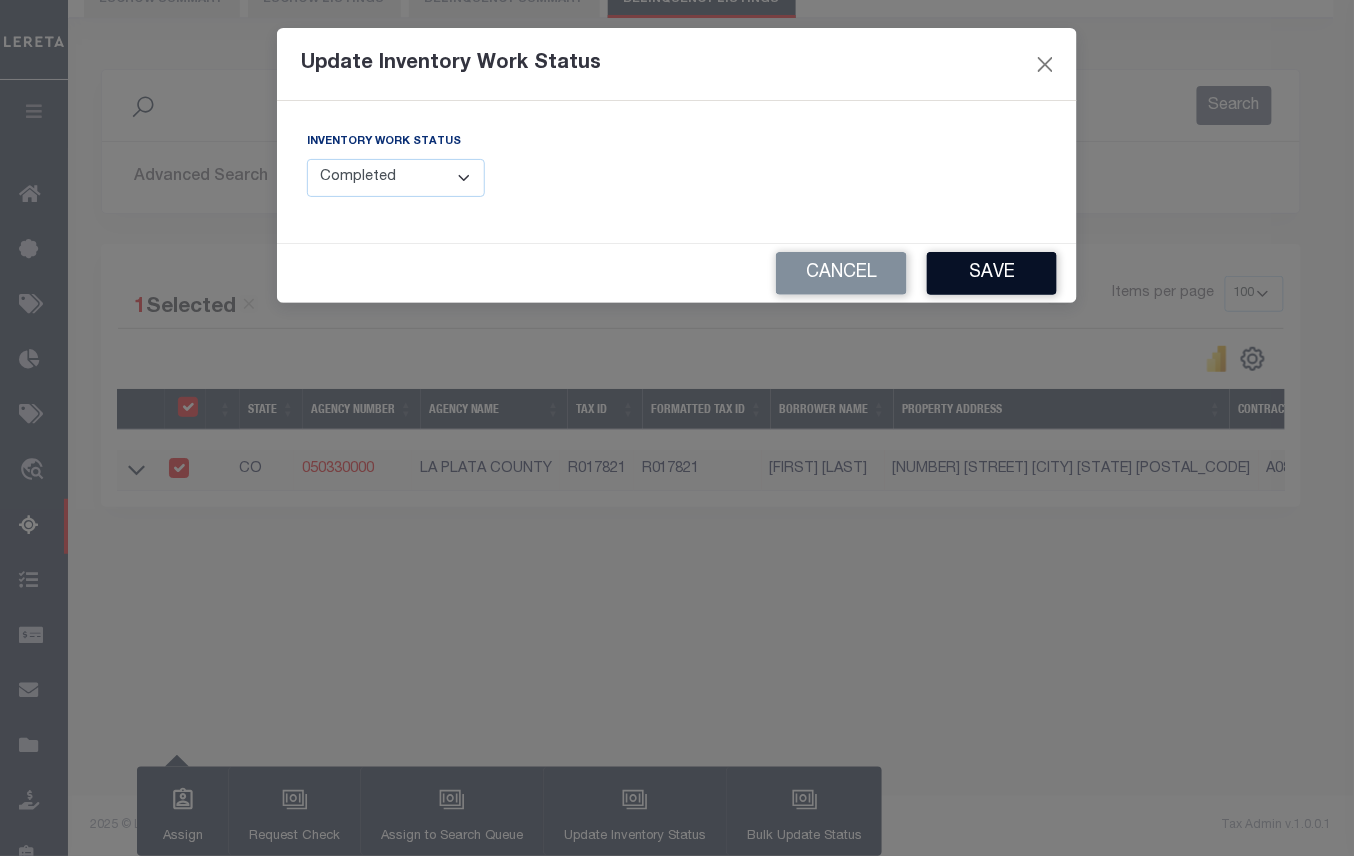 click on "Save" at bounding box center (992, 273) 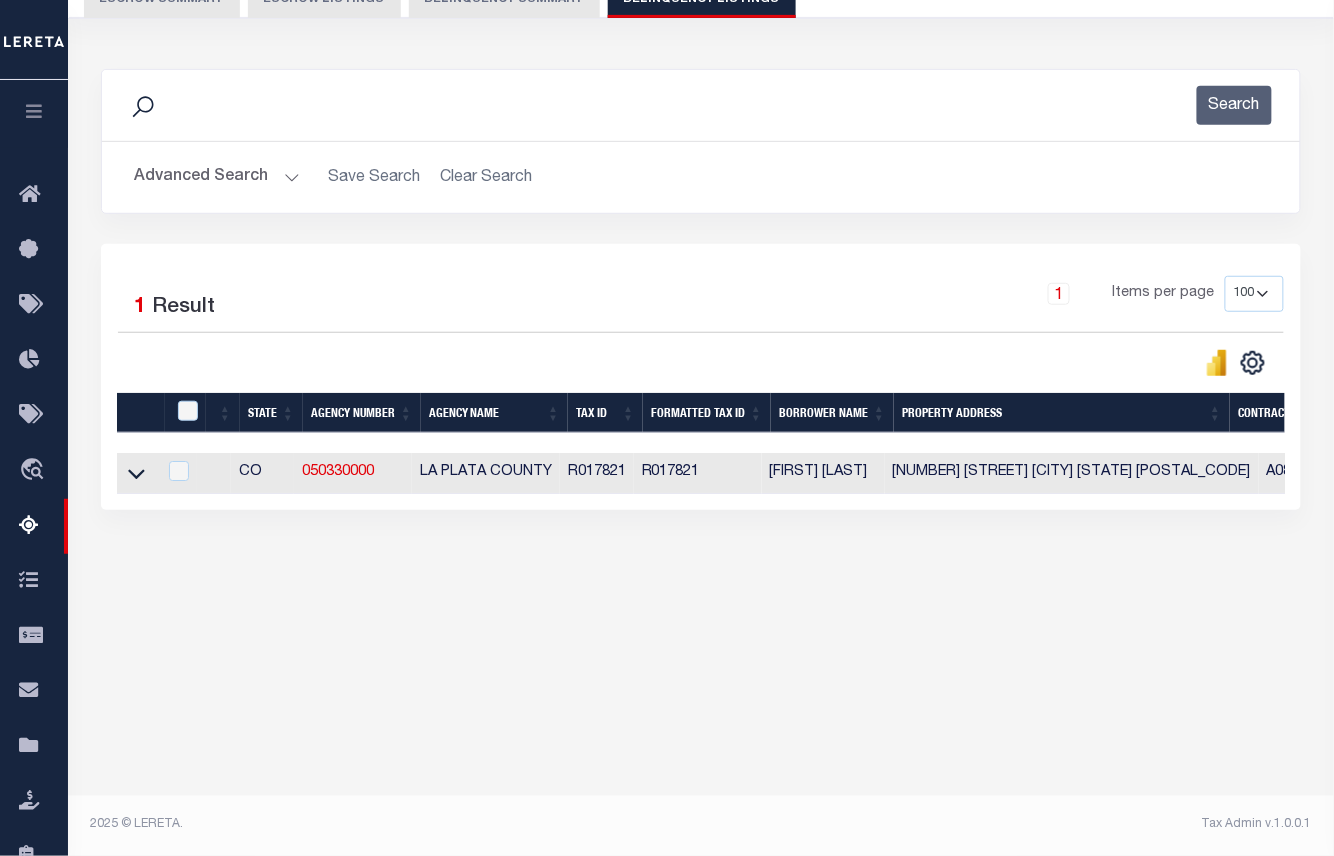 click on "Advanced Search" at bounding box center [217, 177] 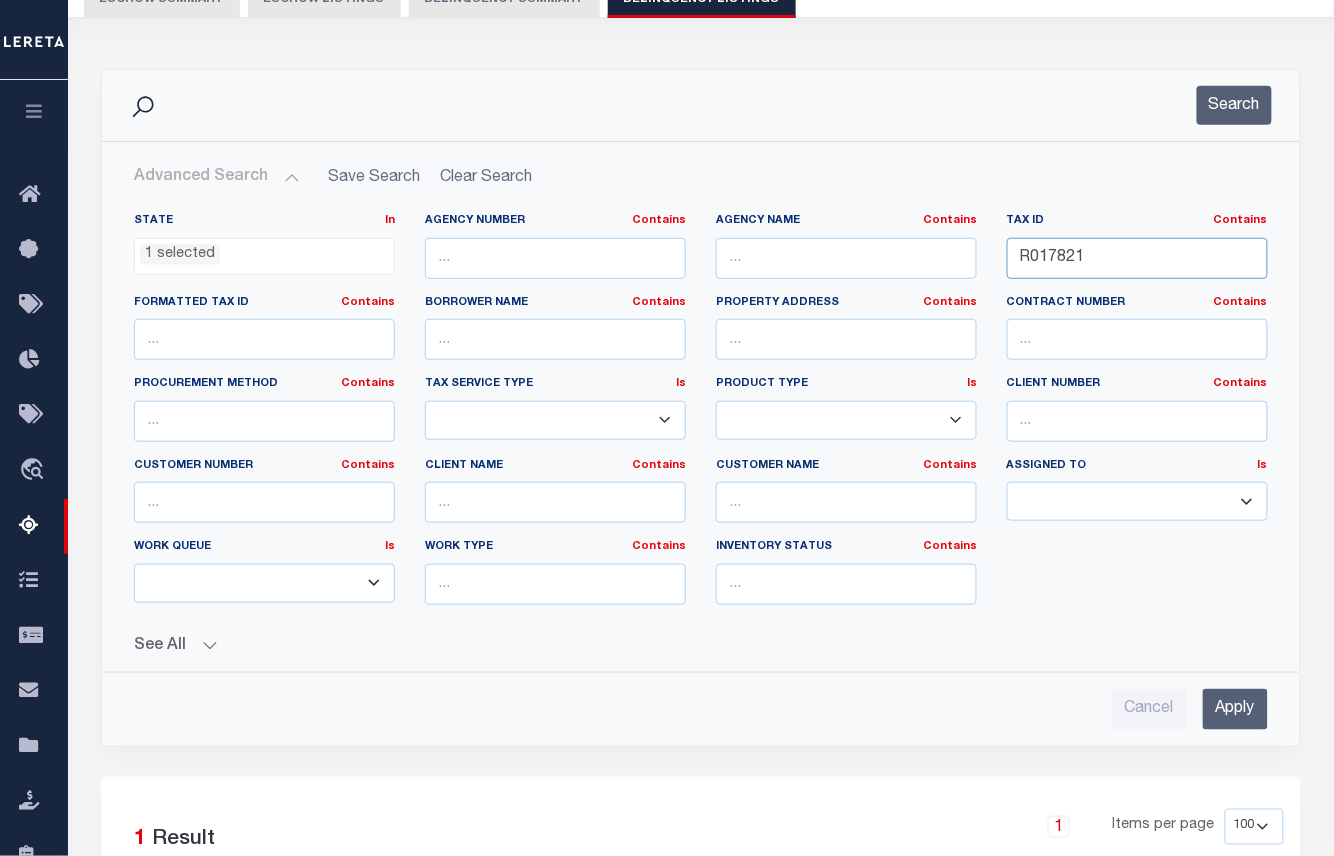 click on "R017821" at bounding box center [1137, 258] 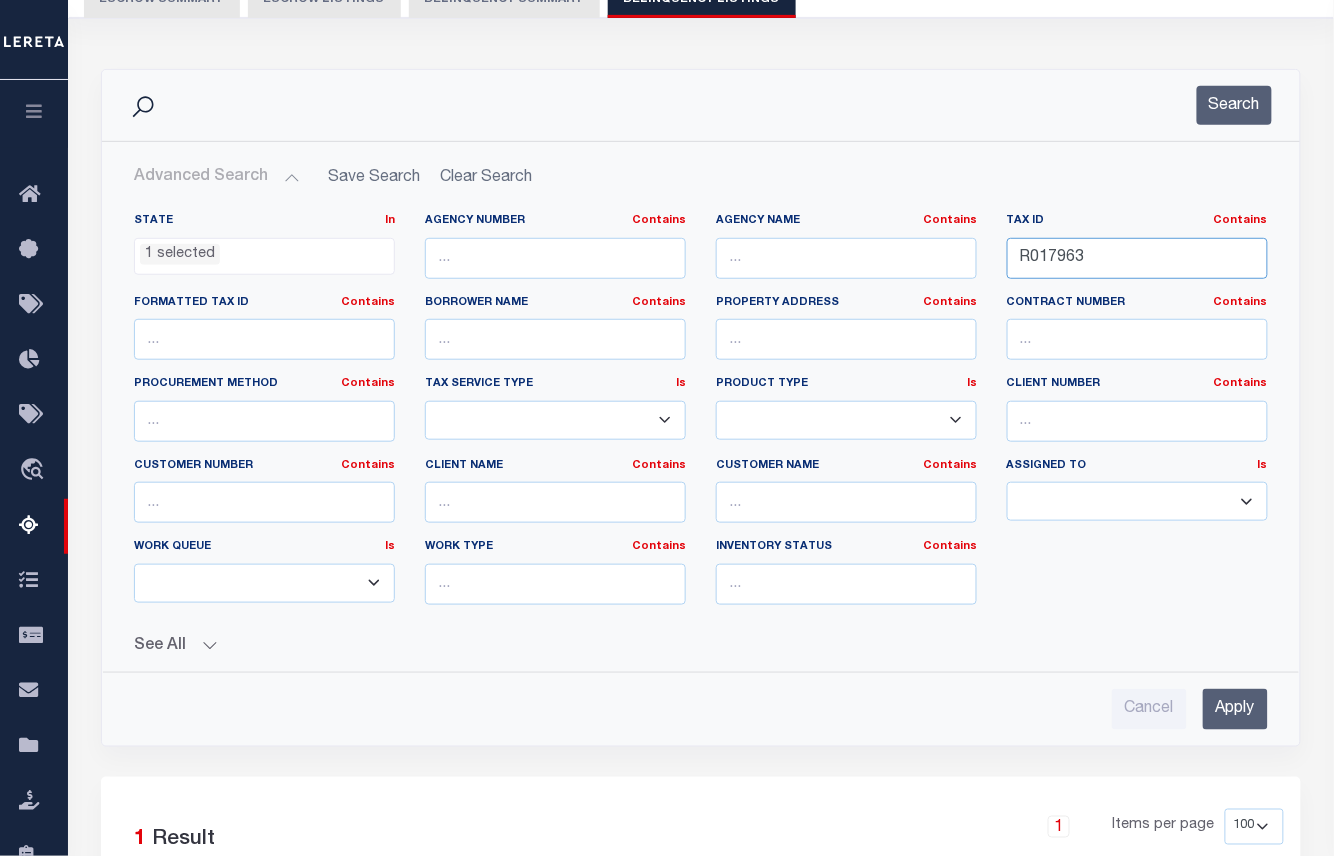 type on "R017963" 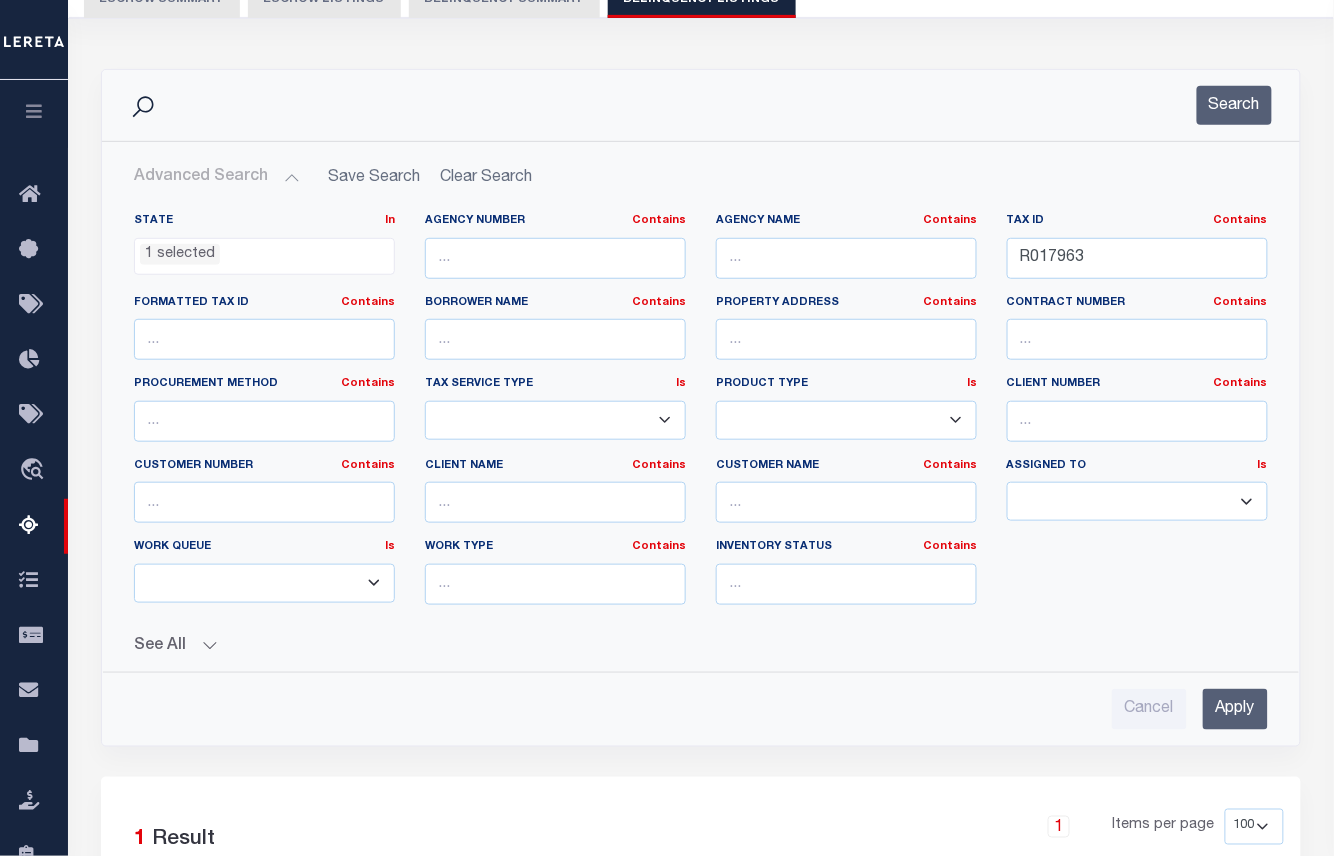 drag, startPoint x: 1242, startPoint y: 704, endPoint x: 1253, endPoint y: 492, distance: 212.28519 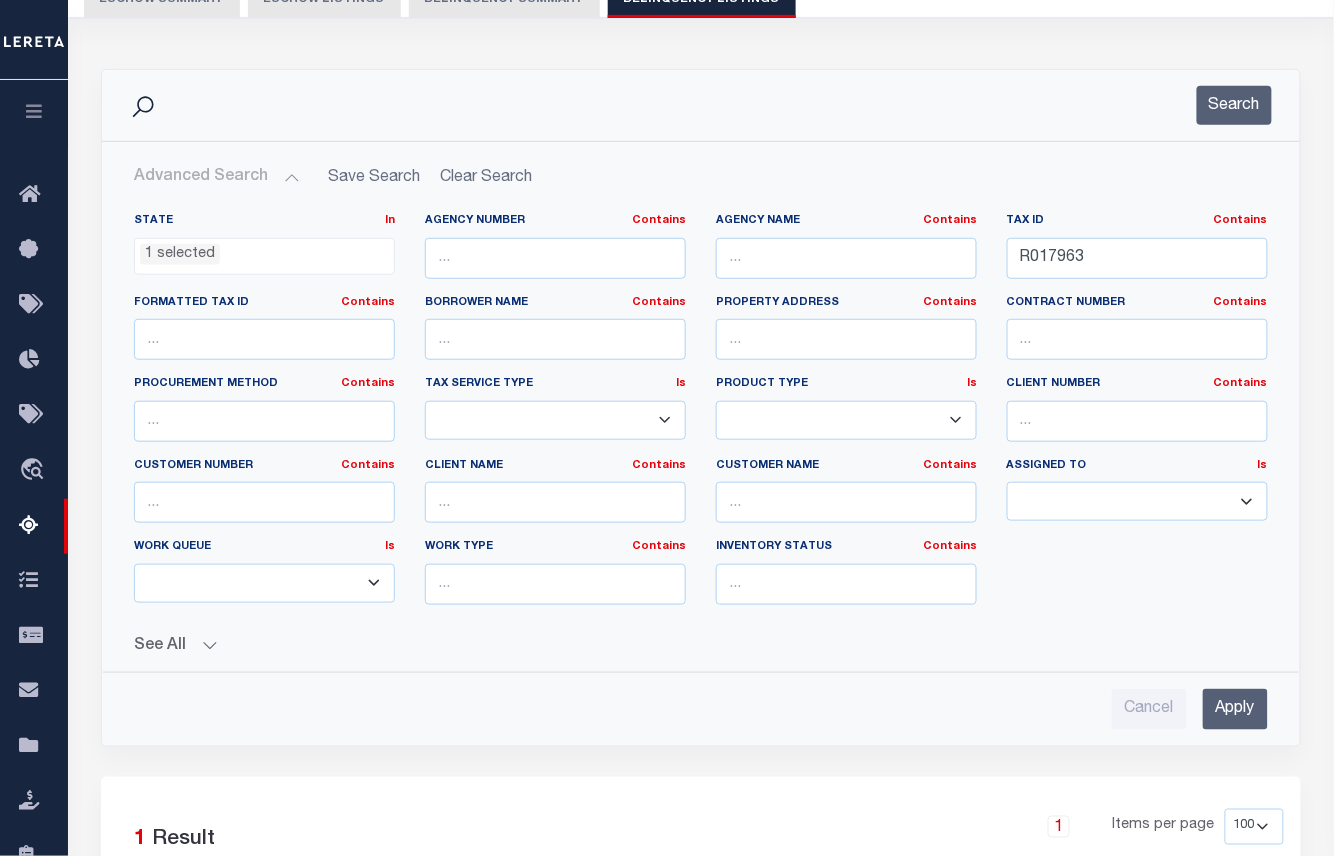 click on "Apply" at bounding box center (1235, 709) 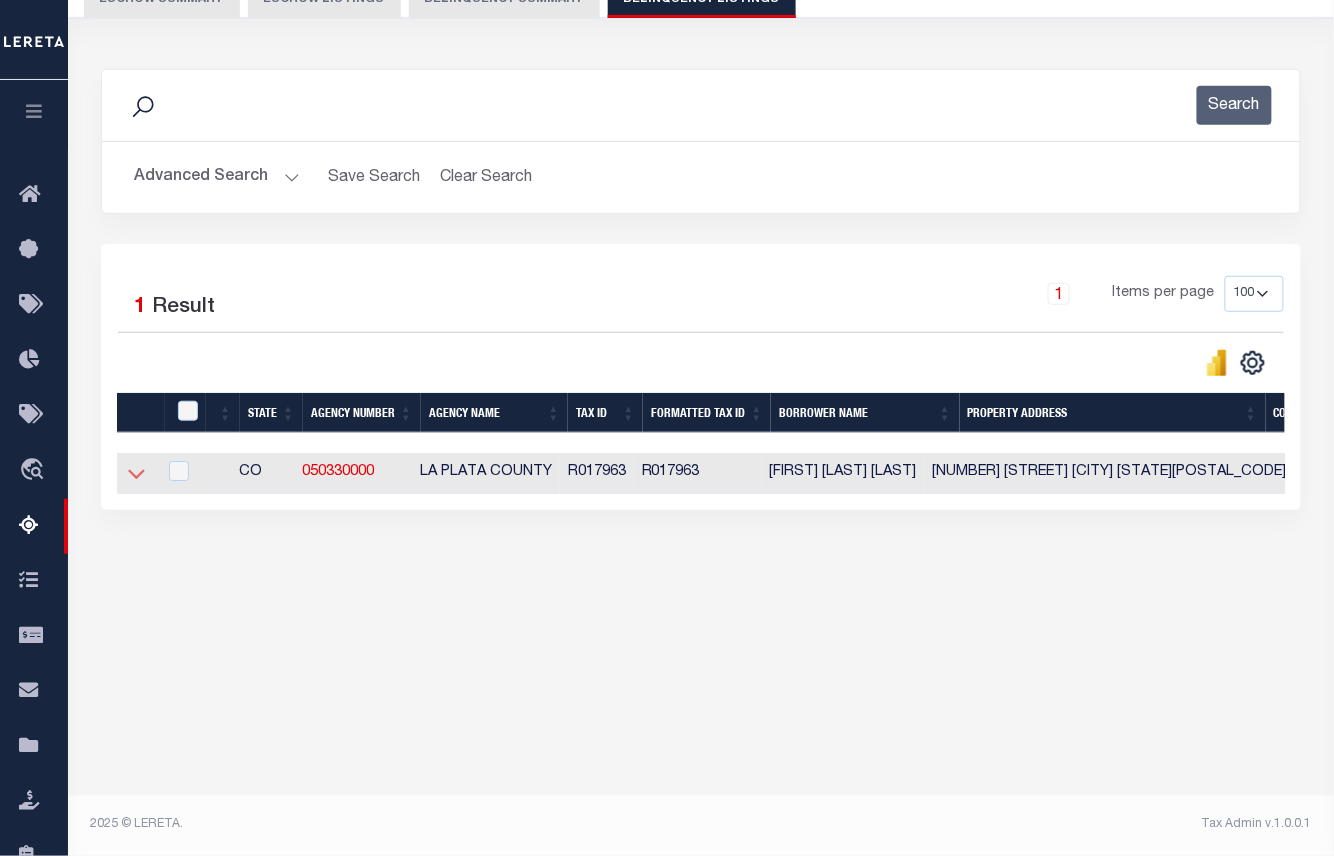 click 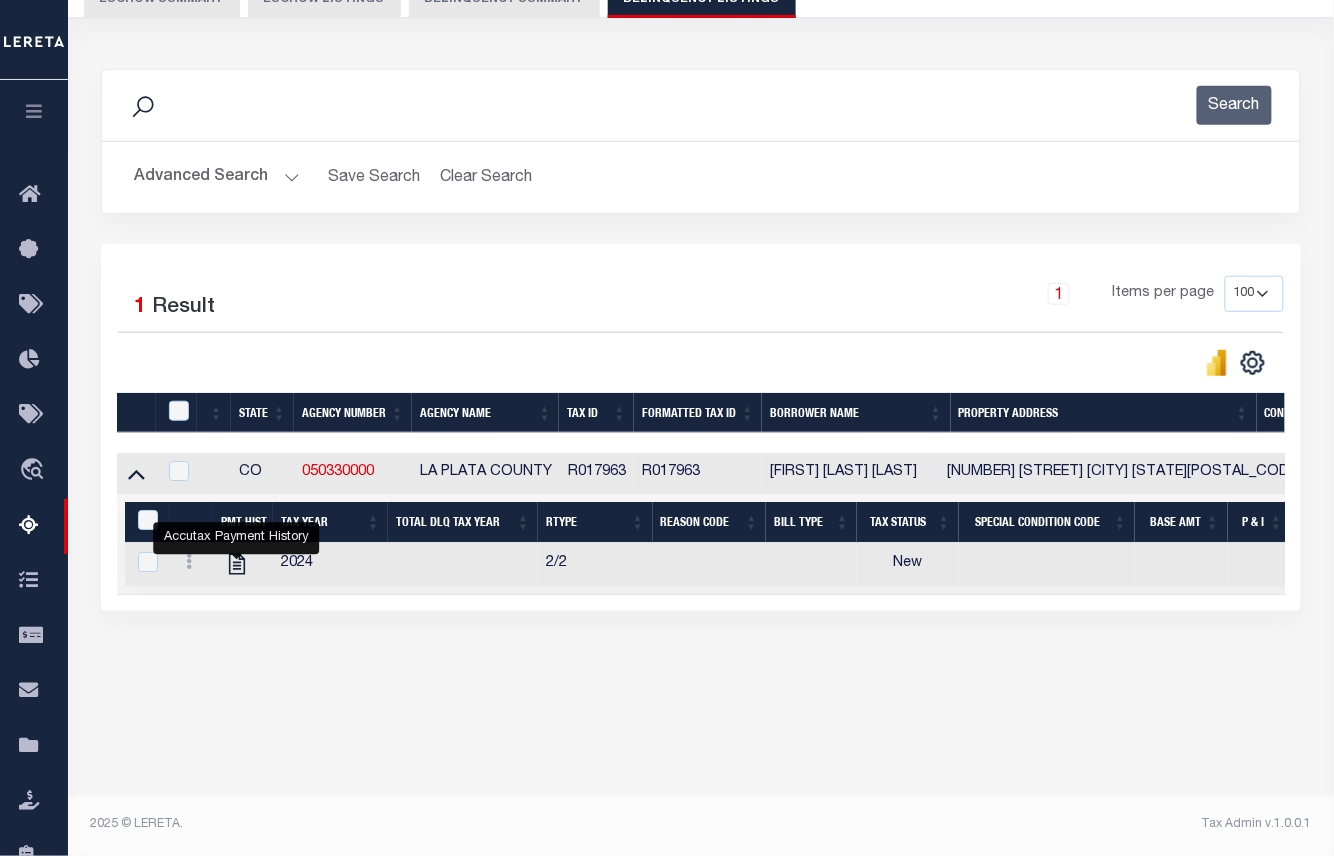 drag, startPoint x: 238, startPoint y: 581, endPoint x: 272, endPoint y: 2, distance: 579.99744 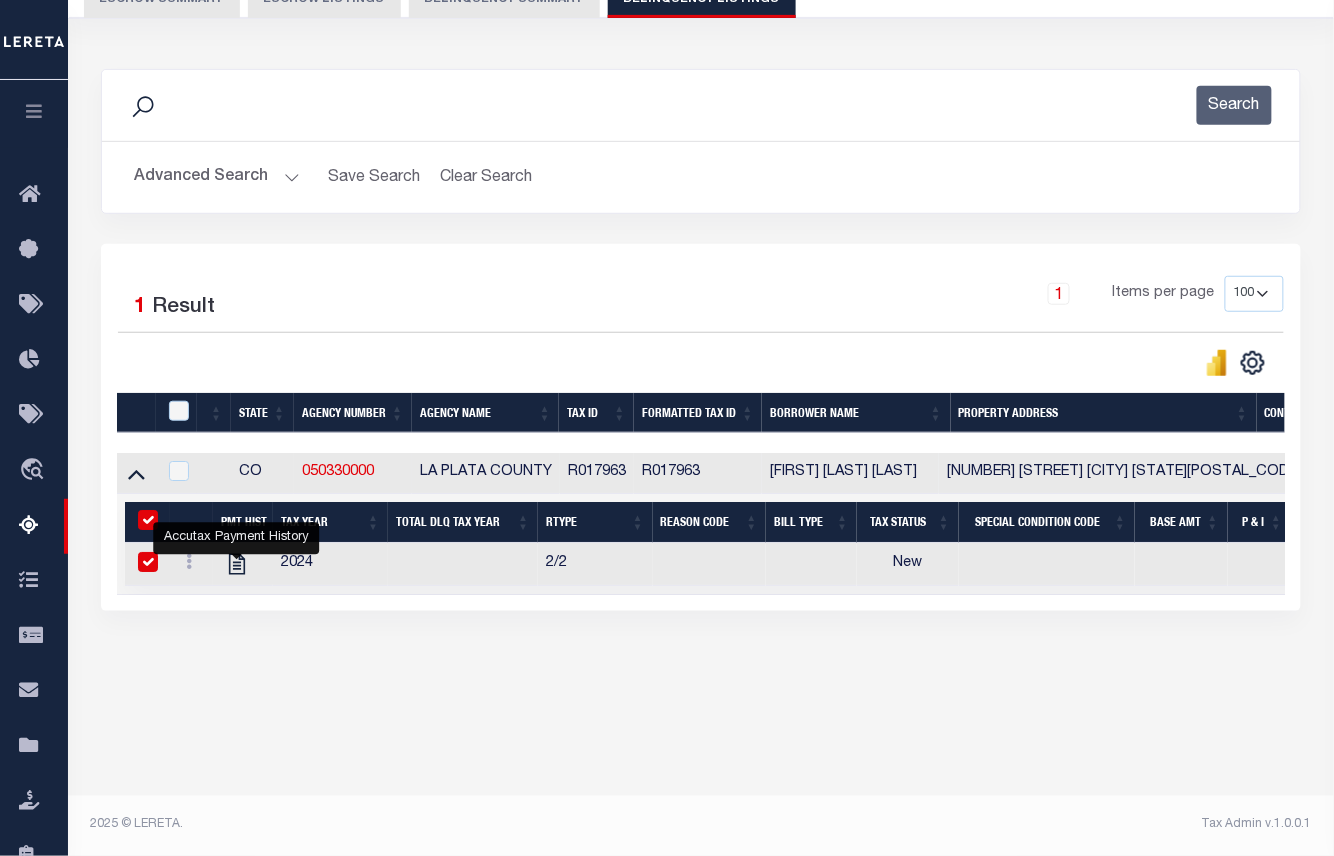 checkbox on "true" 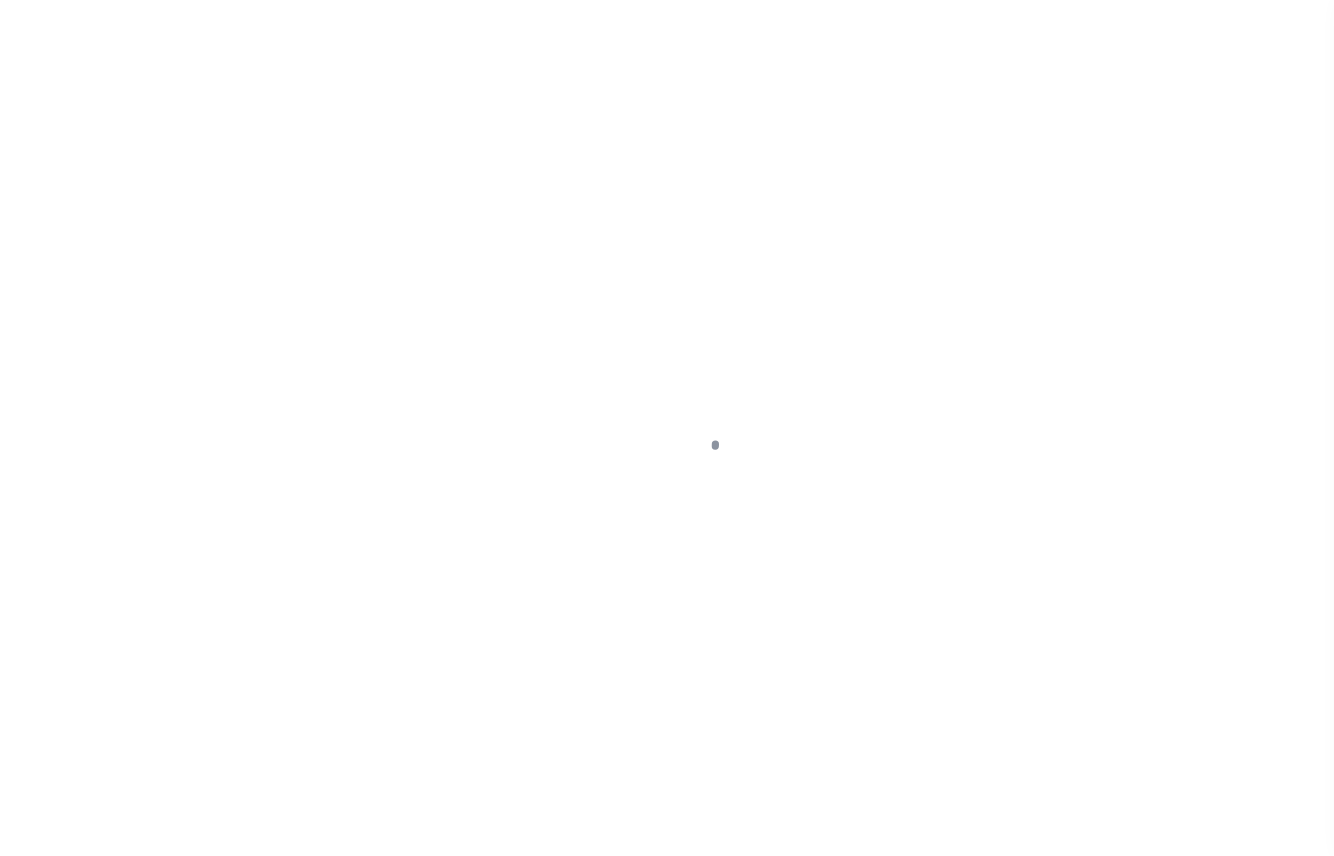 scroll, scrollTop: 0, scrollLeft: 0, axis: both 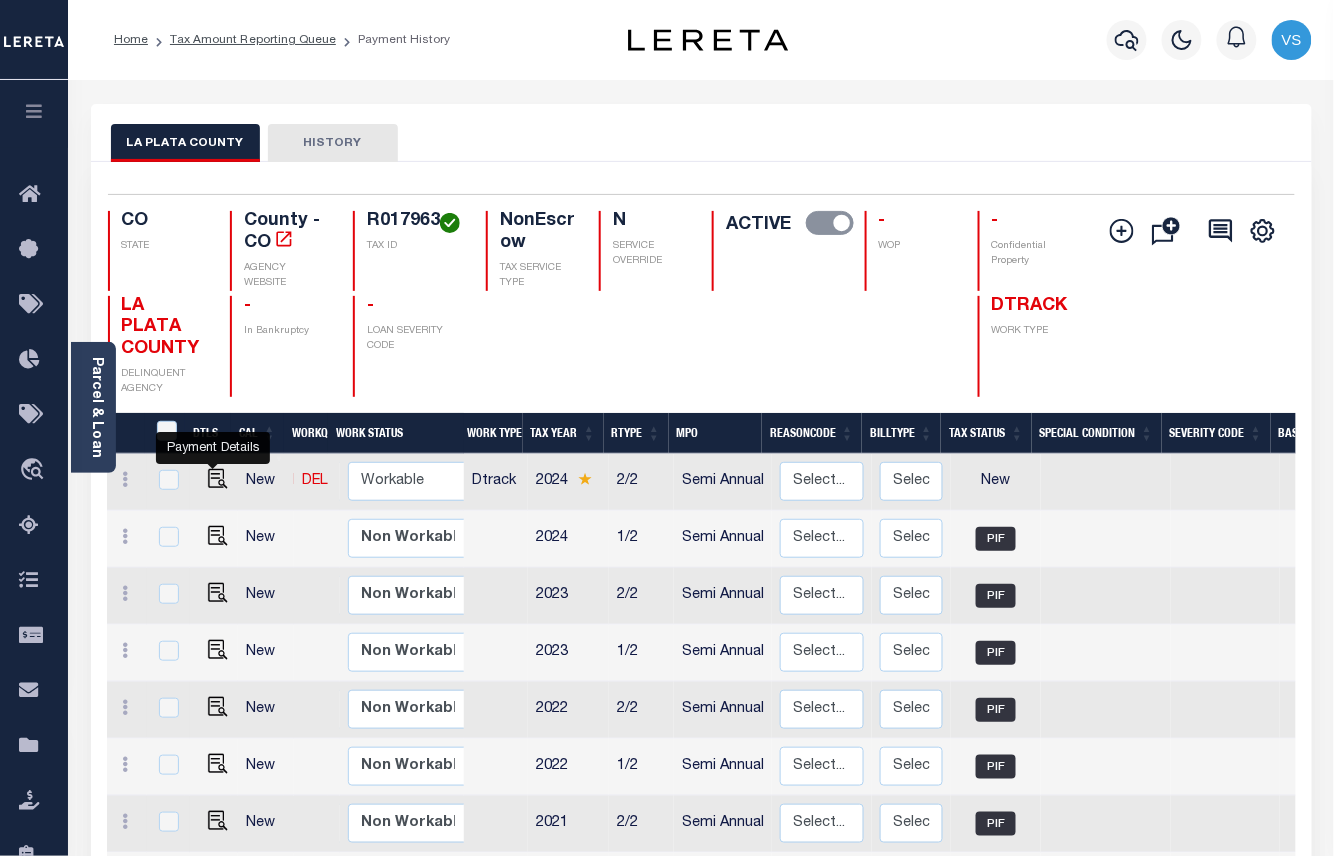 drag, startPoint x: 209, startPoint y: 476, endPoint x: 262, endPoint y: 450, distance: 59.03389 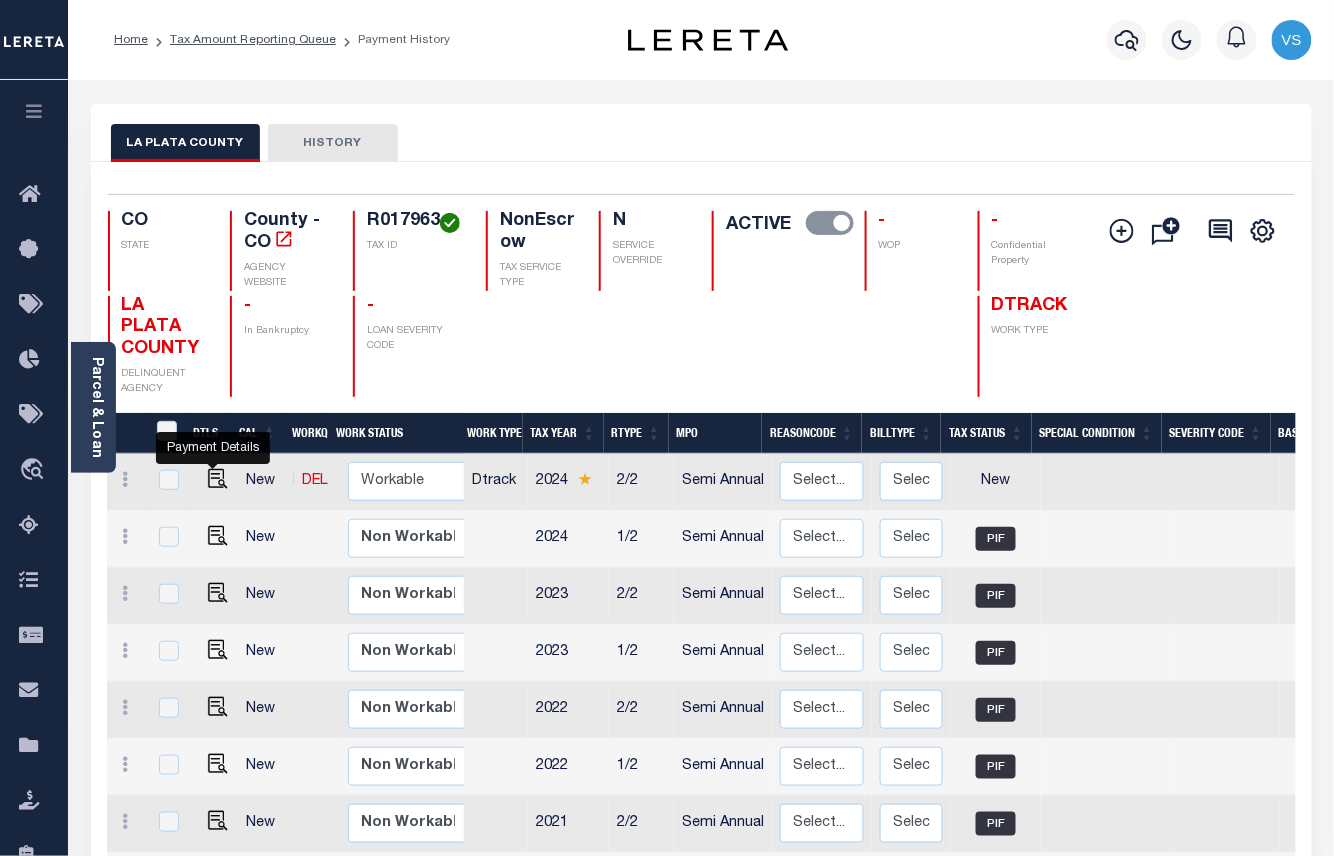 click at bounding box center [218, 479] 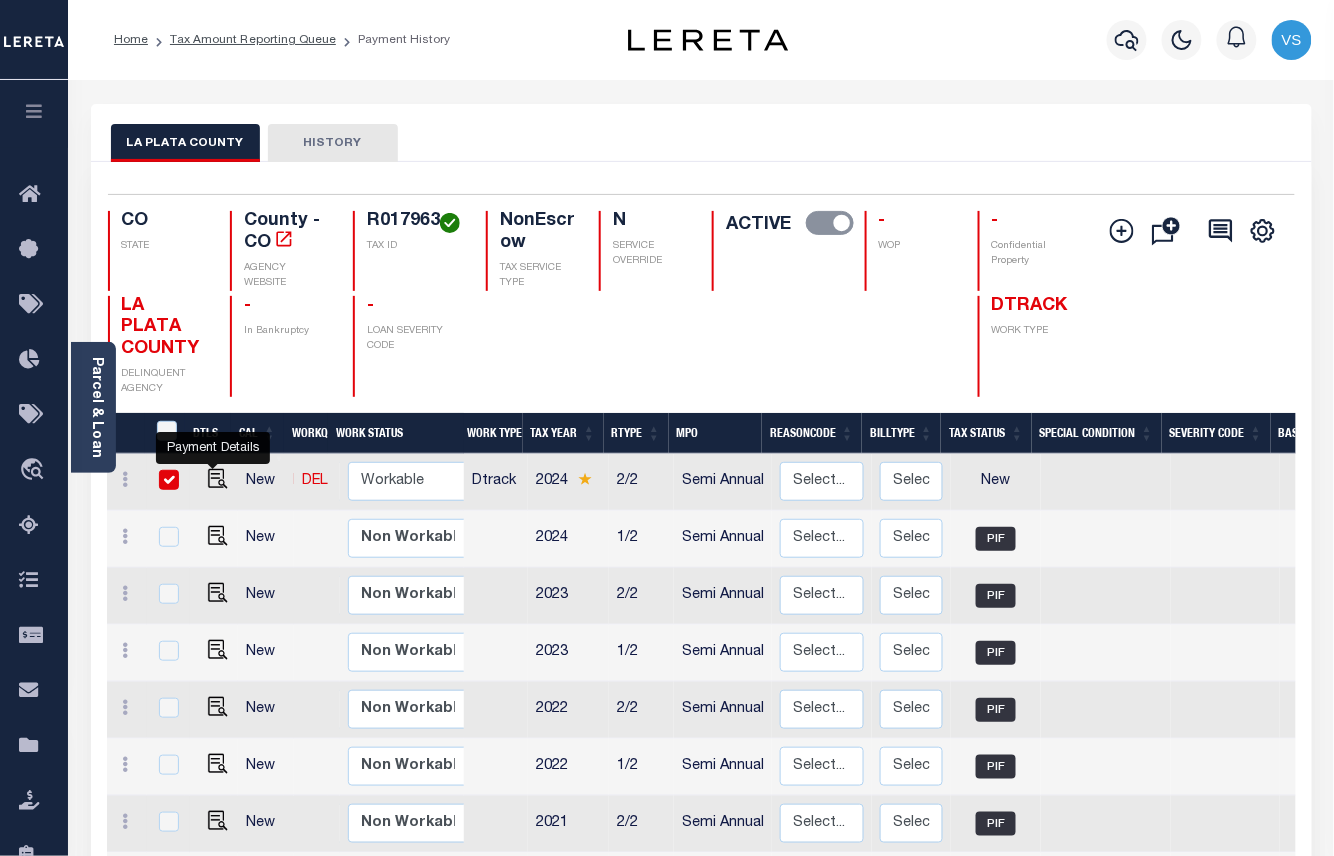 checkbox on "true" 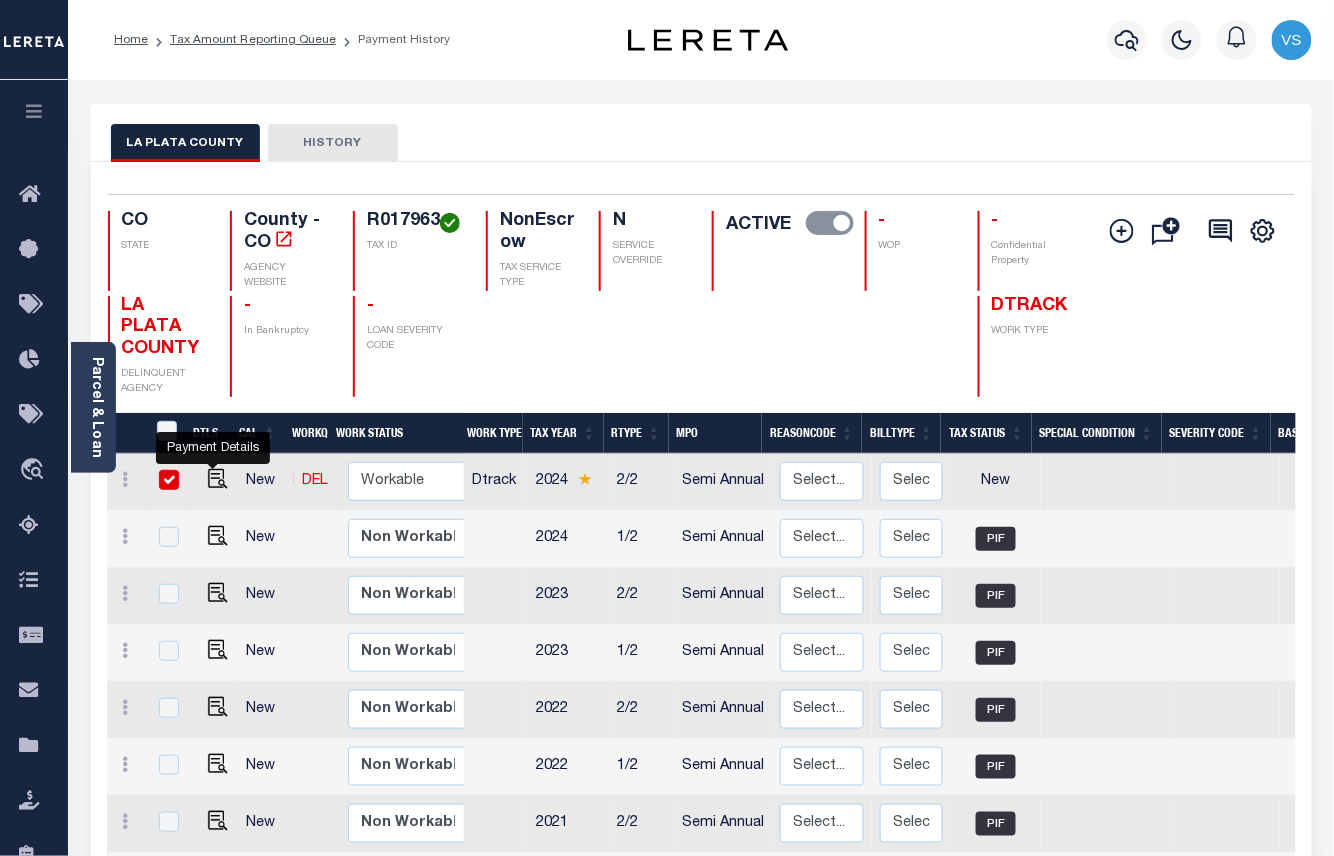 checkbox on "true" 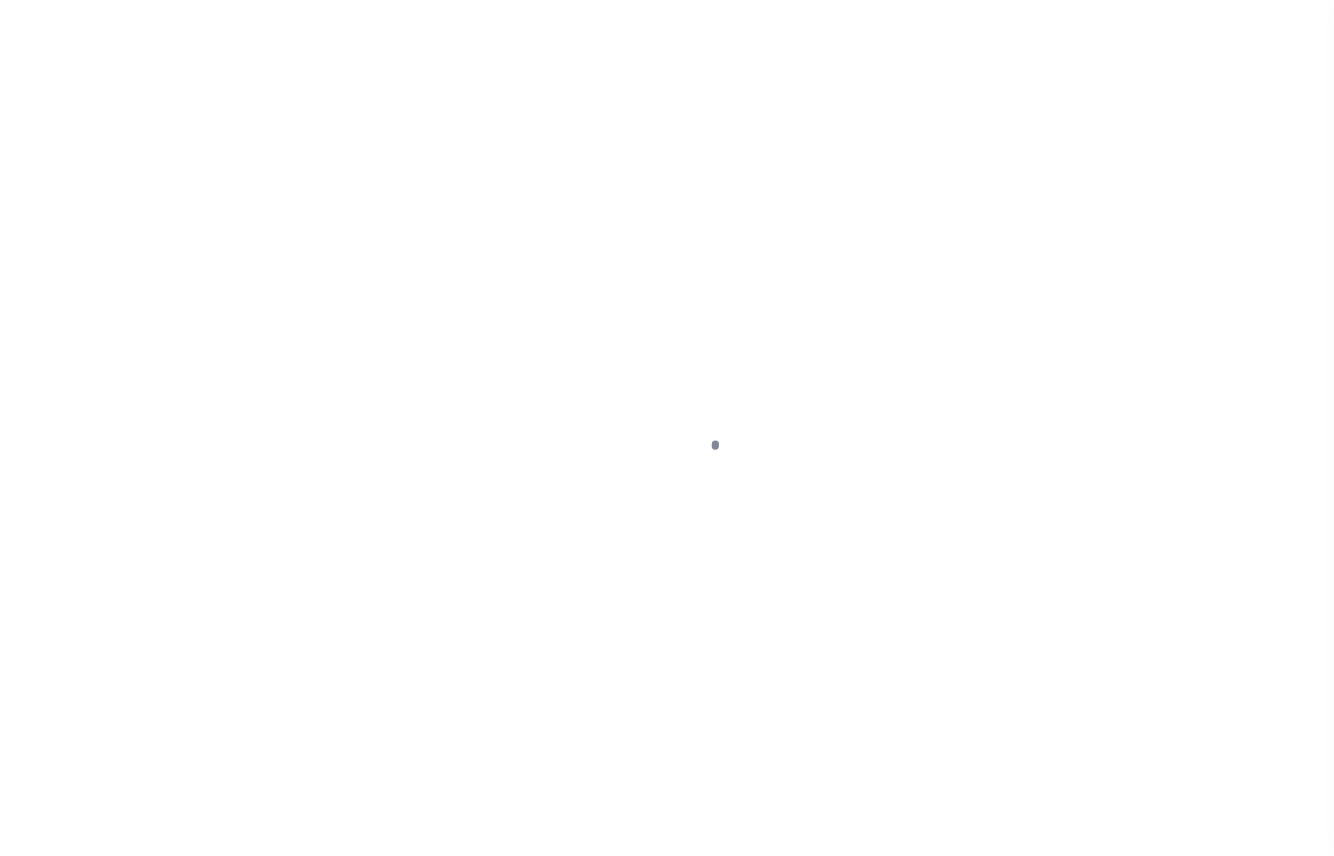 scroll, scrollTop: 133, scrollLeft: 0, axis: vertical 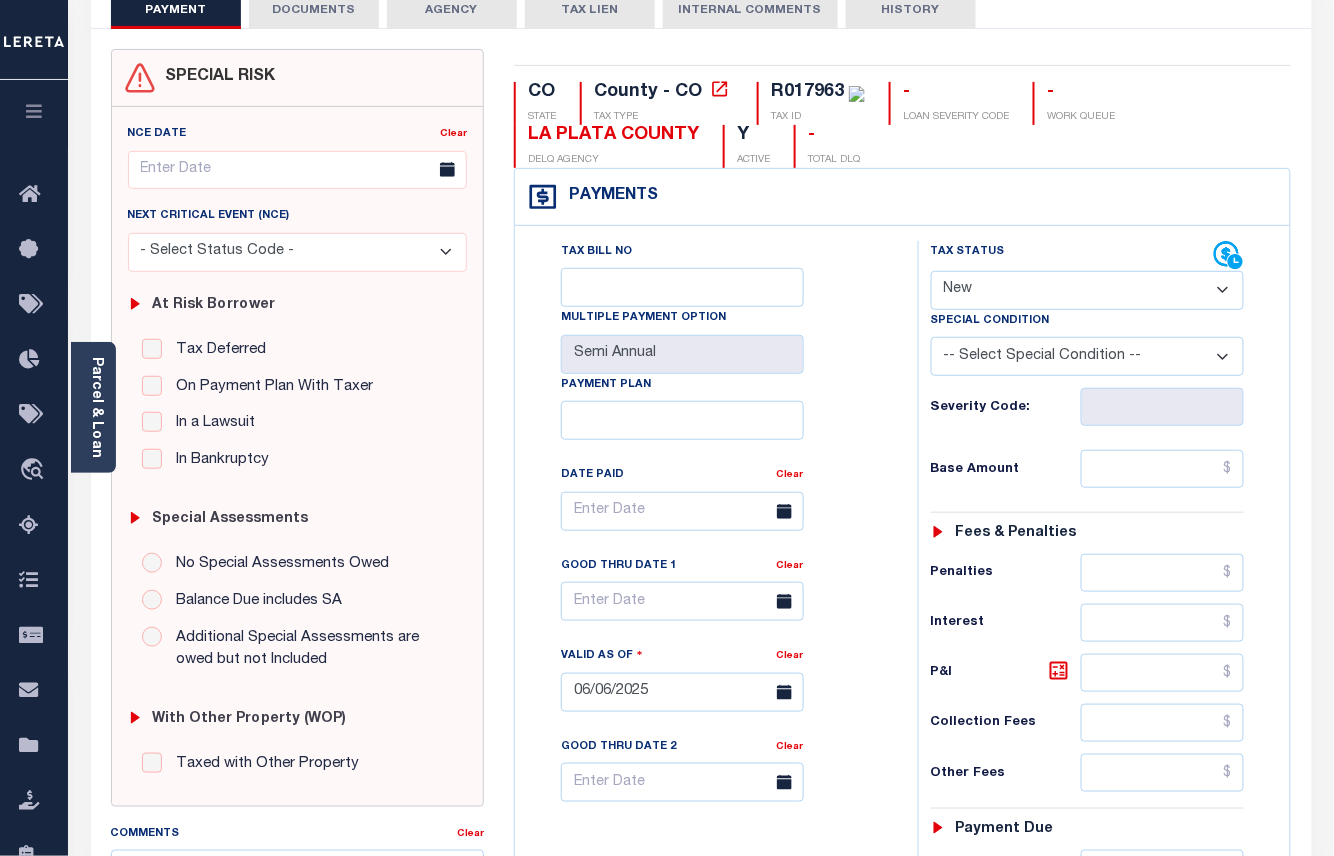 click on "- Select Status Code -
Open
Due/Unpaid
Paid
Incomplete
No Tax Due
Internal Refund Processed
New" at bounding box center (1088, 290) 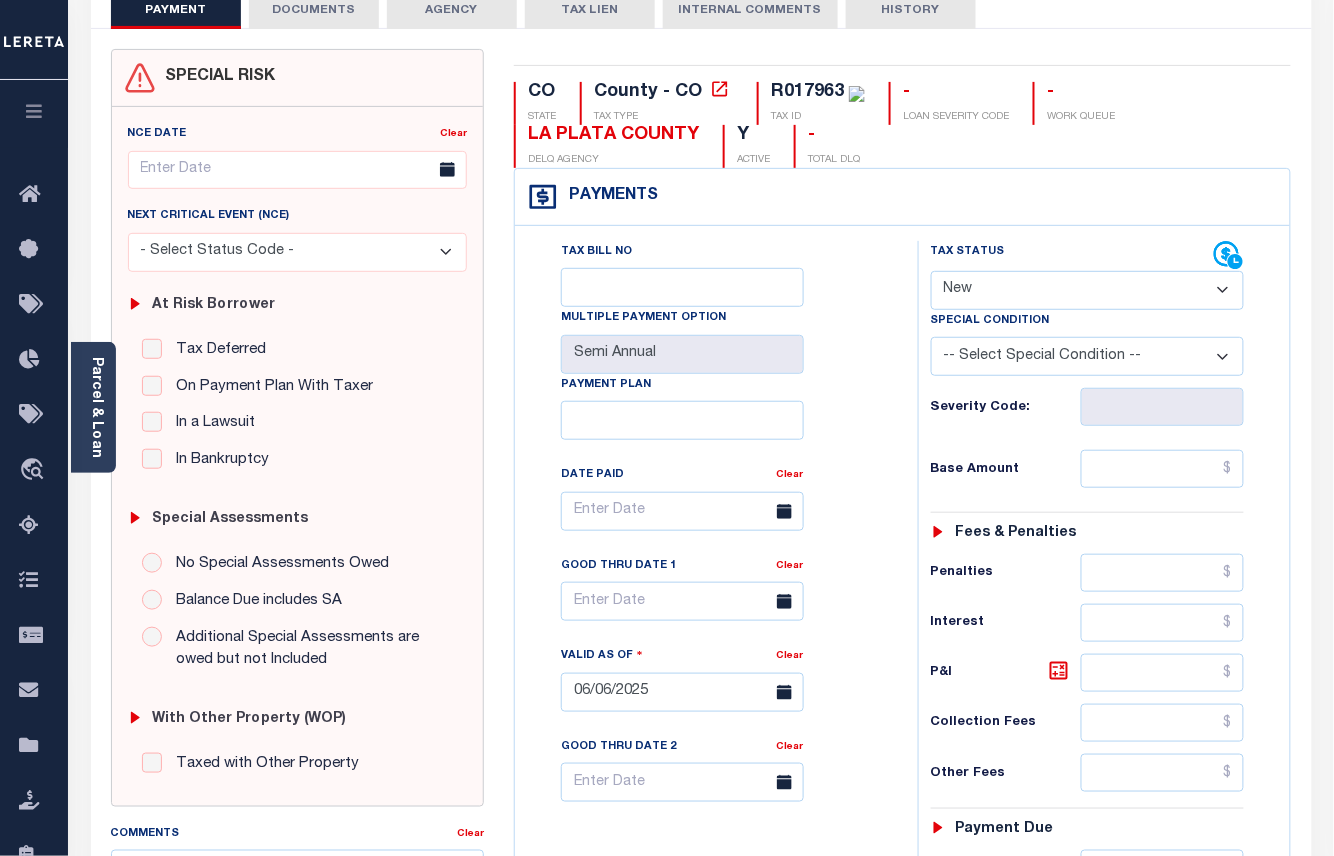 select on "PYD" 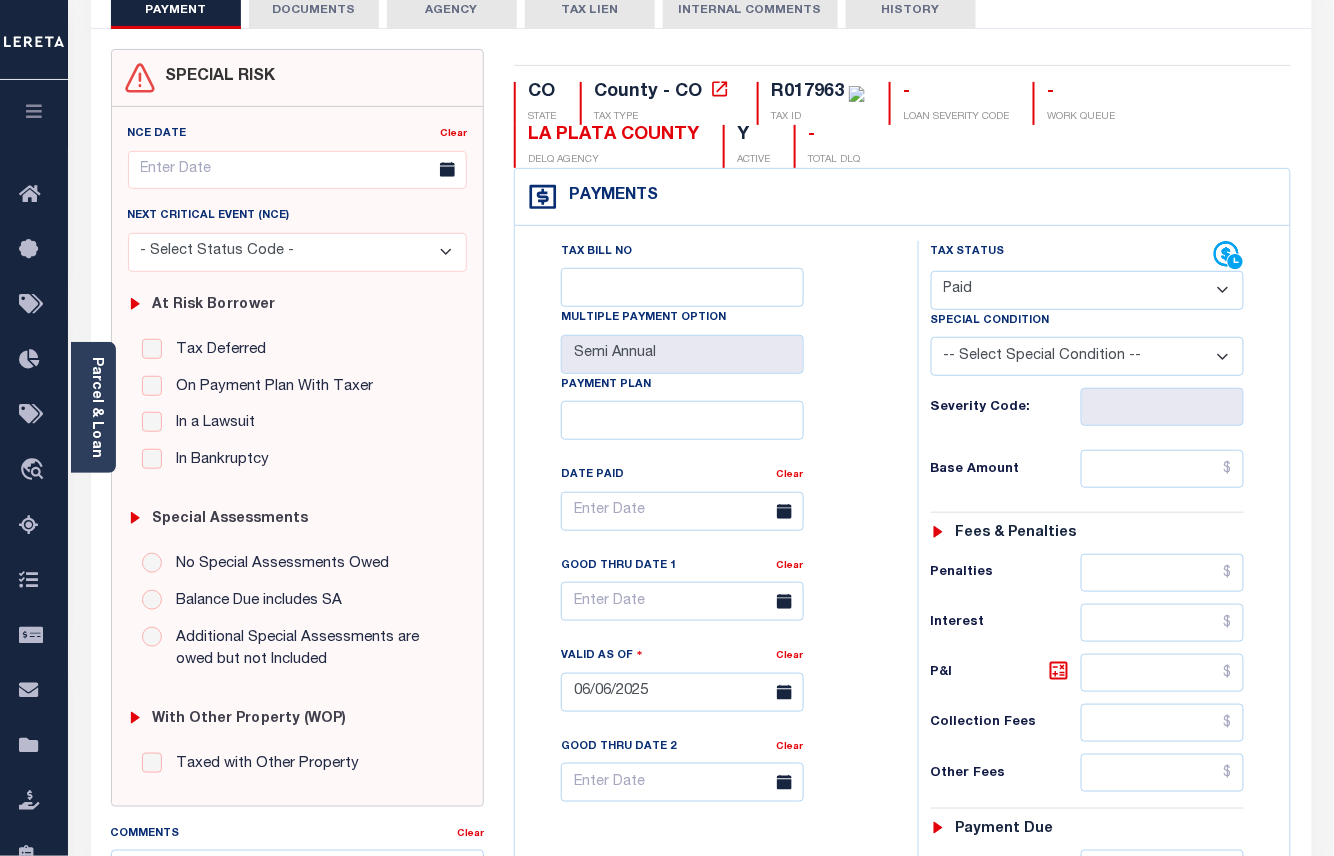 click on "- Select Status Code -
Open
Due/Unpaid
Paid
Incomplete
No Tax Due
Internal Refund Processed
New" at bounding box center [1088, 290] 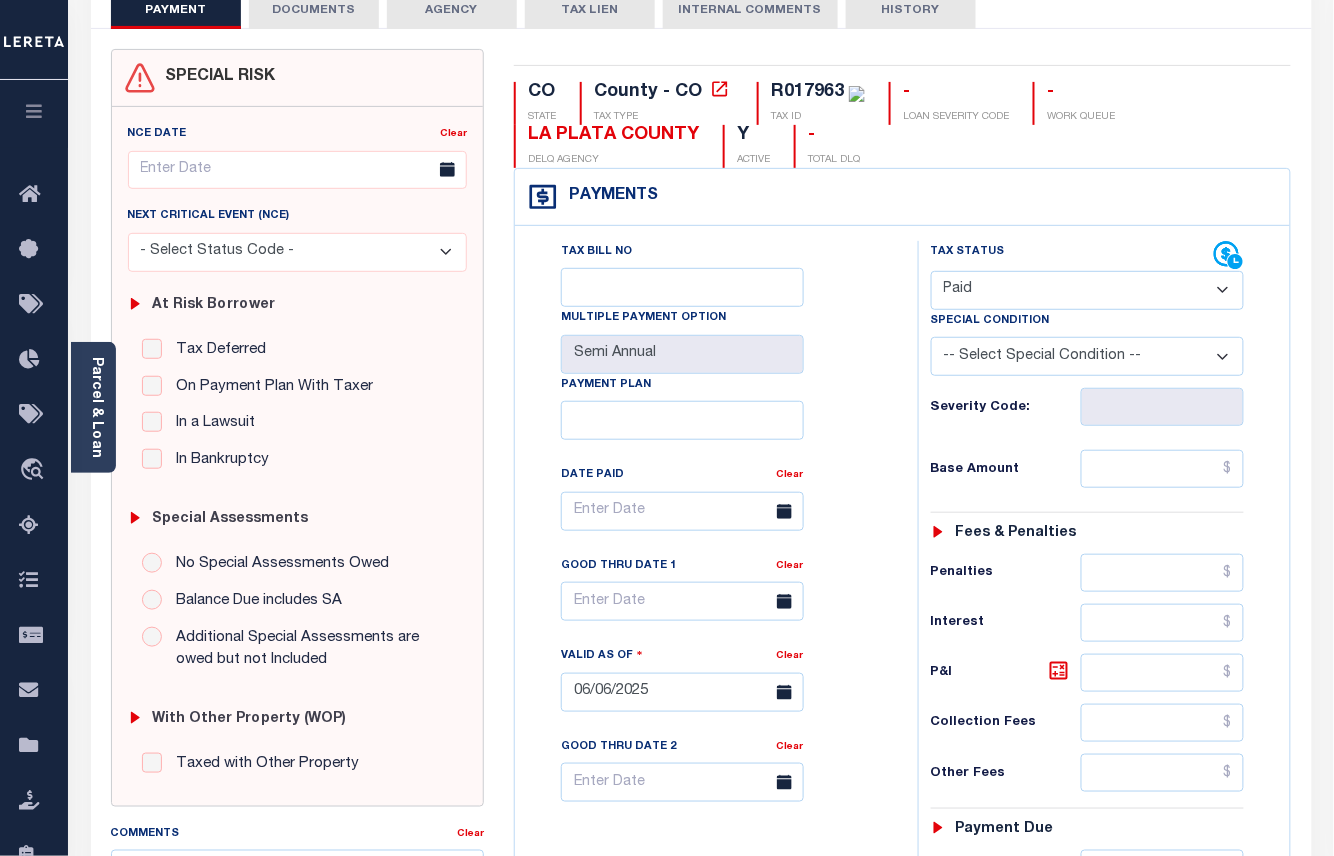 type on "08/04/2025" 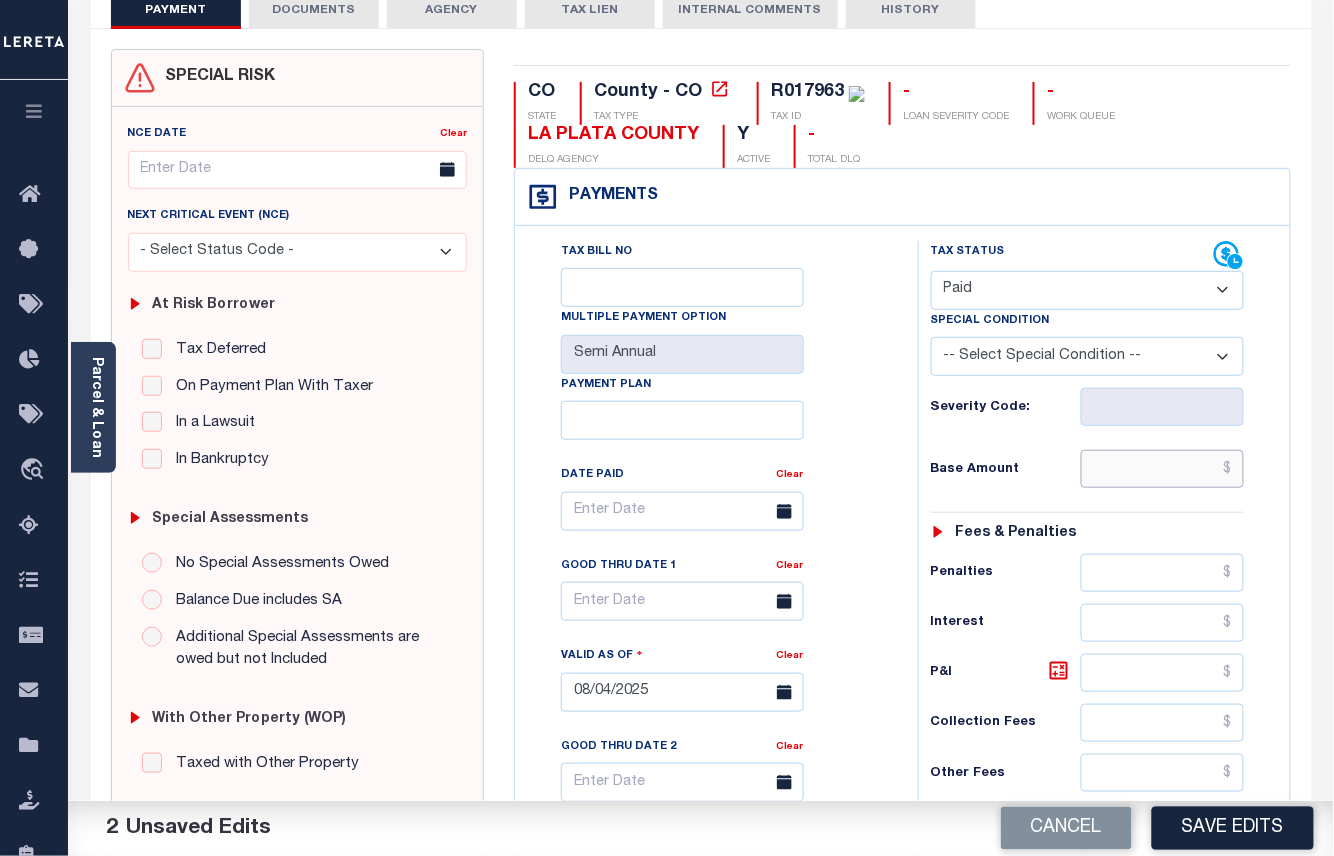 click at bounding box center [1163, 469] 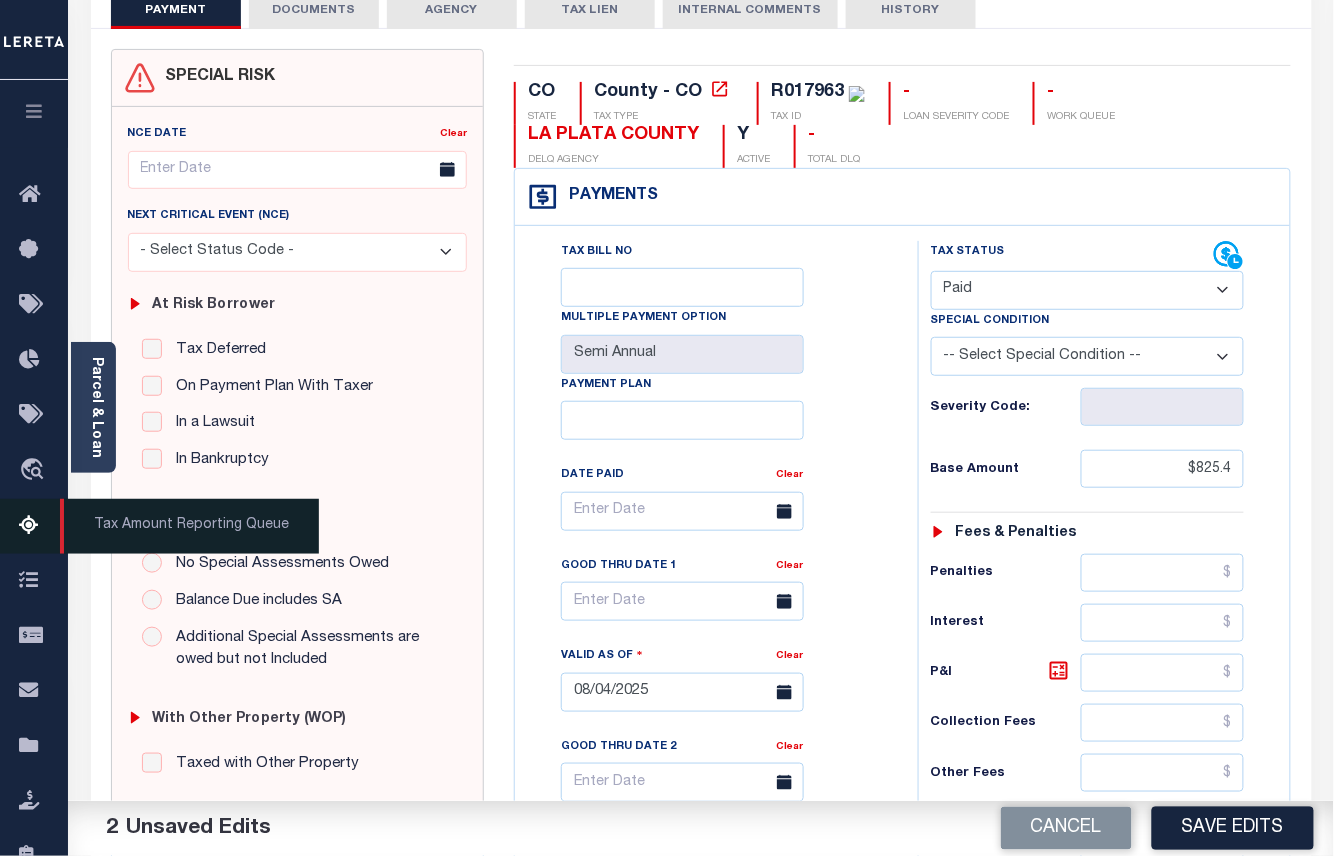 type on "$825.40" 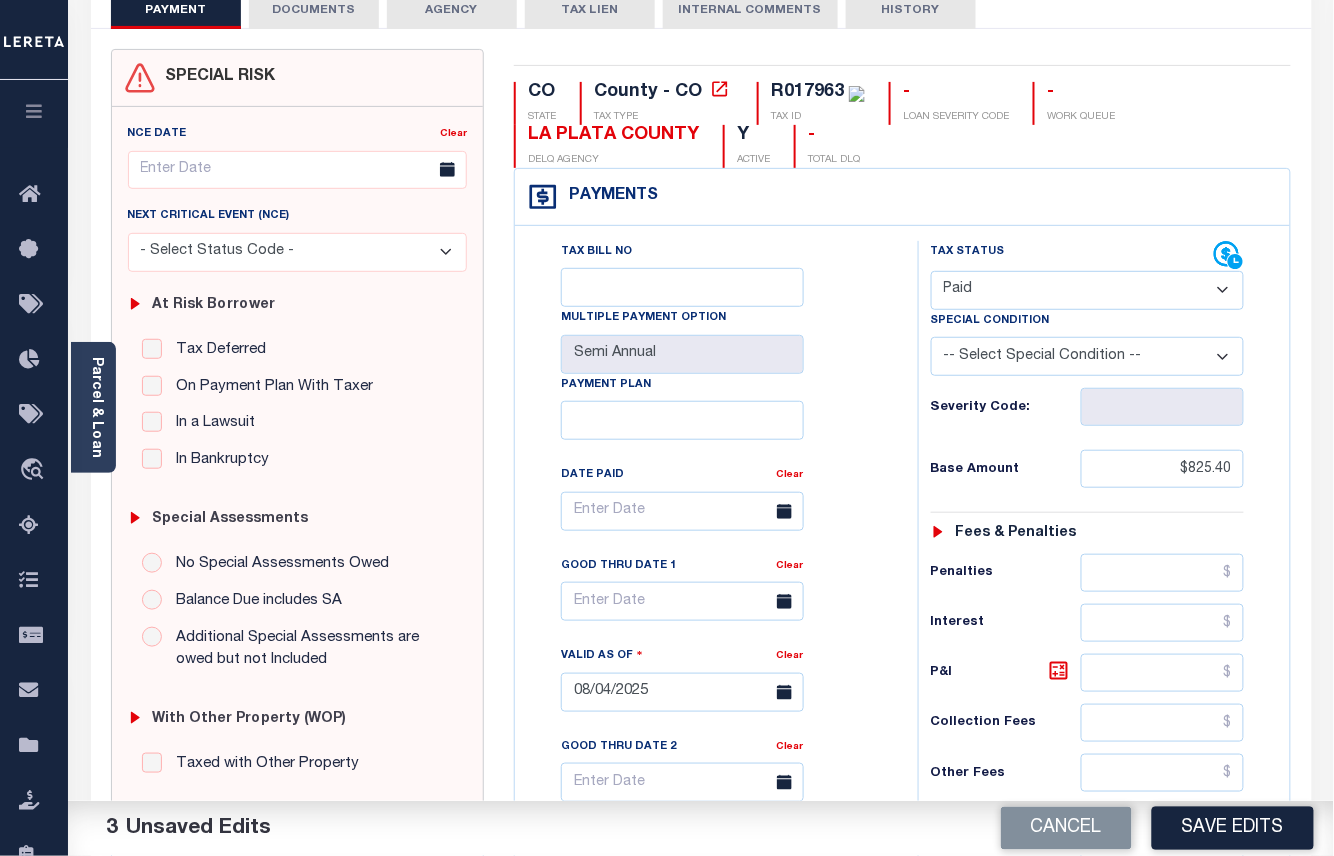 scroll, scrollTop: 0, scrollLeft: 0, axis: both 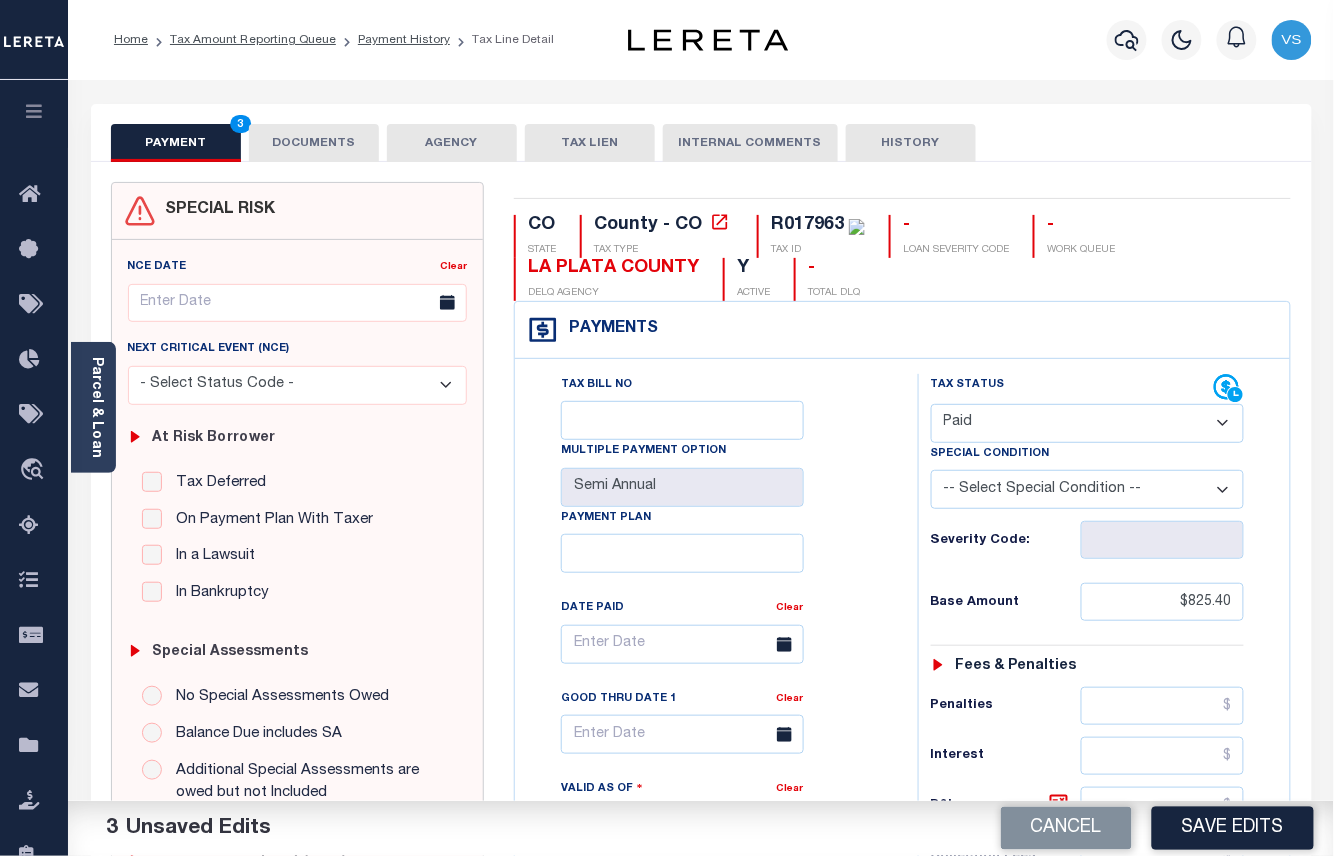 click on "DOCUMENTS" at bounding box center [314, 143] 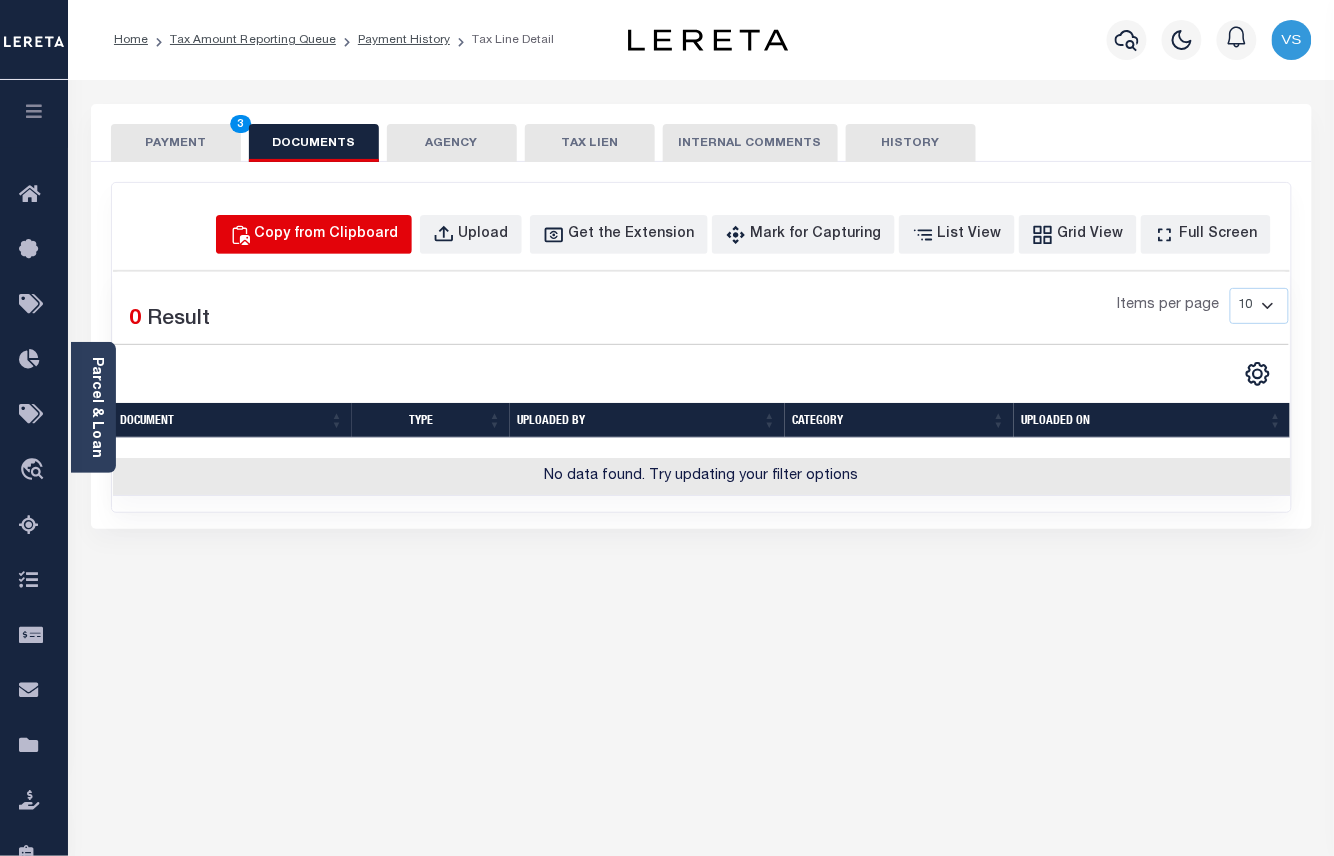 click on "Copy from Clipboard" at bounding box center [327, 235] 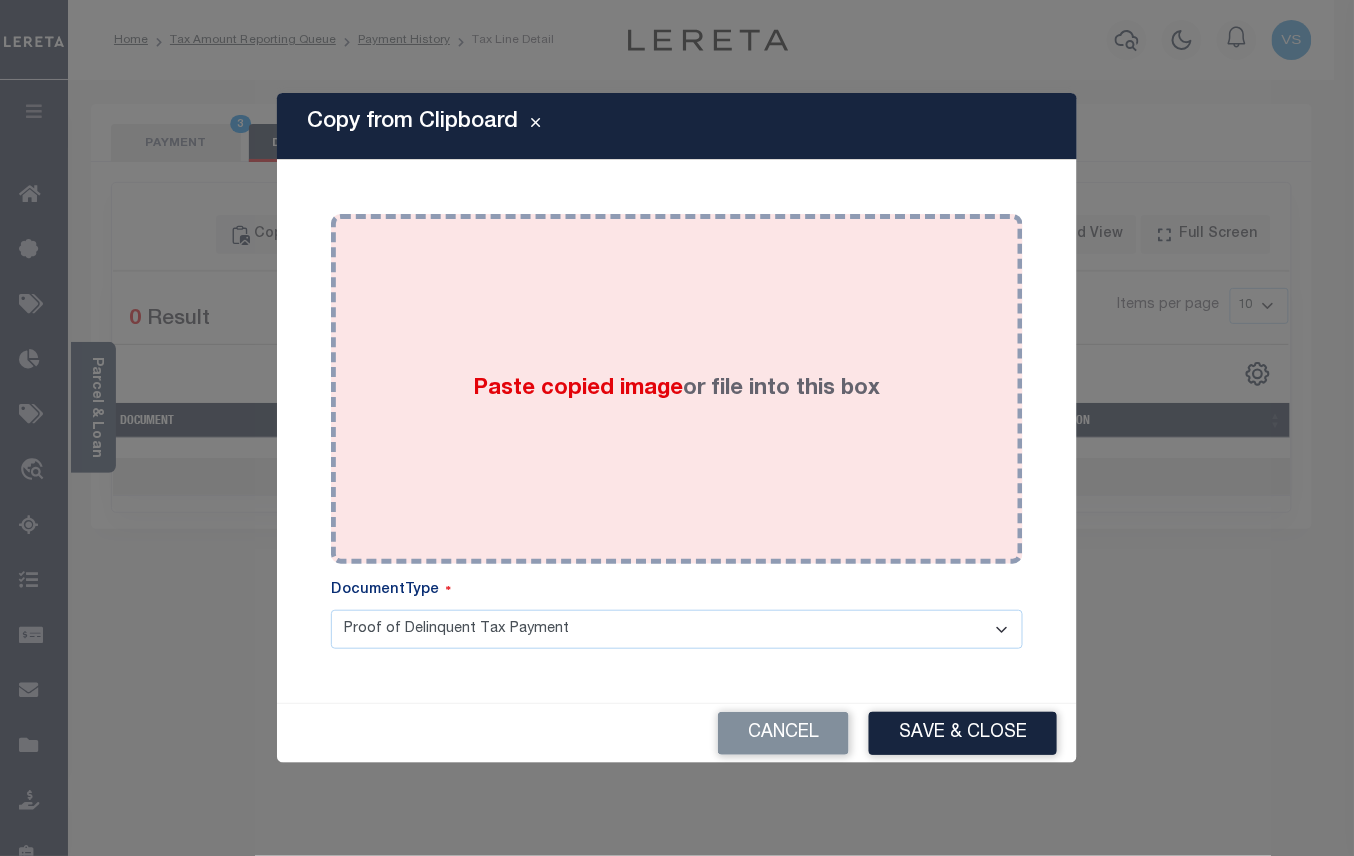 click on "Paste copied image  or file into this box" at bounding box center (677, 389) 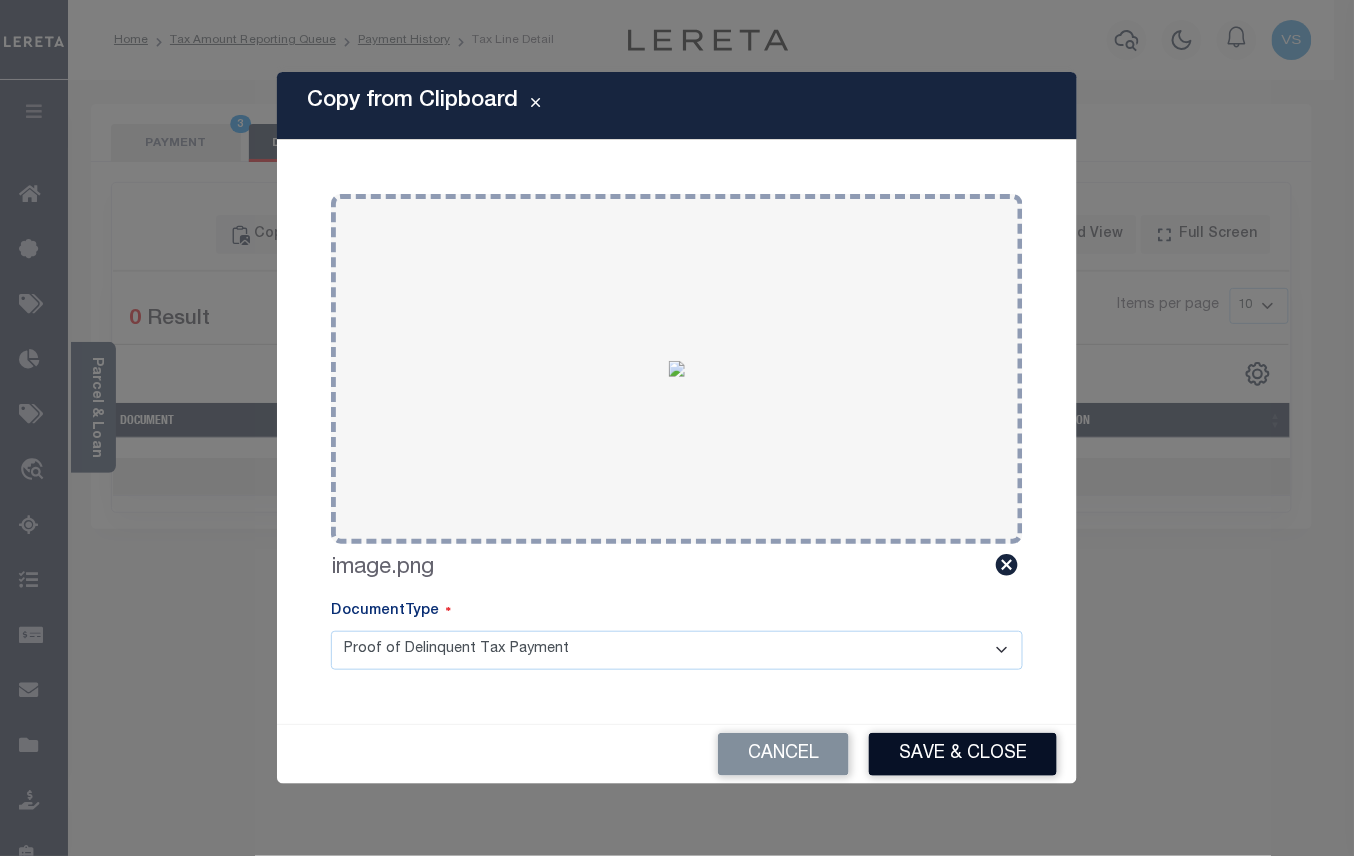 click on "Save & Close" at bounding box center (963, 754) 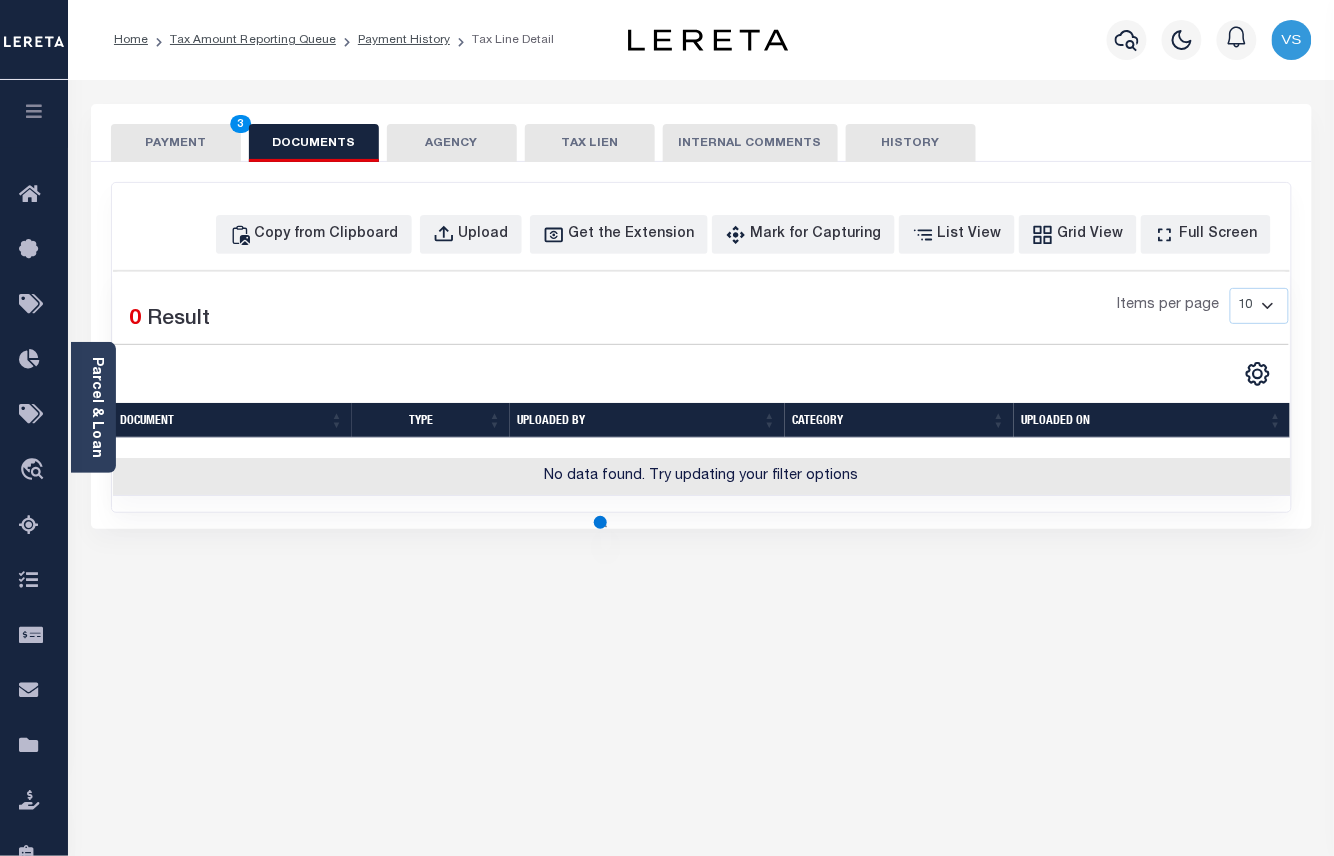 click on "PAYMENT
3" at bounding box center [176, 143] 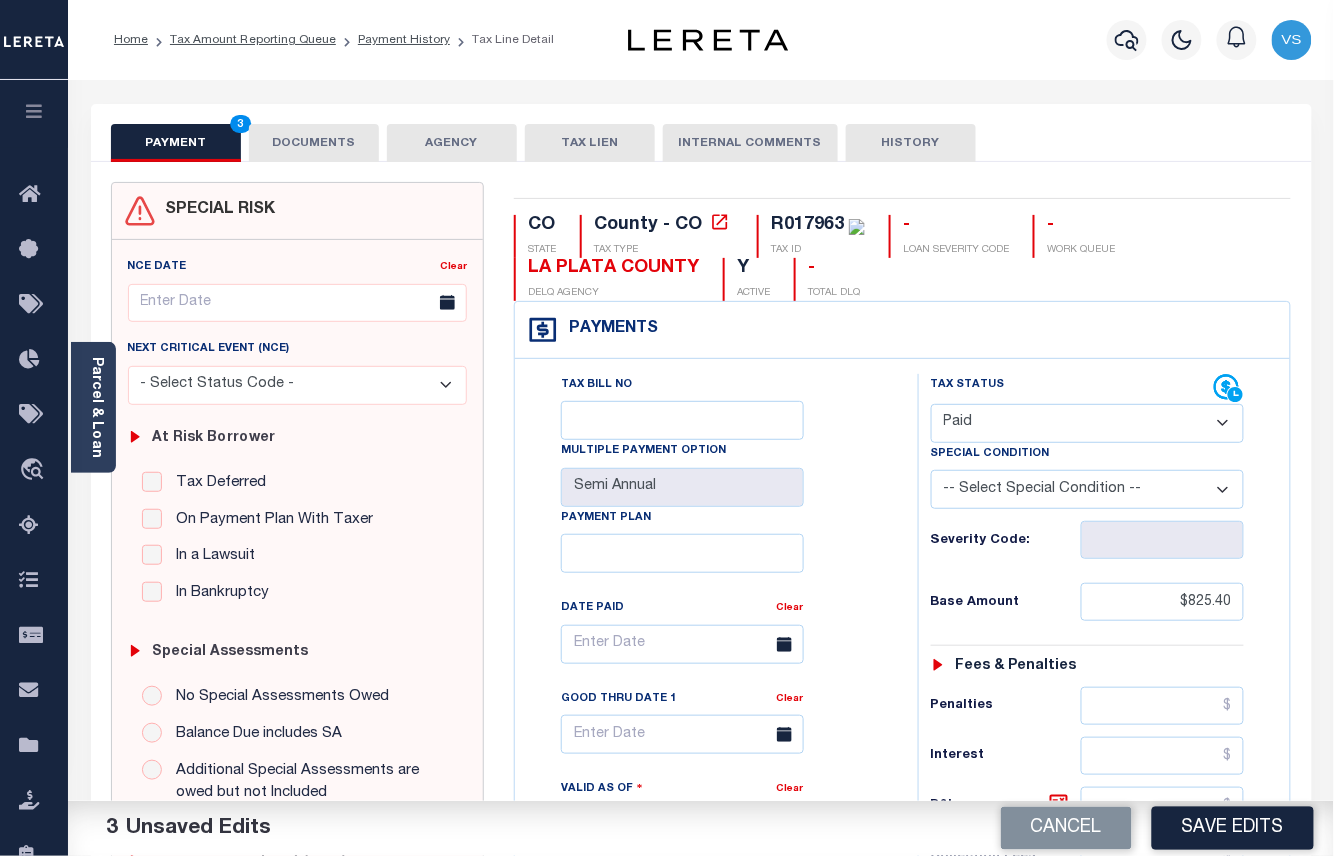 scroll, scrollTop: 266, scrollLeft: 0, axis: vertical 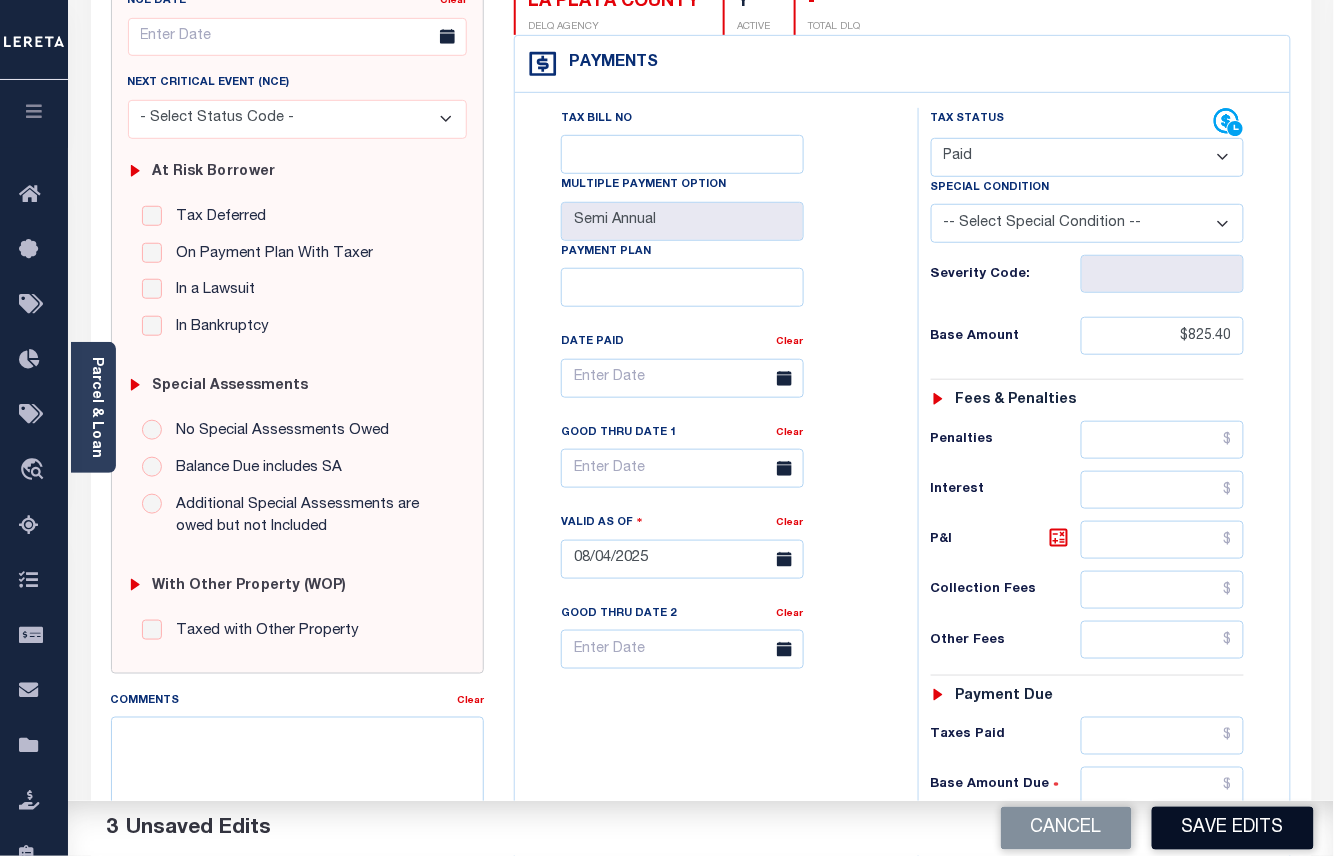 click on "Save Edits" at bounding box center (1233, 828) 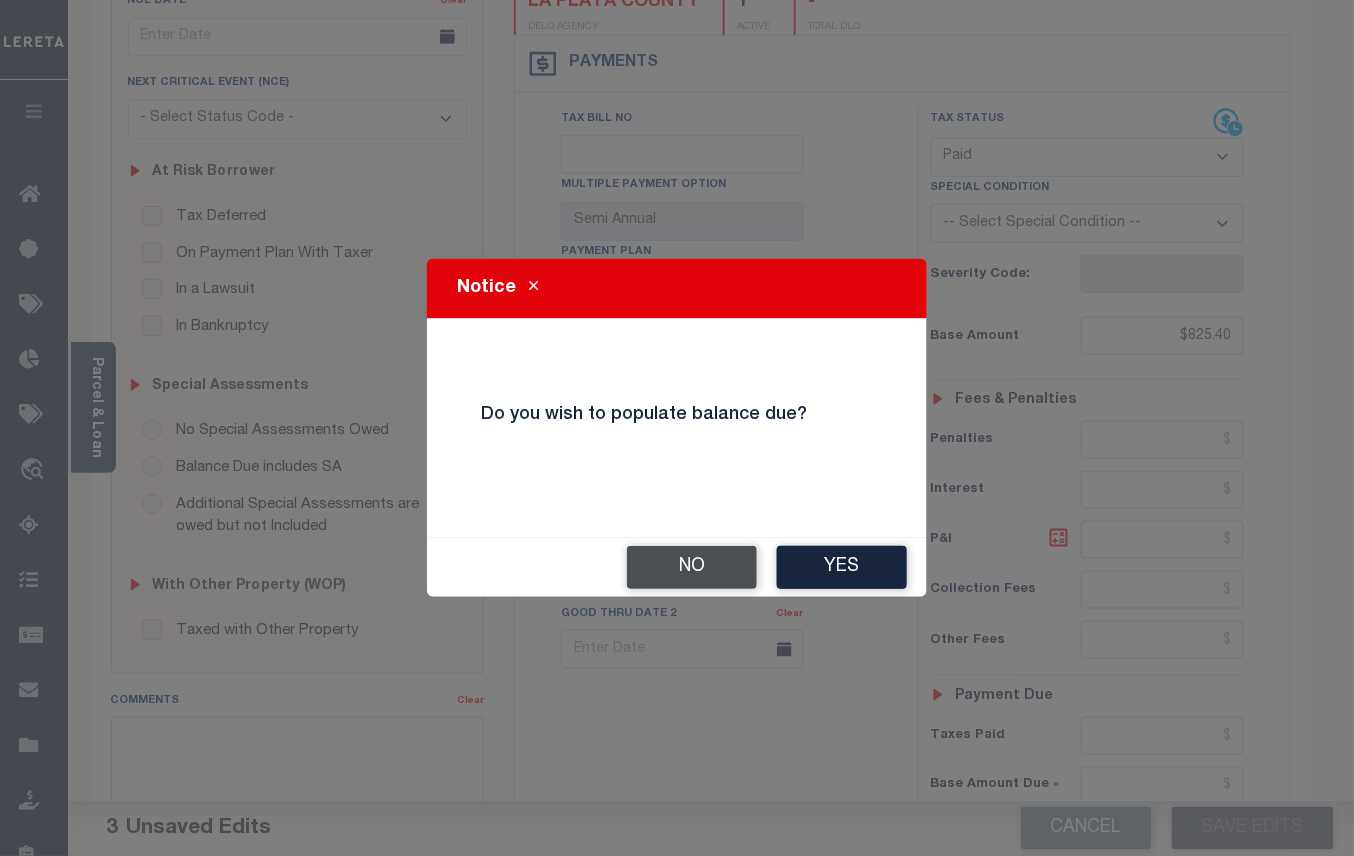 click on "No" at bounding box center (692, 567) 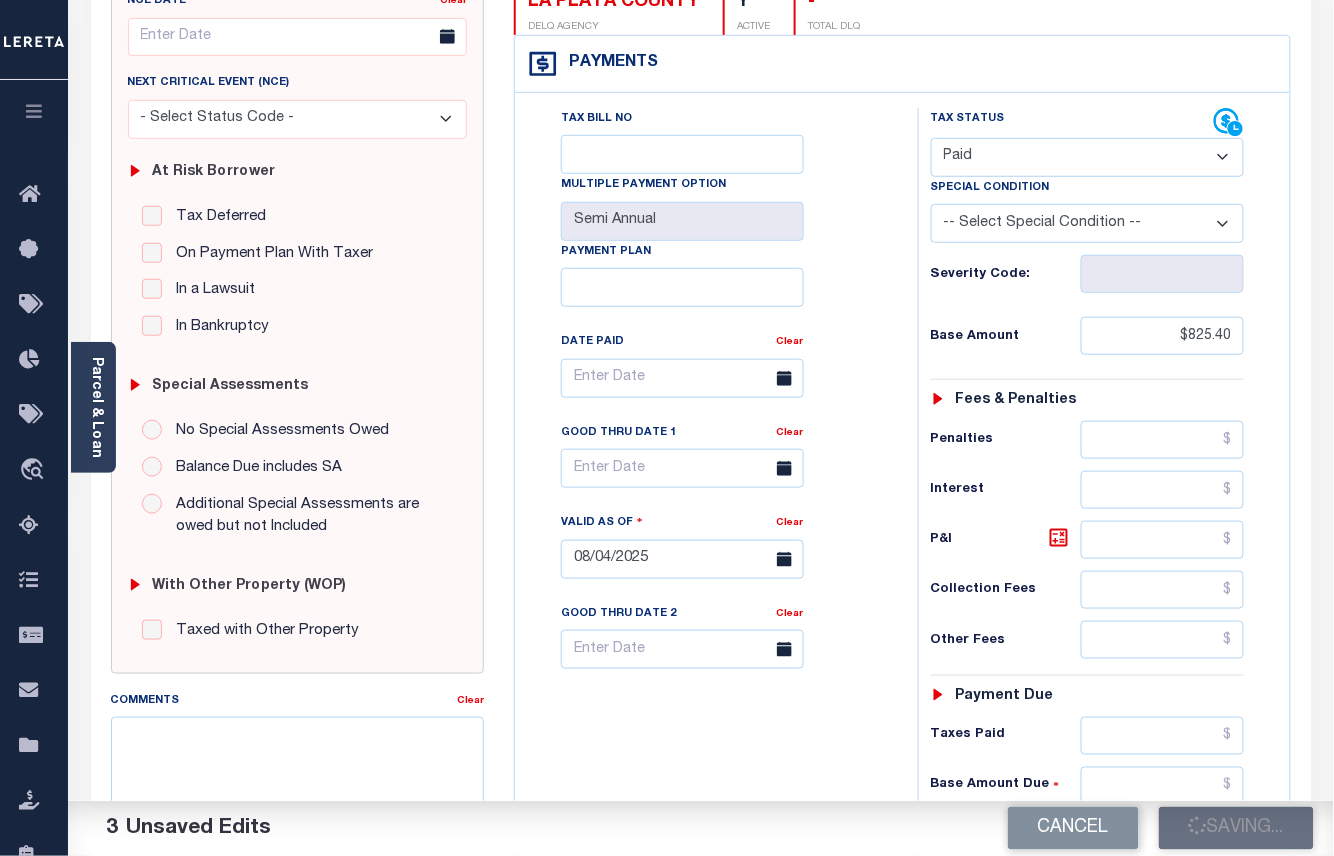 checkbox on "false" 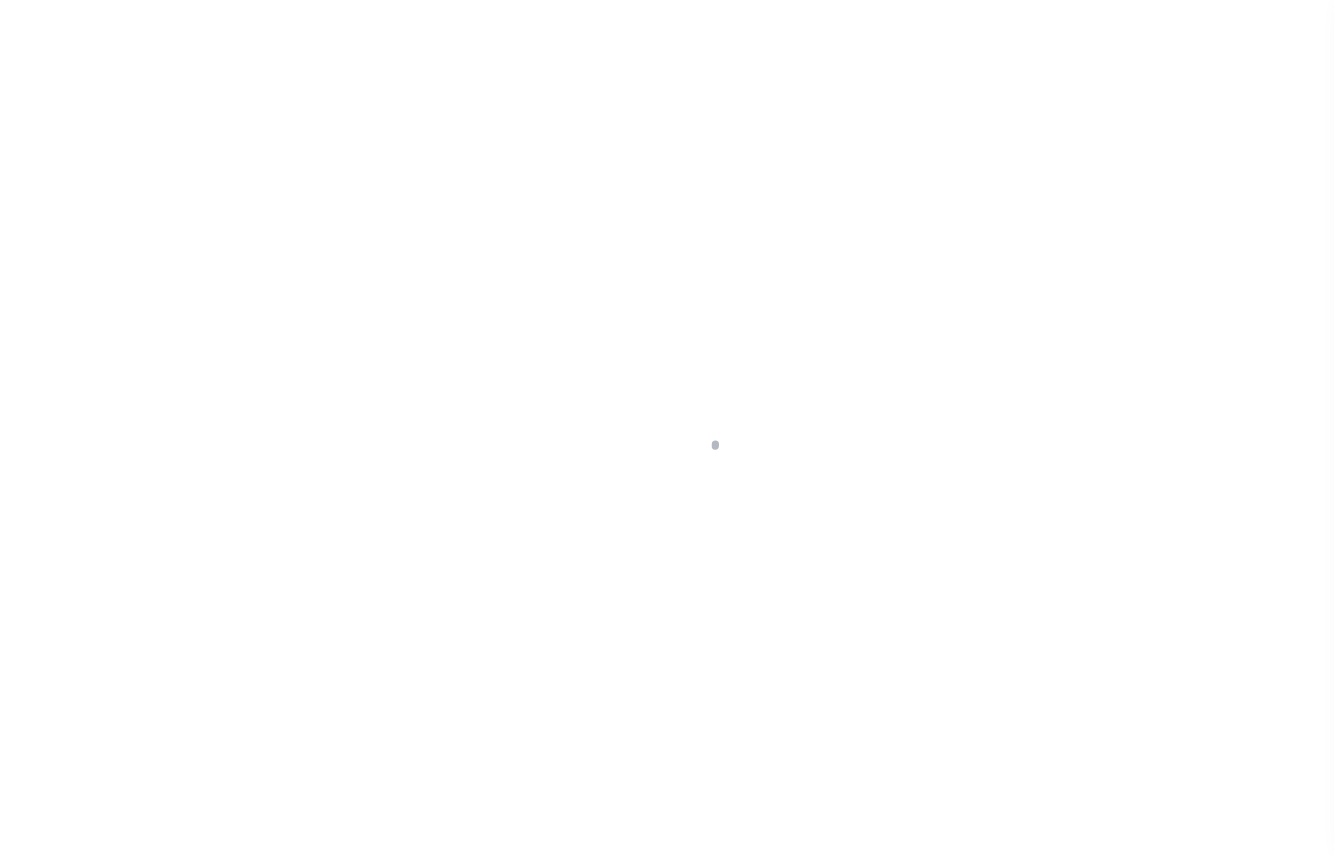 scroll, scrollTop: 0, scrollLeft: 0, axis: both 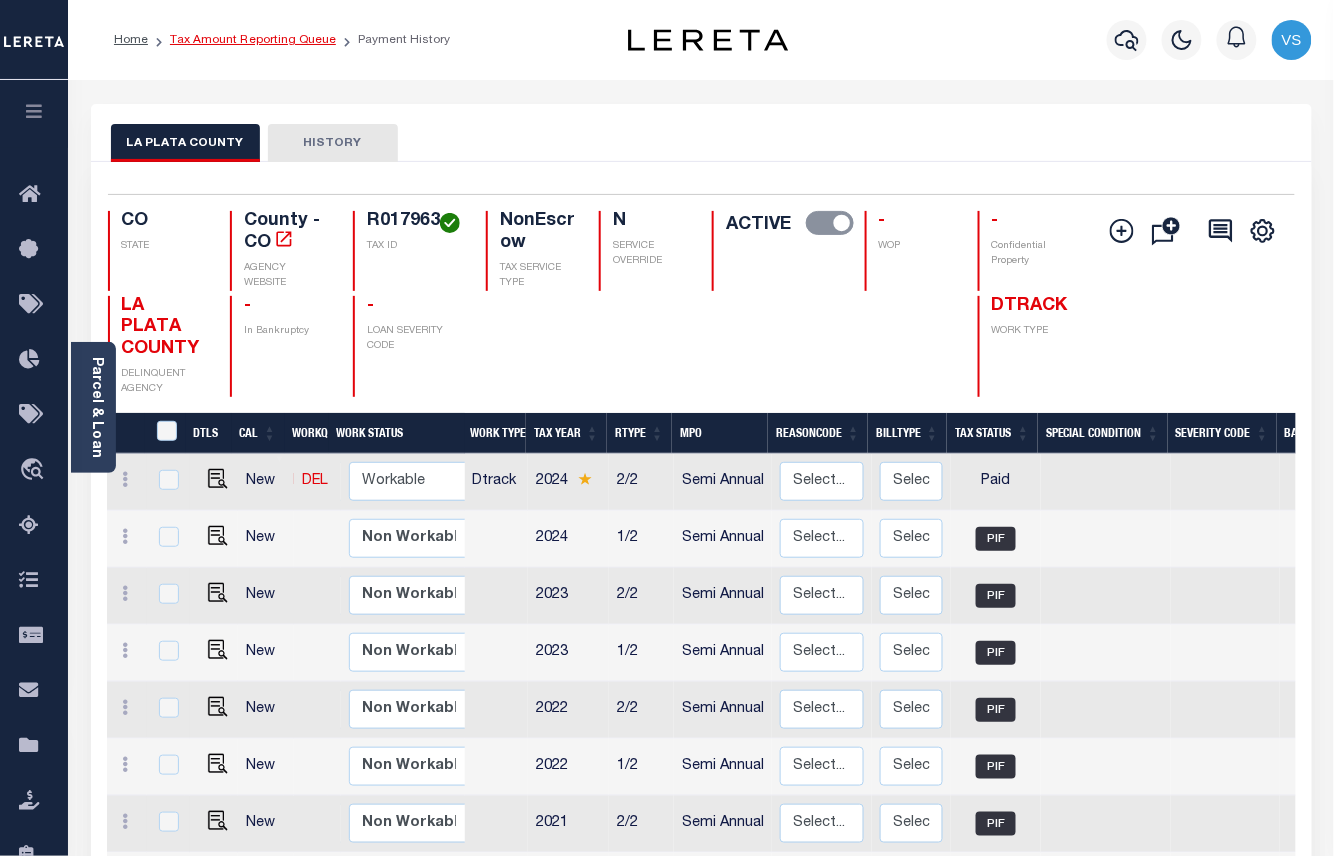 click on "Tax Amount Reporting Queue" at bounding box center [253, 40] 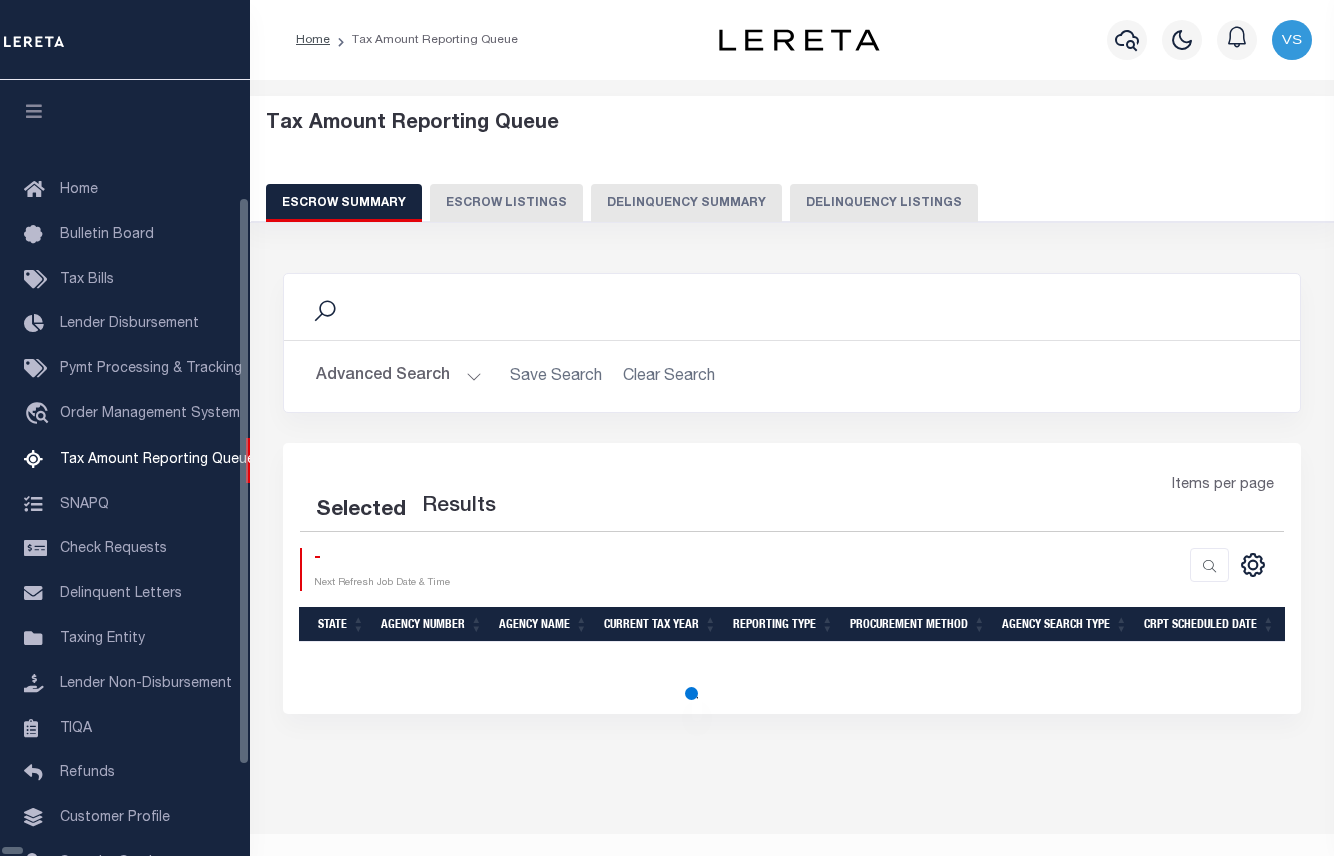 select on "100" 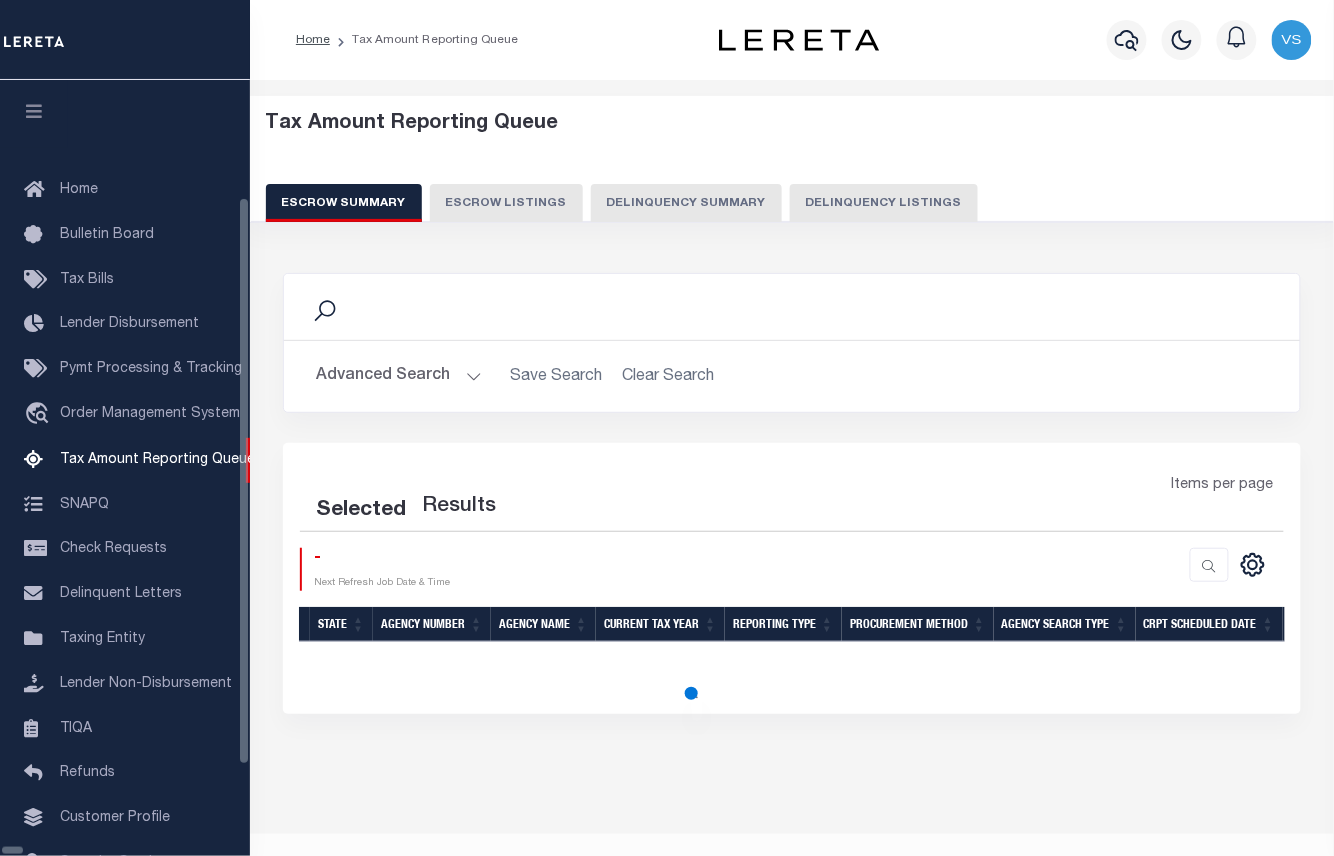 scroll, scrollTop: 92, scrollLeft: 0, axis: vertical 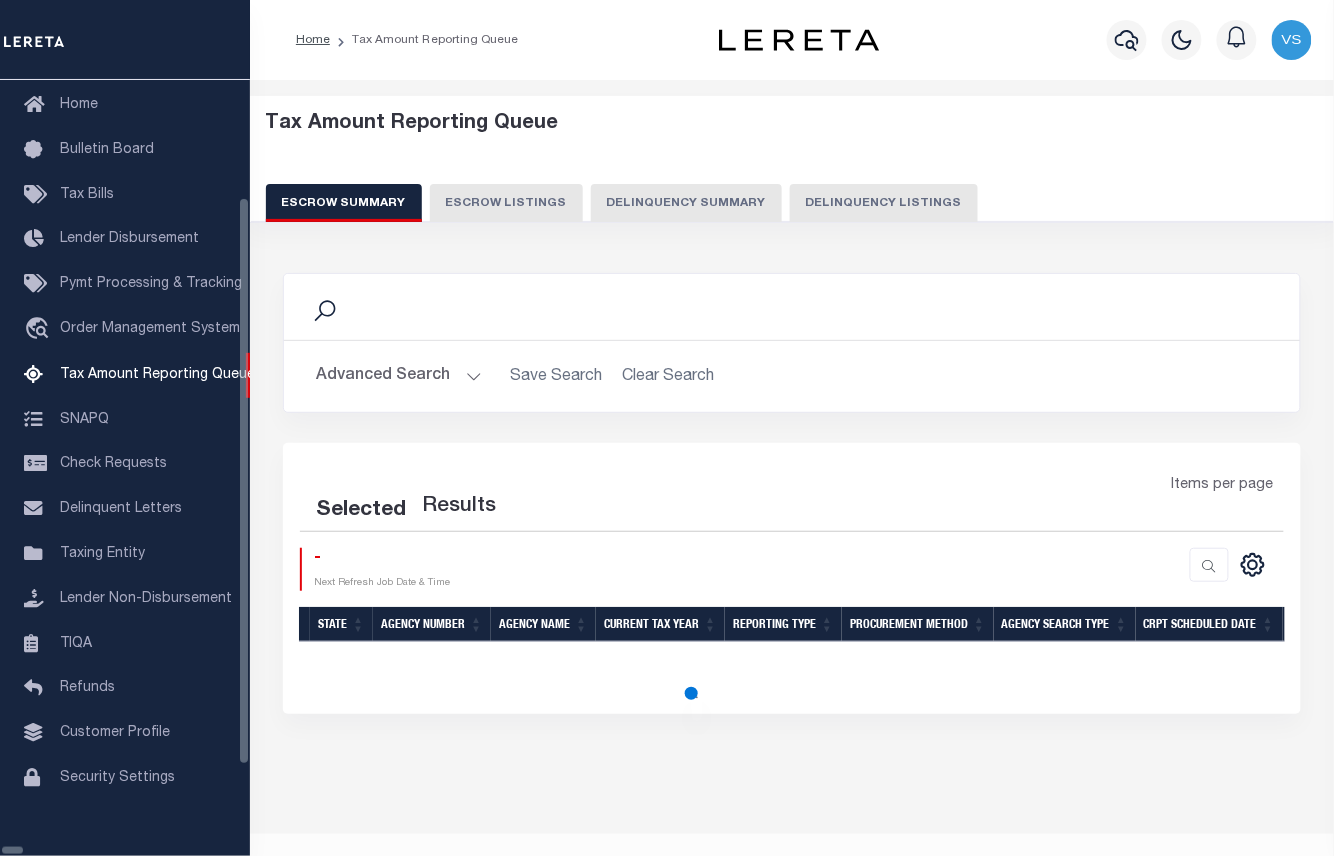 select on "100" 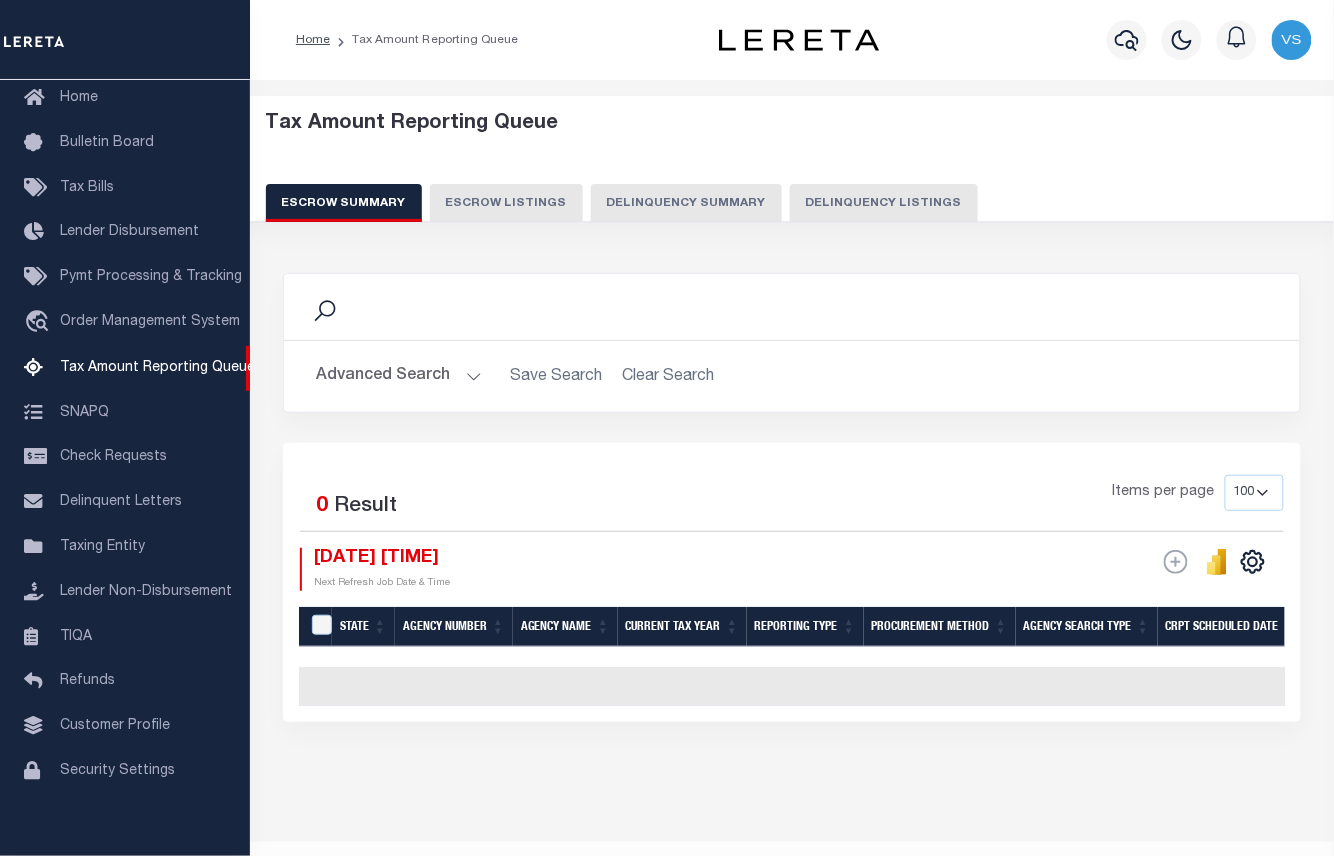 click on "Delinquency Listings" at bounding box center [884, 203] 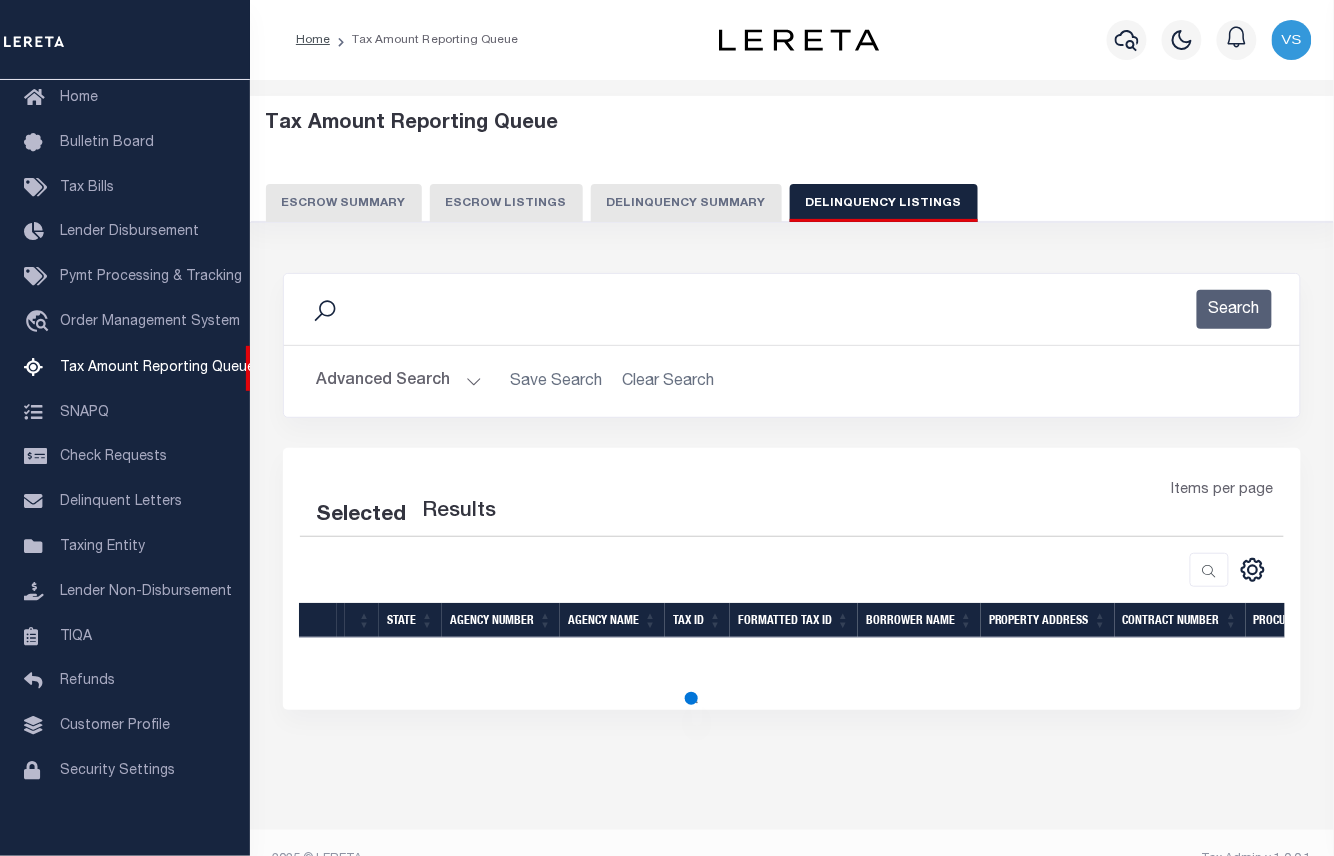 select on "100" 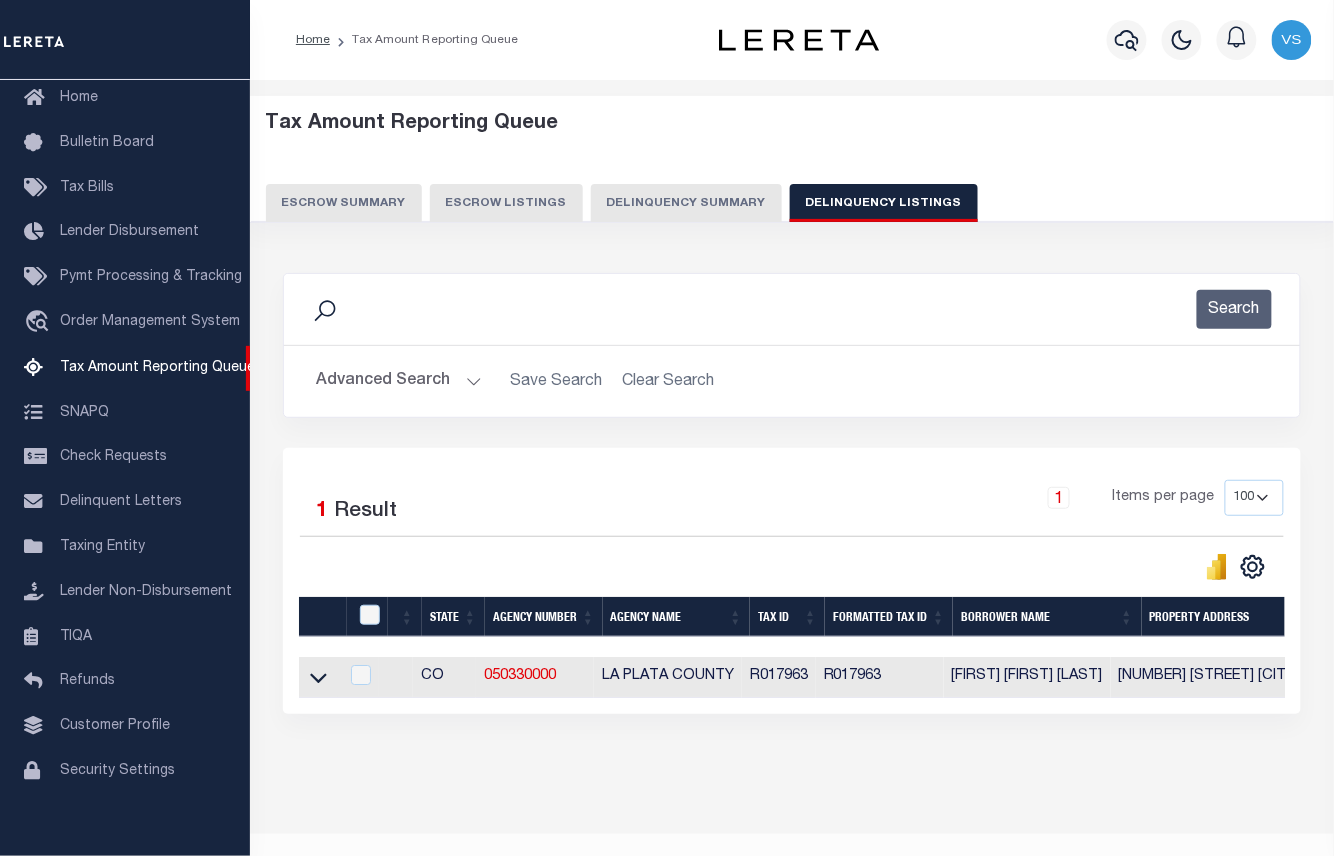 click on "Advanced Search" at bounding box center (399, 381) 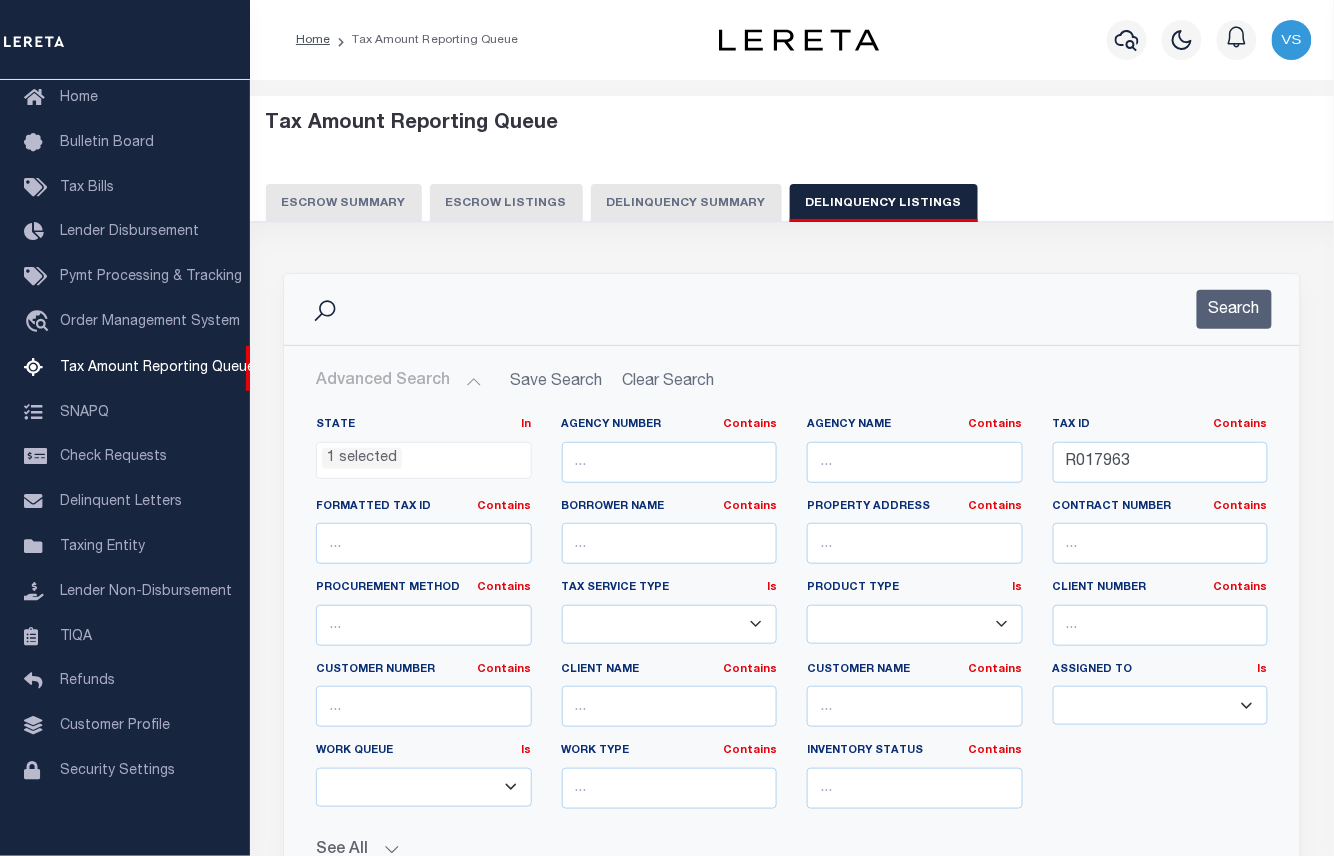 scroll, scrollTop: 400, scrollLeft: 0, axis: vertical 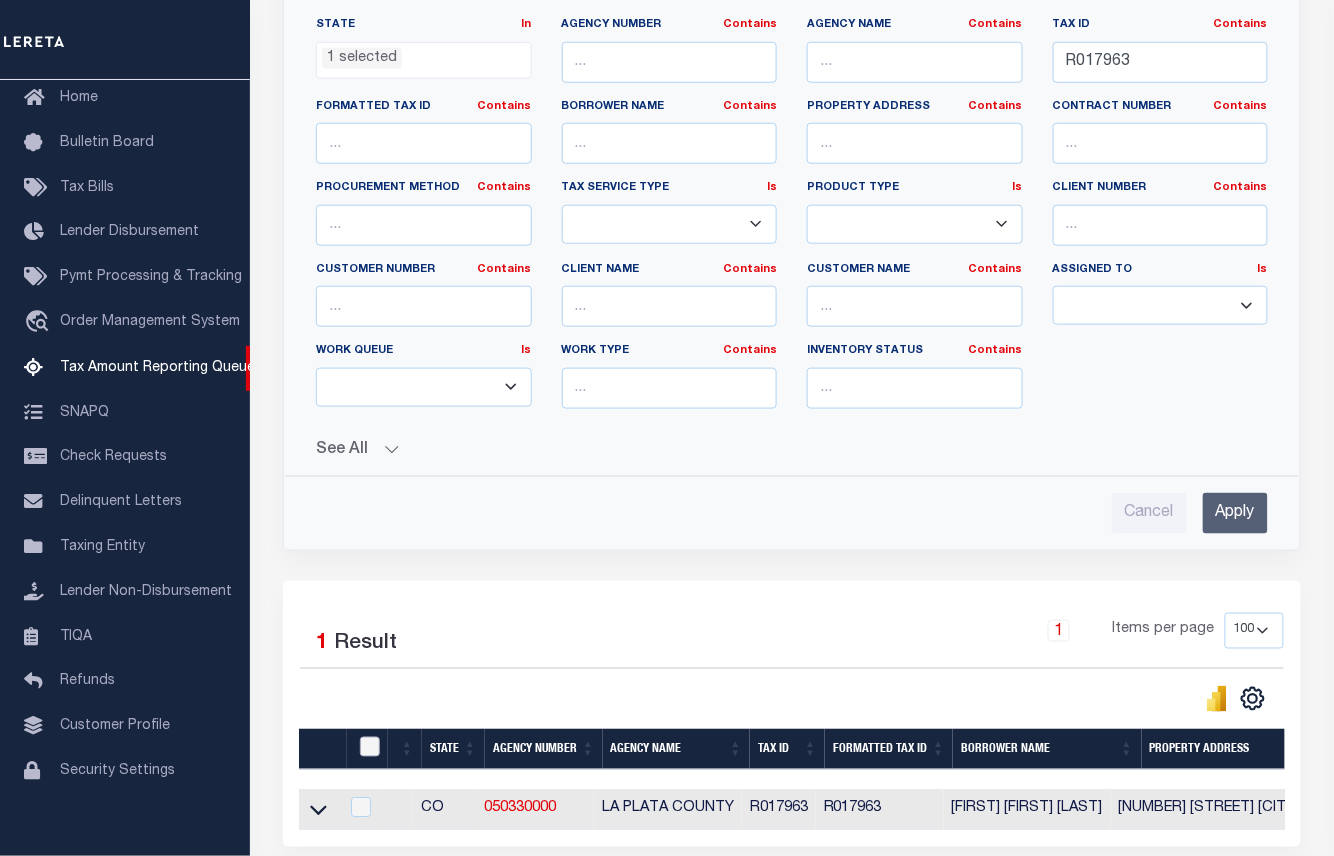 click at bounding box center [370, 747] 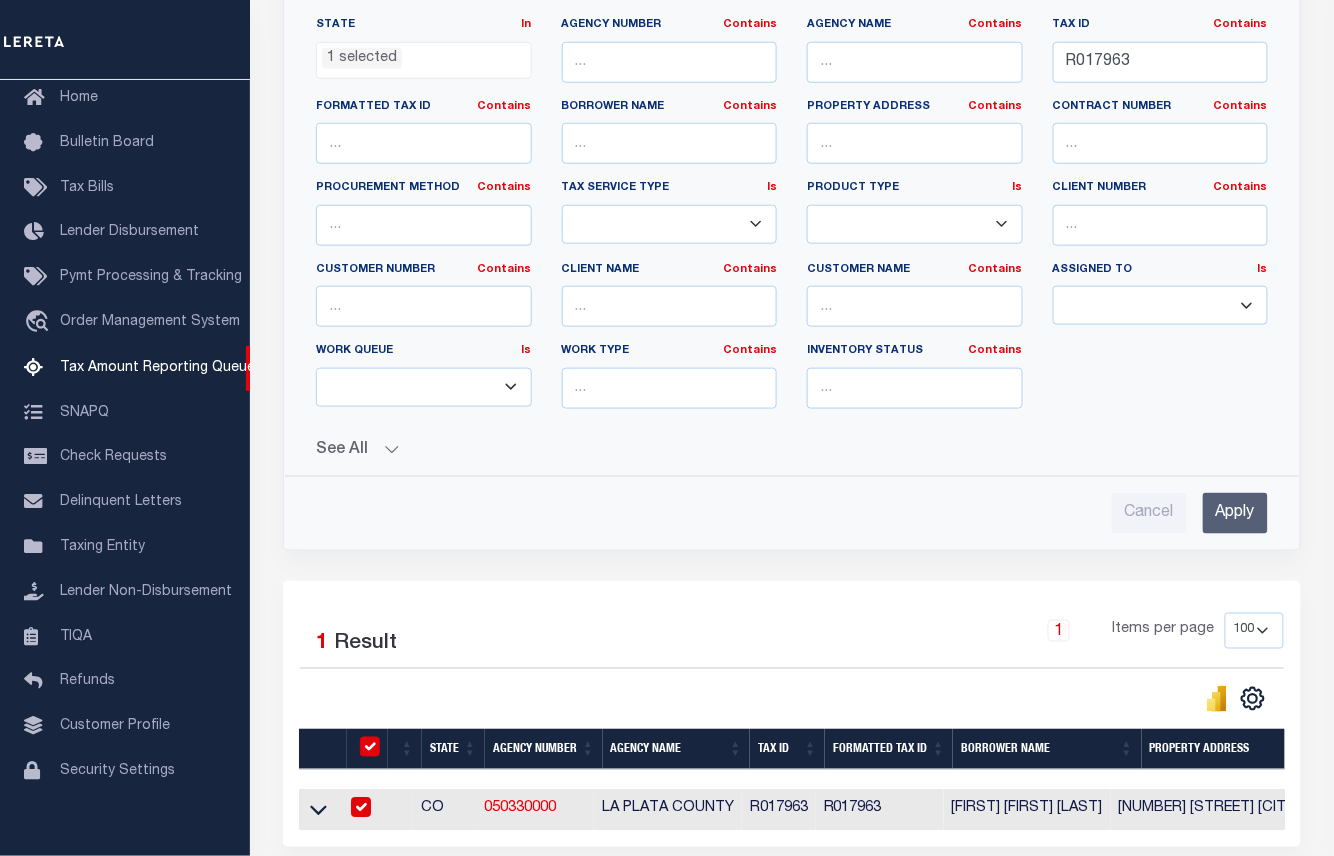 checkbox on "true" 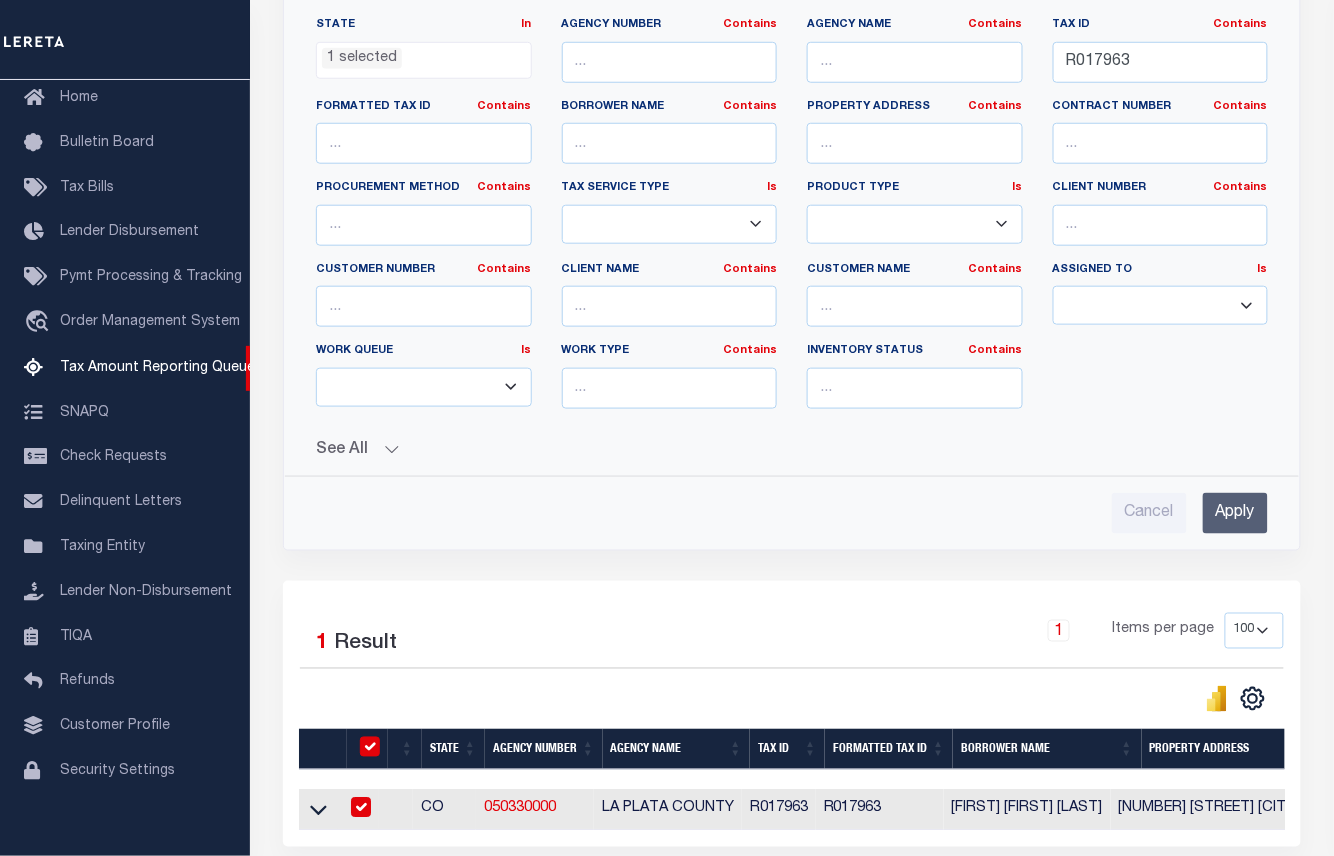 checkbox on "true" 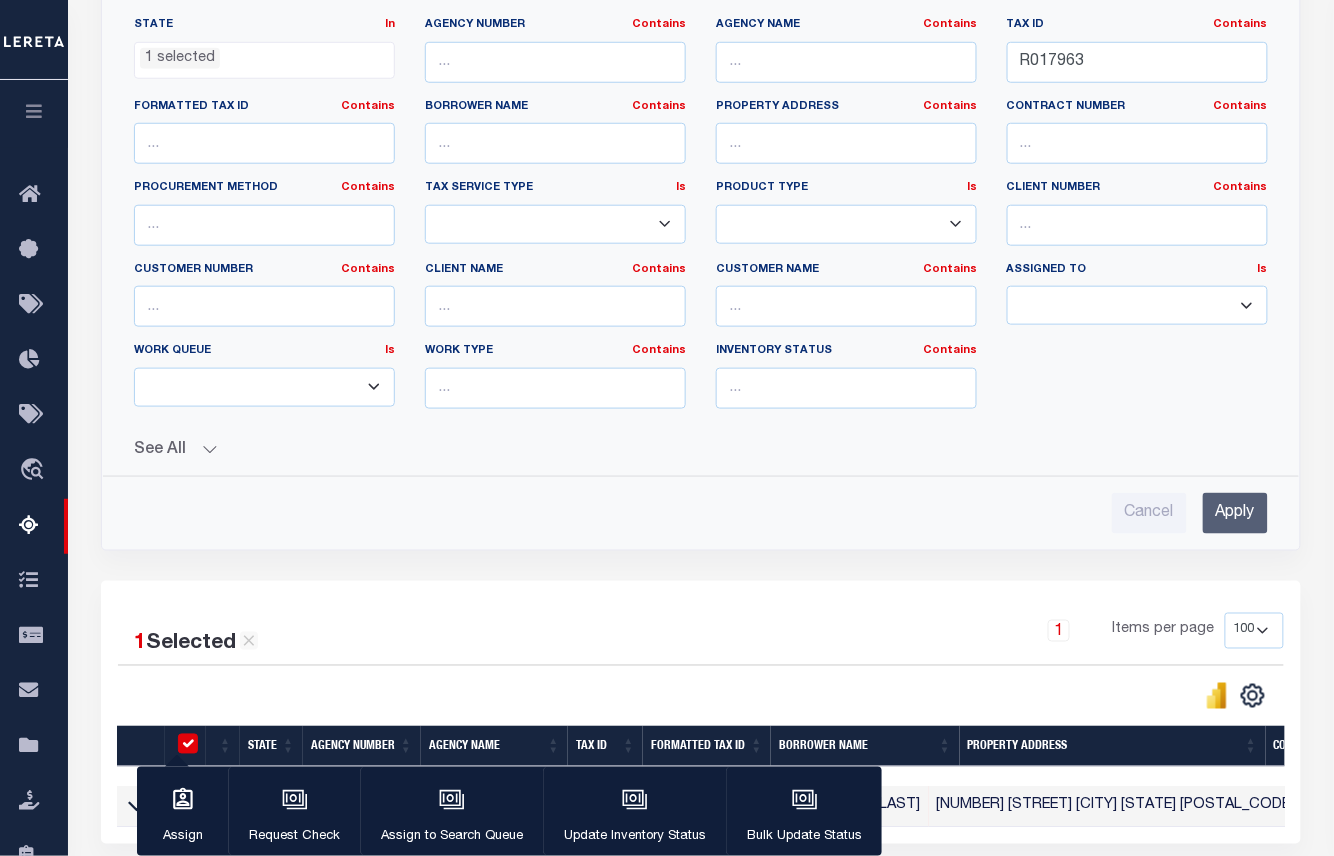 scroll, scrollTop: 590, scrollLeft: 0, axis: vertical 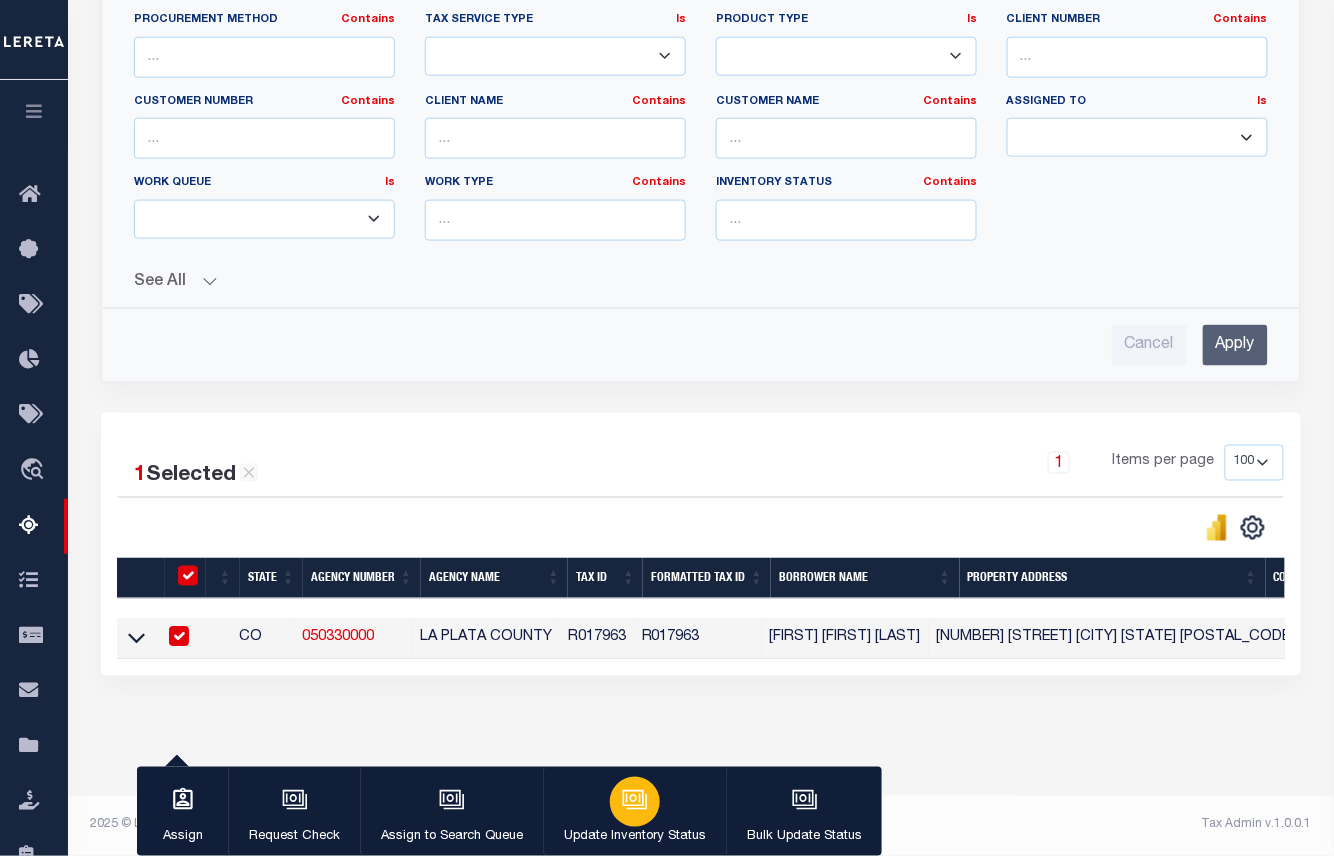click at bounding box center [635, 802] 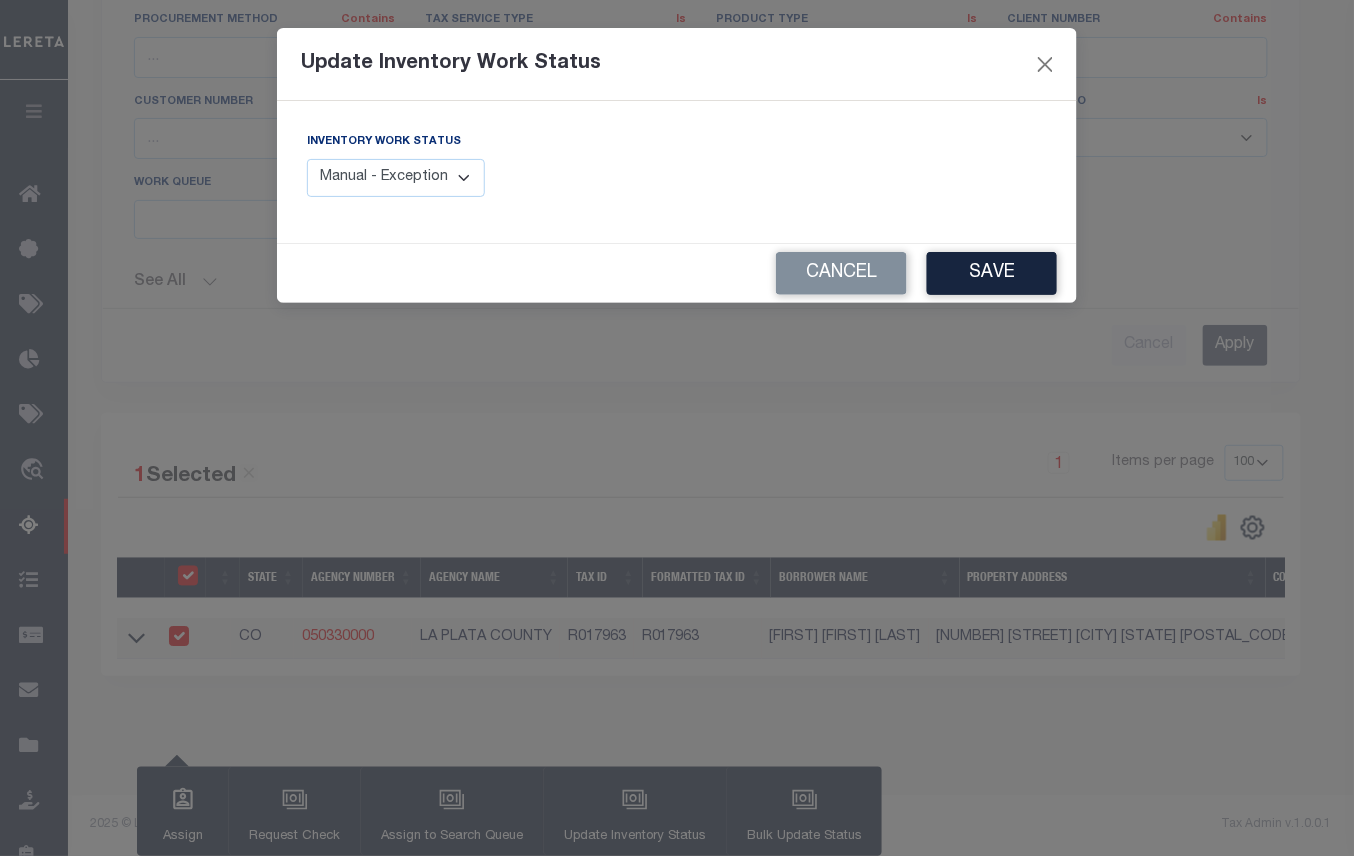 click on "Manual - Exception
Pended - Awaiting Search
Late Add Exception
Completed" at bounding box center [396, 178] 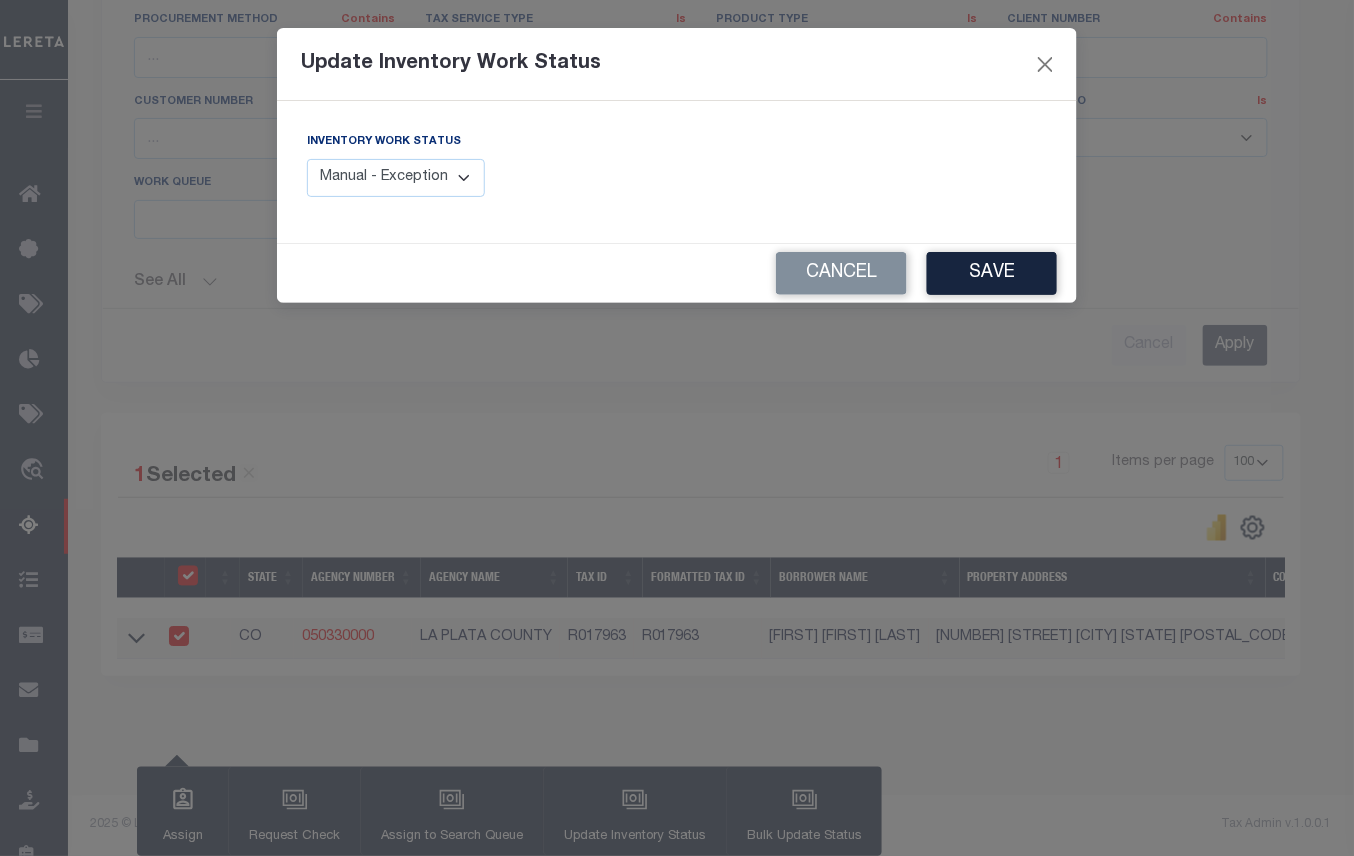 select on "4" 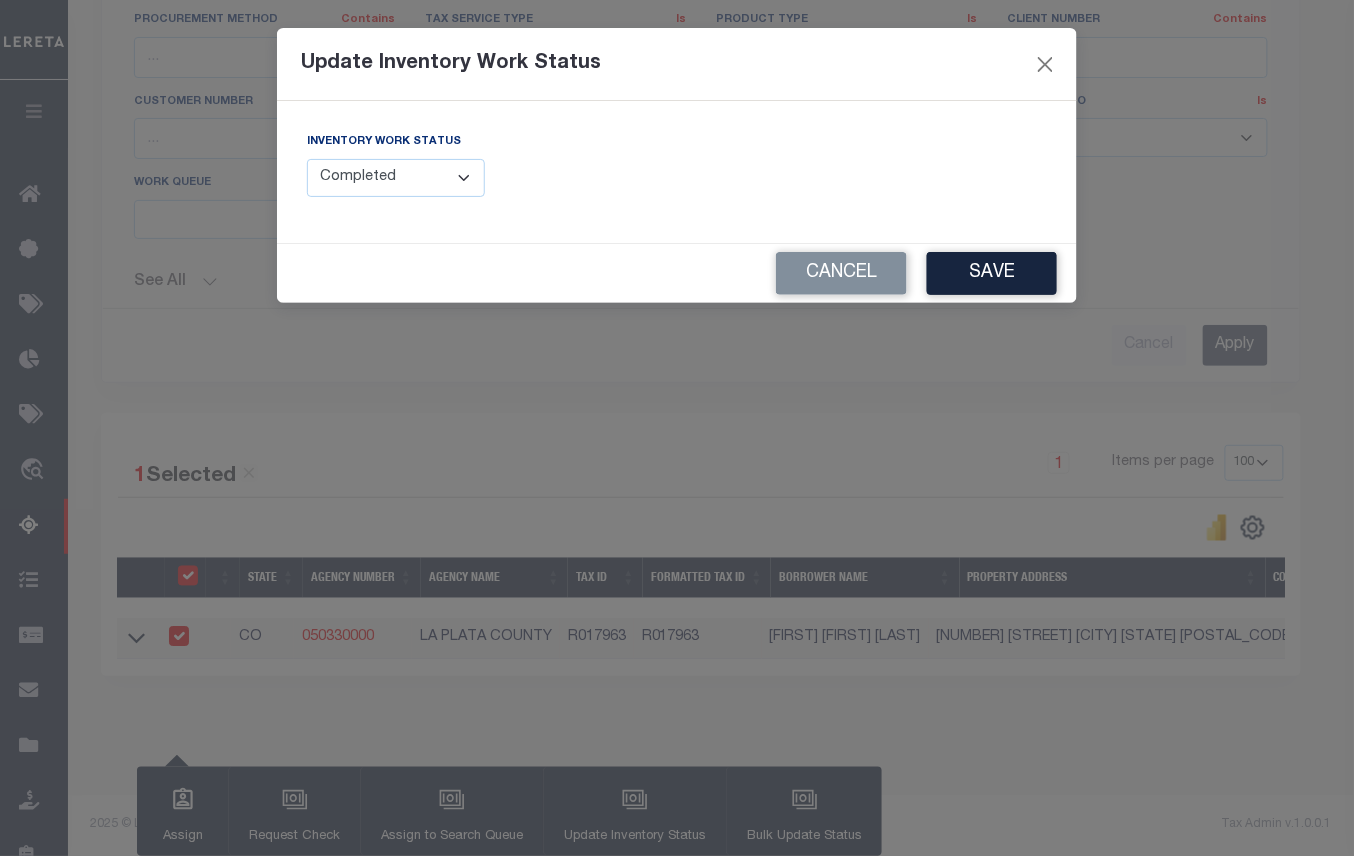 click on "Manual - Exception
Pended - Awaiting Search
Late Add Exception
Completed" at bounding box center [396, 178] 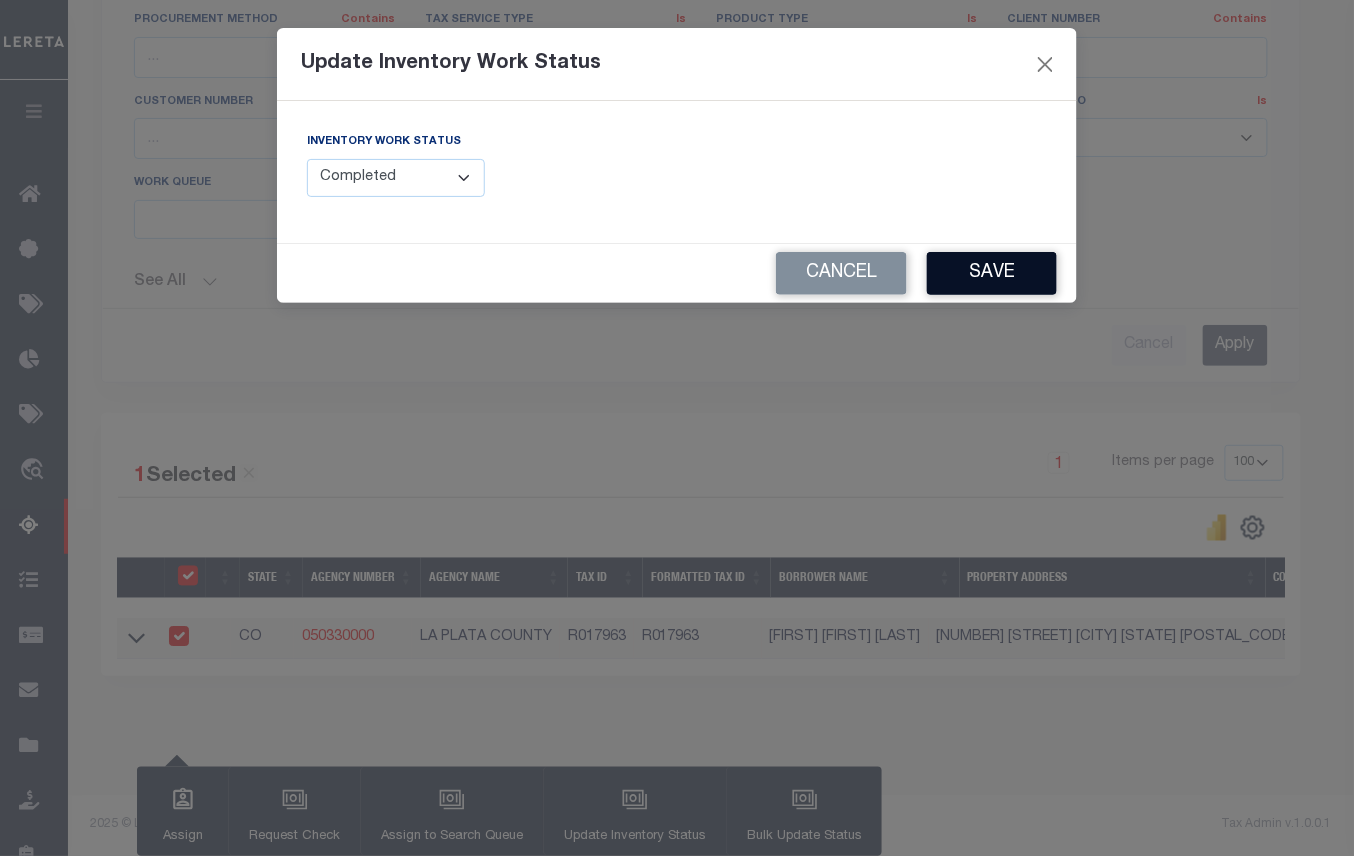 click on "Save" at bounding box center [992, 273] 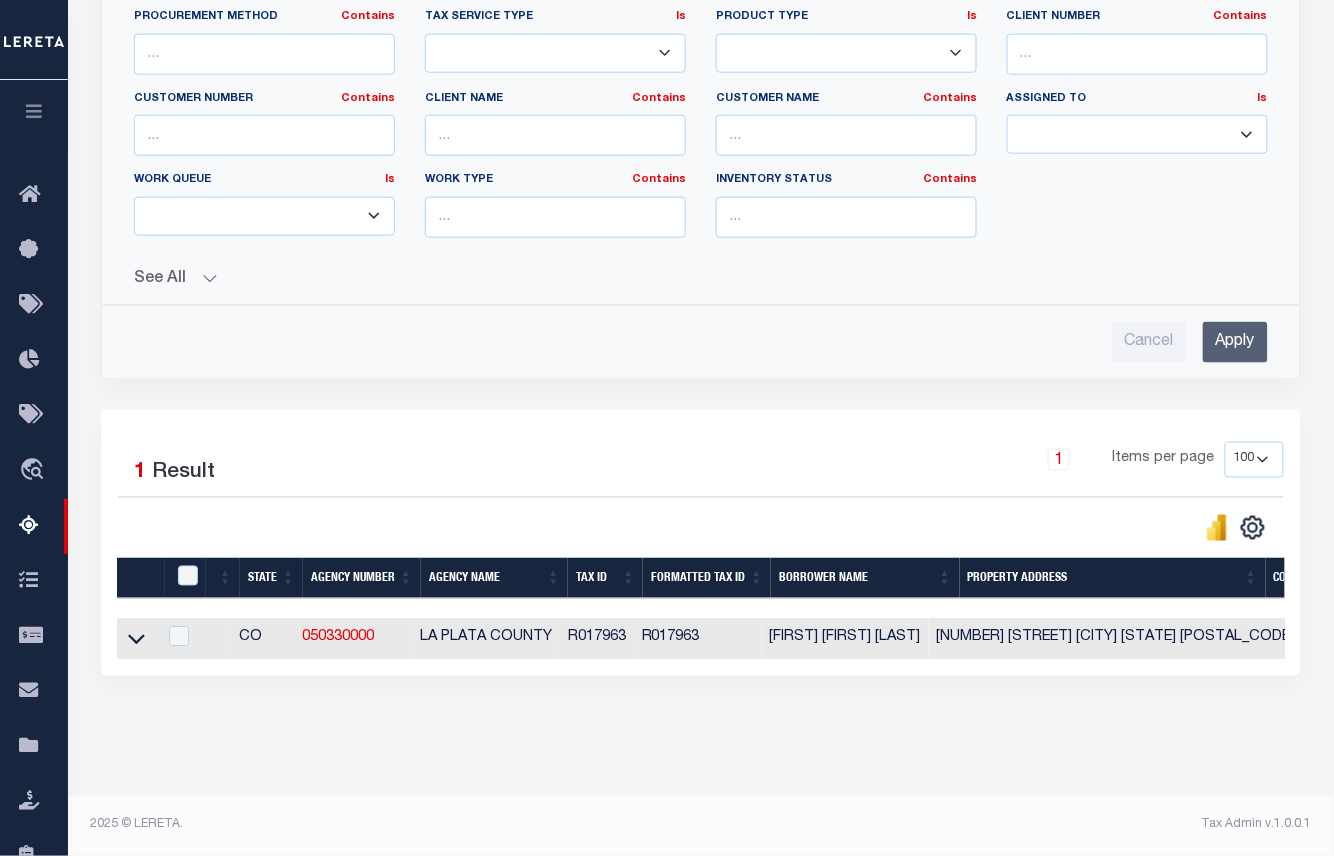 scroll, scrollTop: 190, scrollLeft: 0, axis: vertical 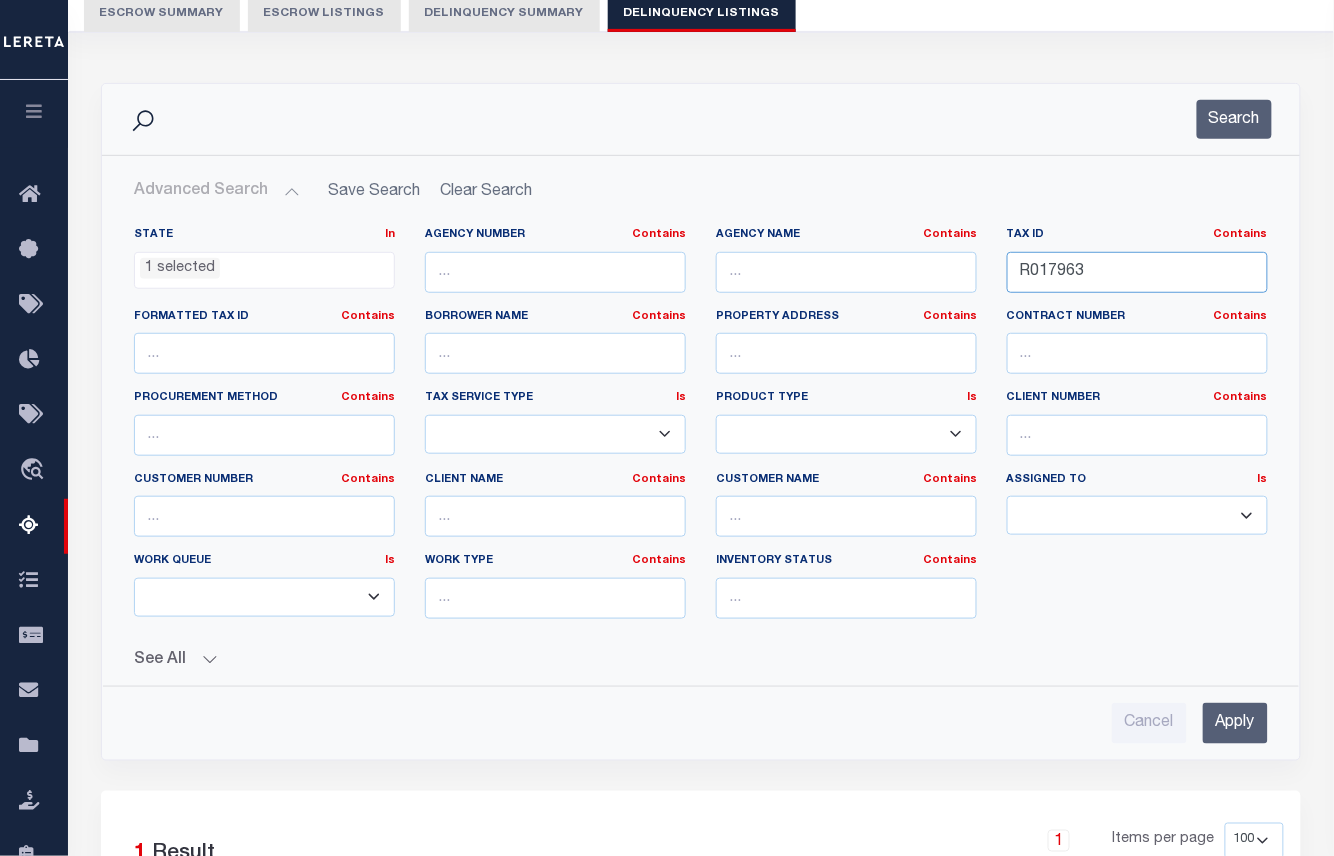 click on "R017963" at bounding box center [1137, 272] 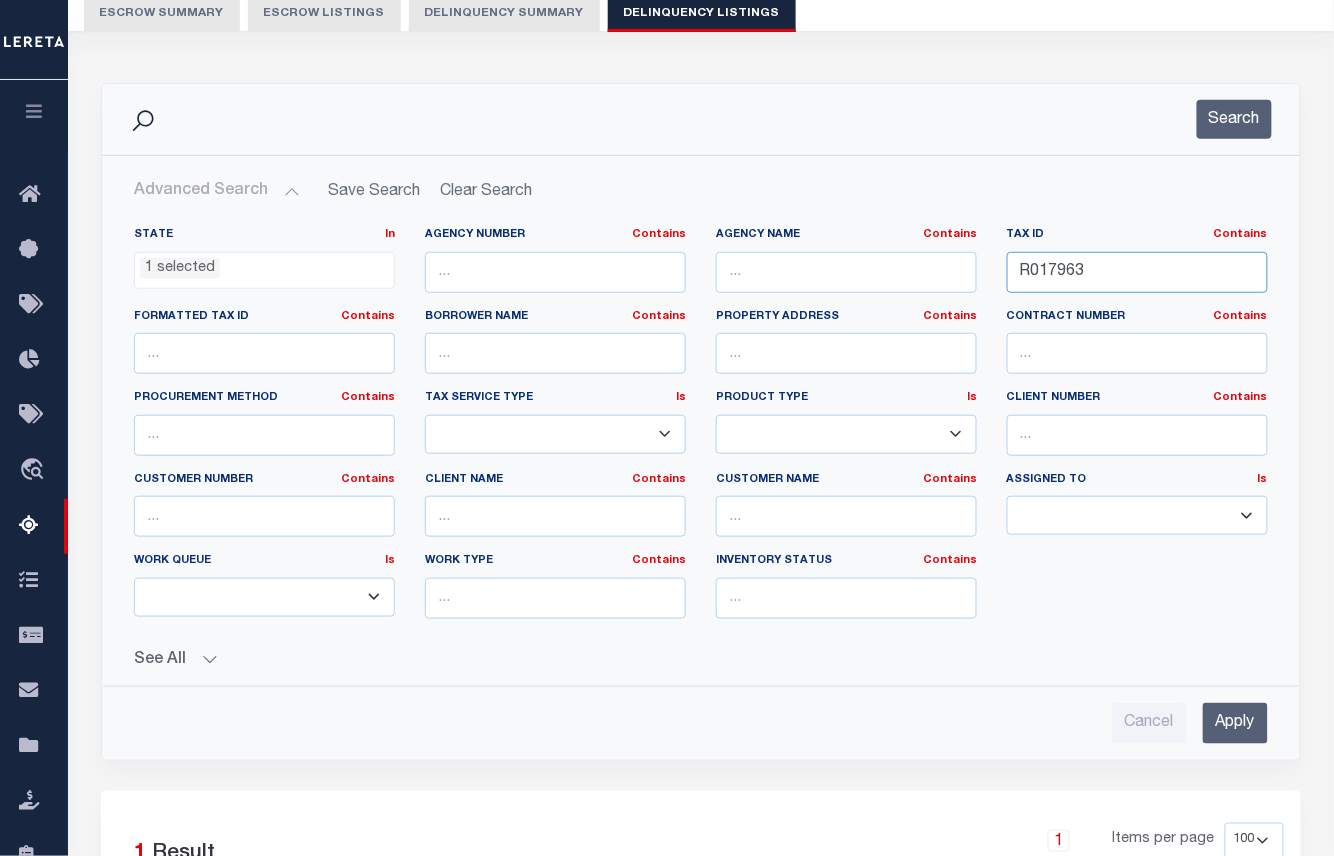 paste on "8127" 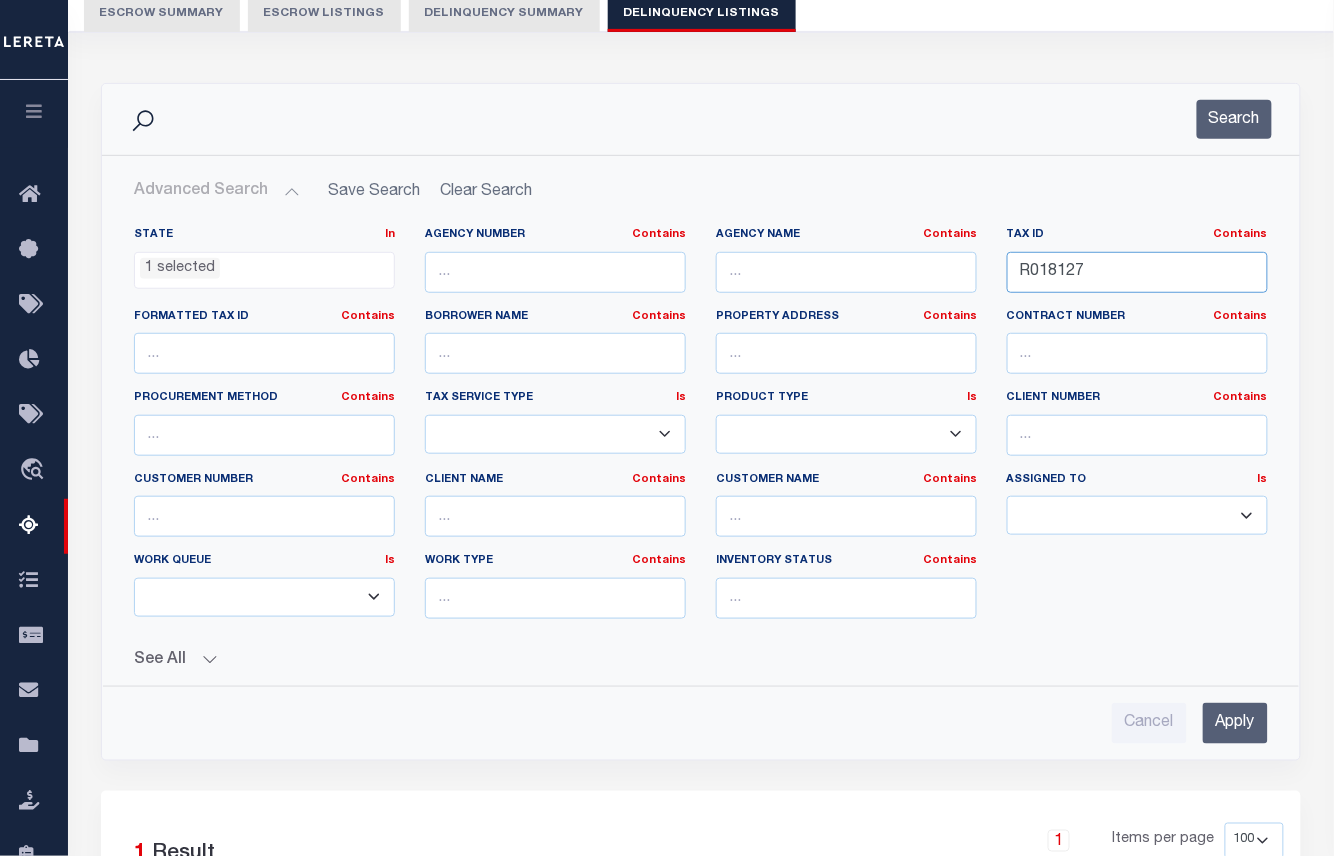 type on "R018127" 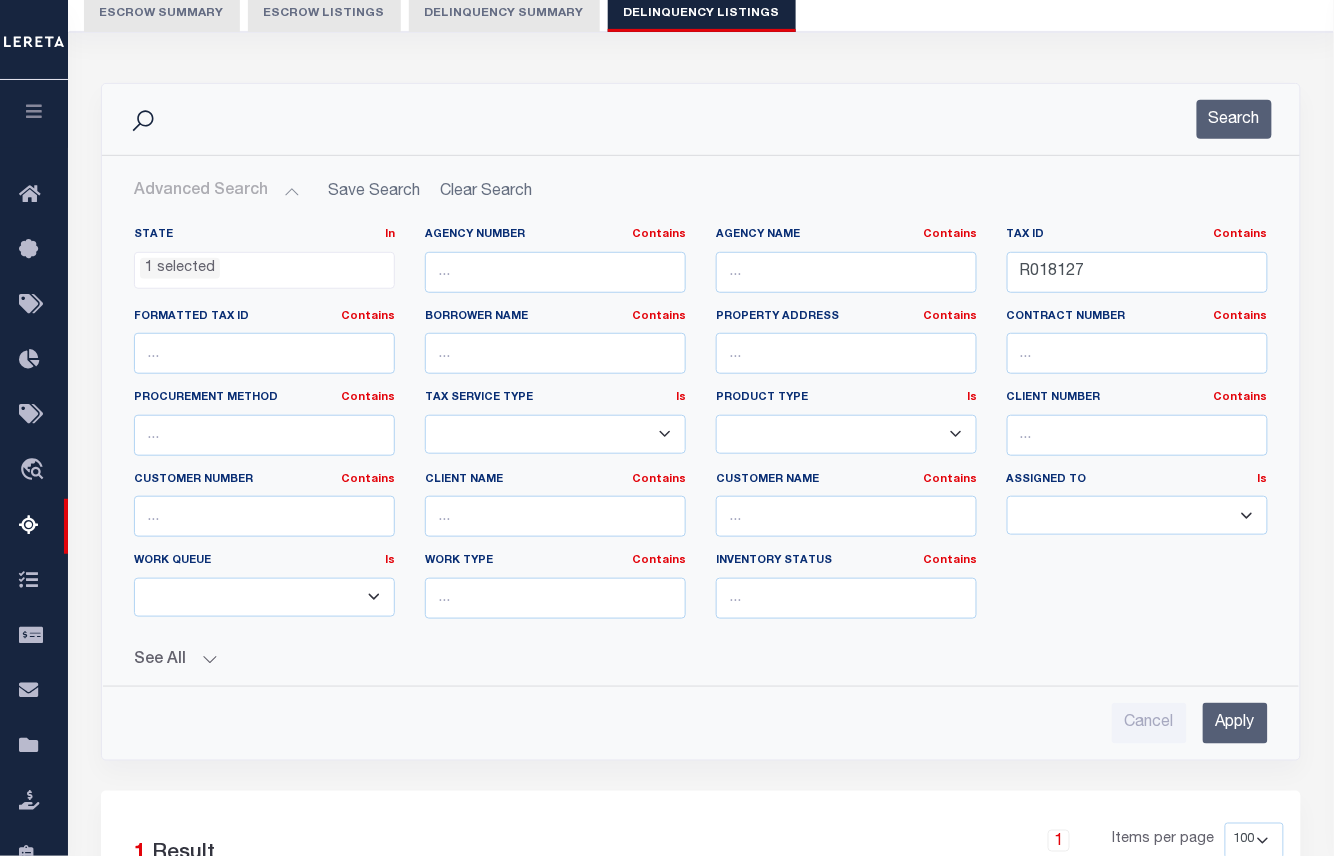 drag, startPoint x: 1210, startPoint y: 733, endPoint x: 1258, endPoint y: 620, distance: 122.77215 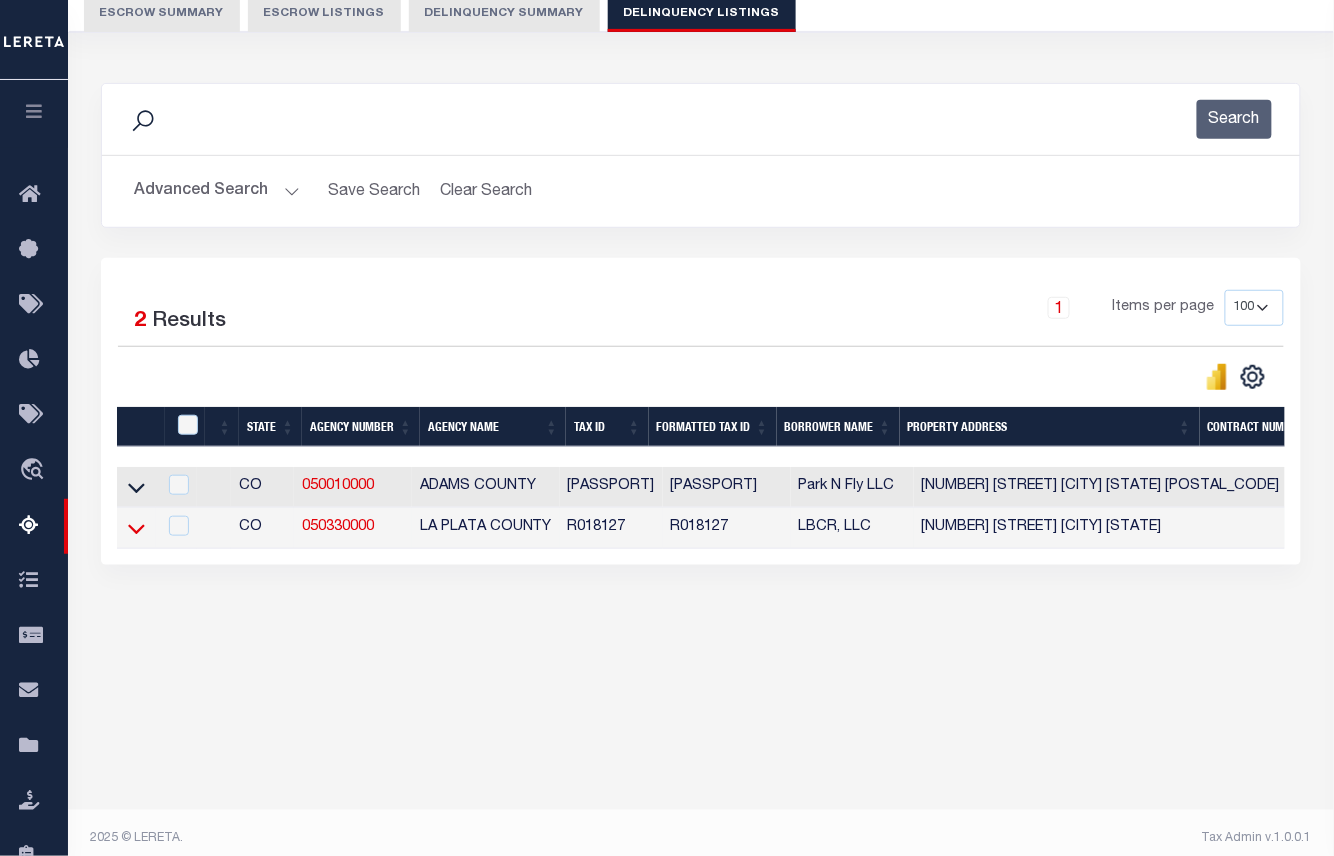 click 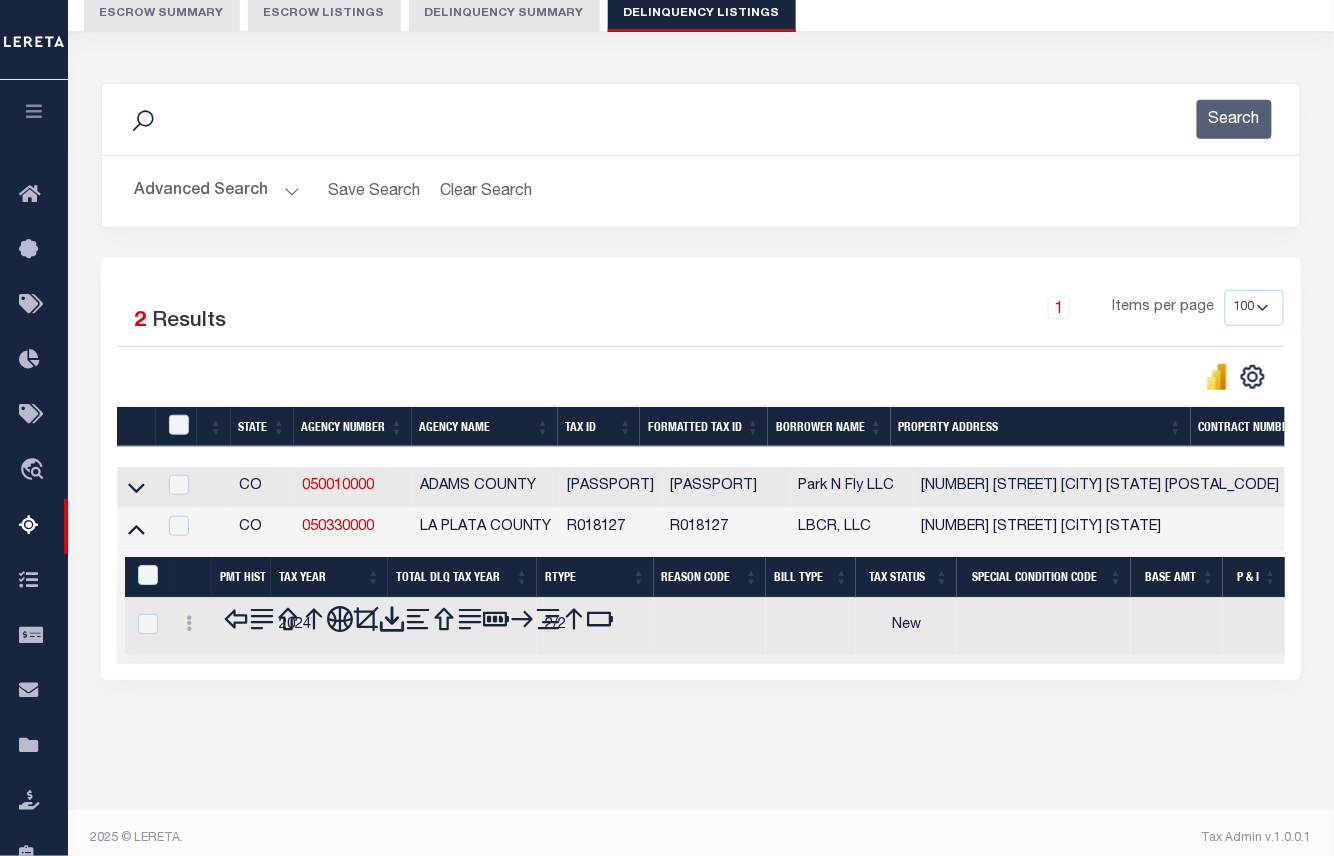 scroll, scrollTop: 204, scrollLeft: 0, axis: vertical 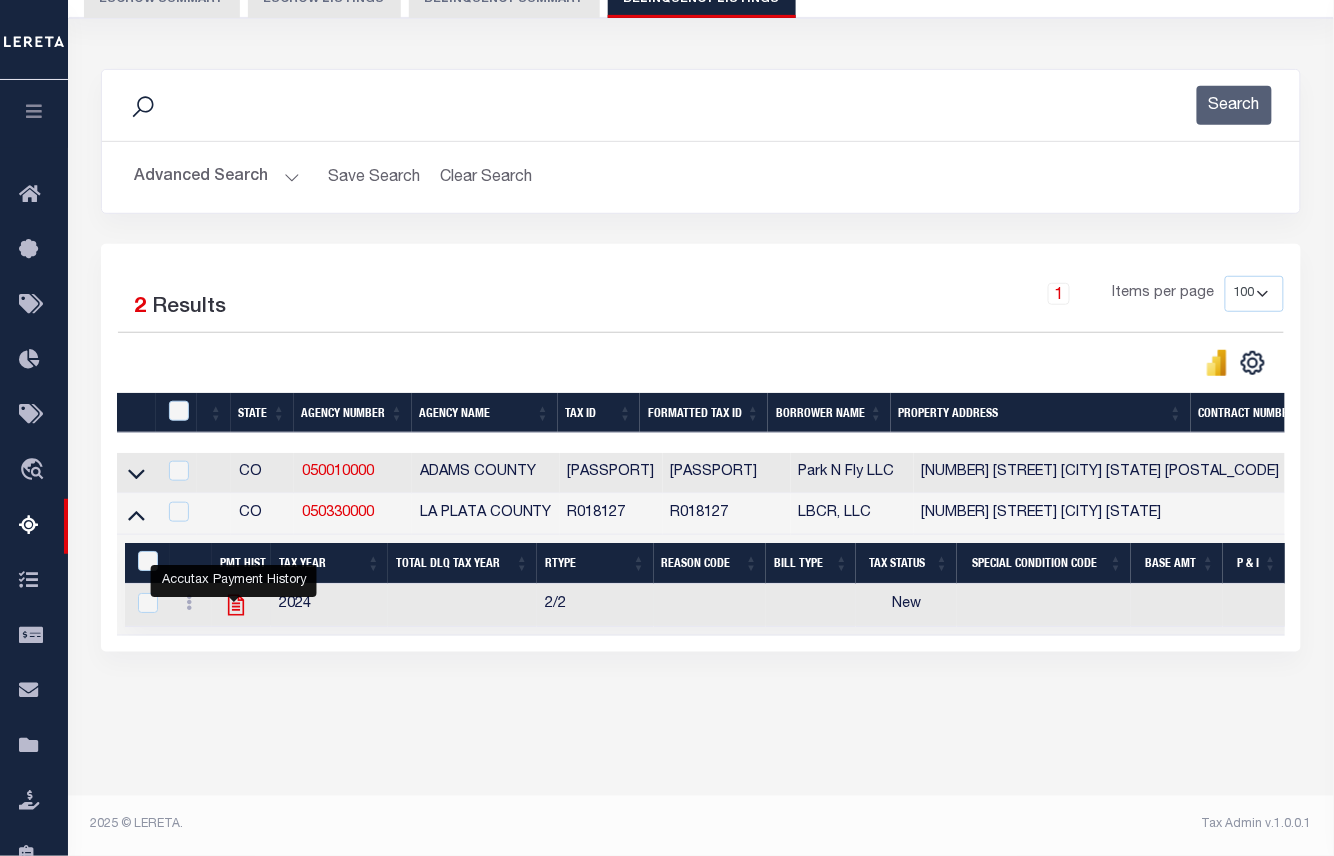 click 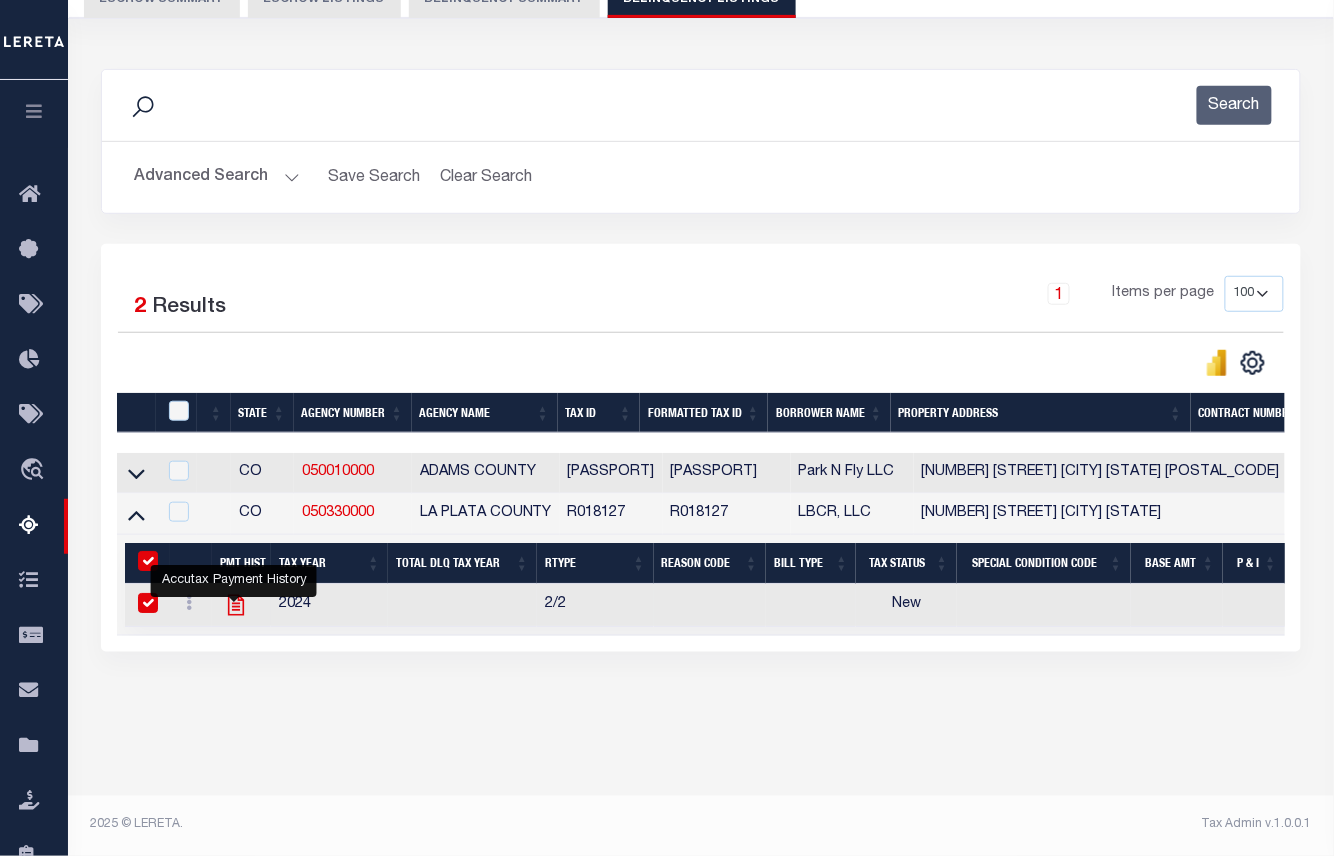 checkbox on "true" 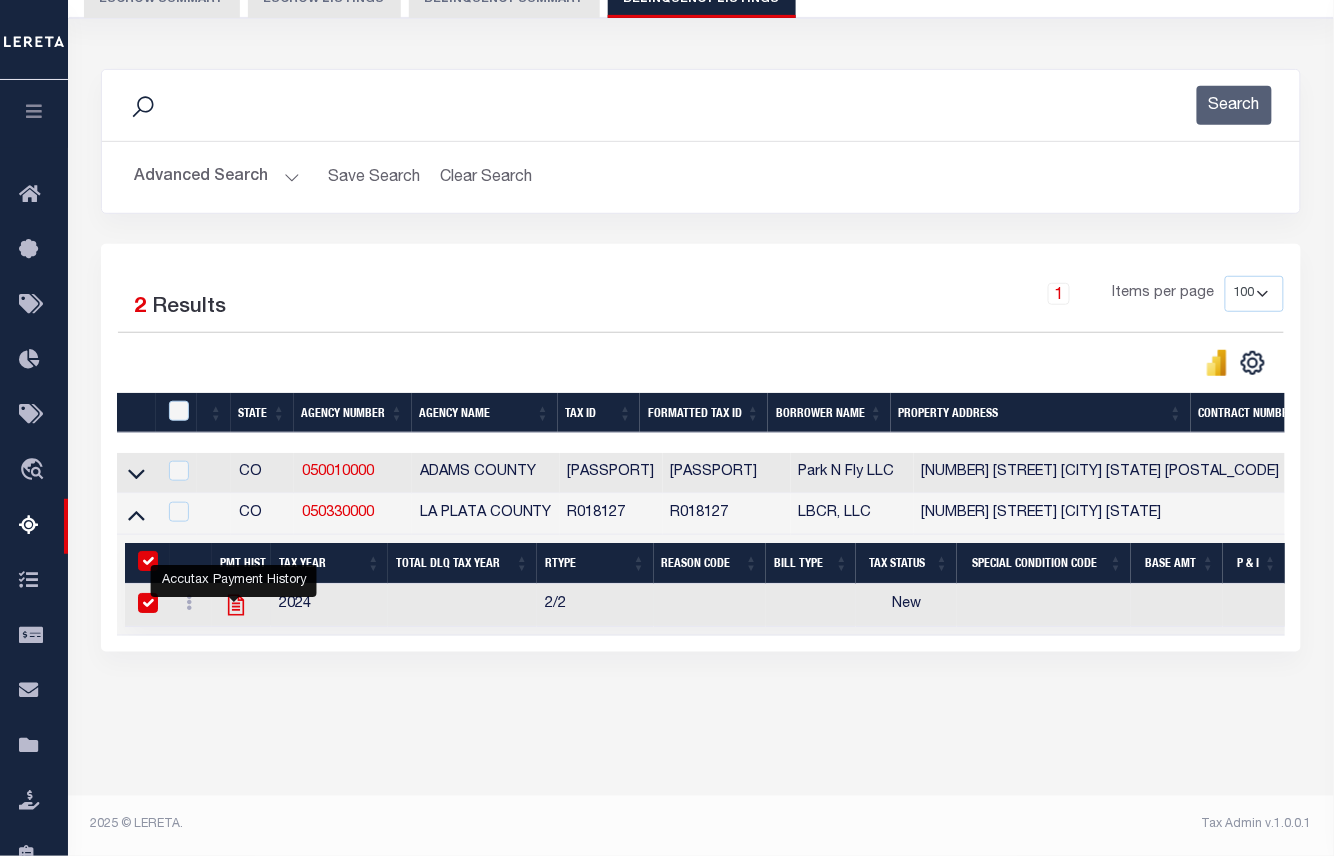 checkbox on "true" 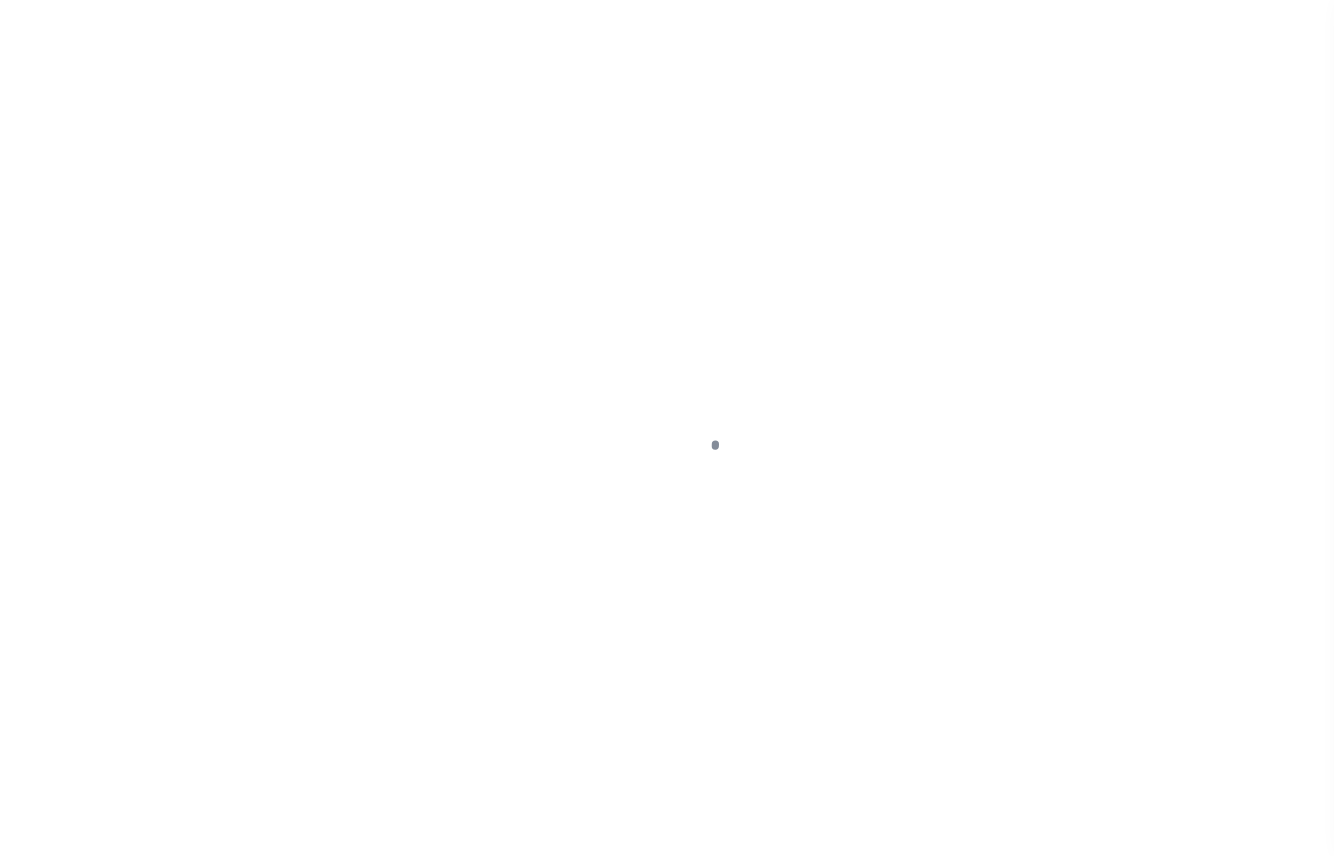 scroll, scrollTop: 0, scrollLeft: 0, axis: both 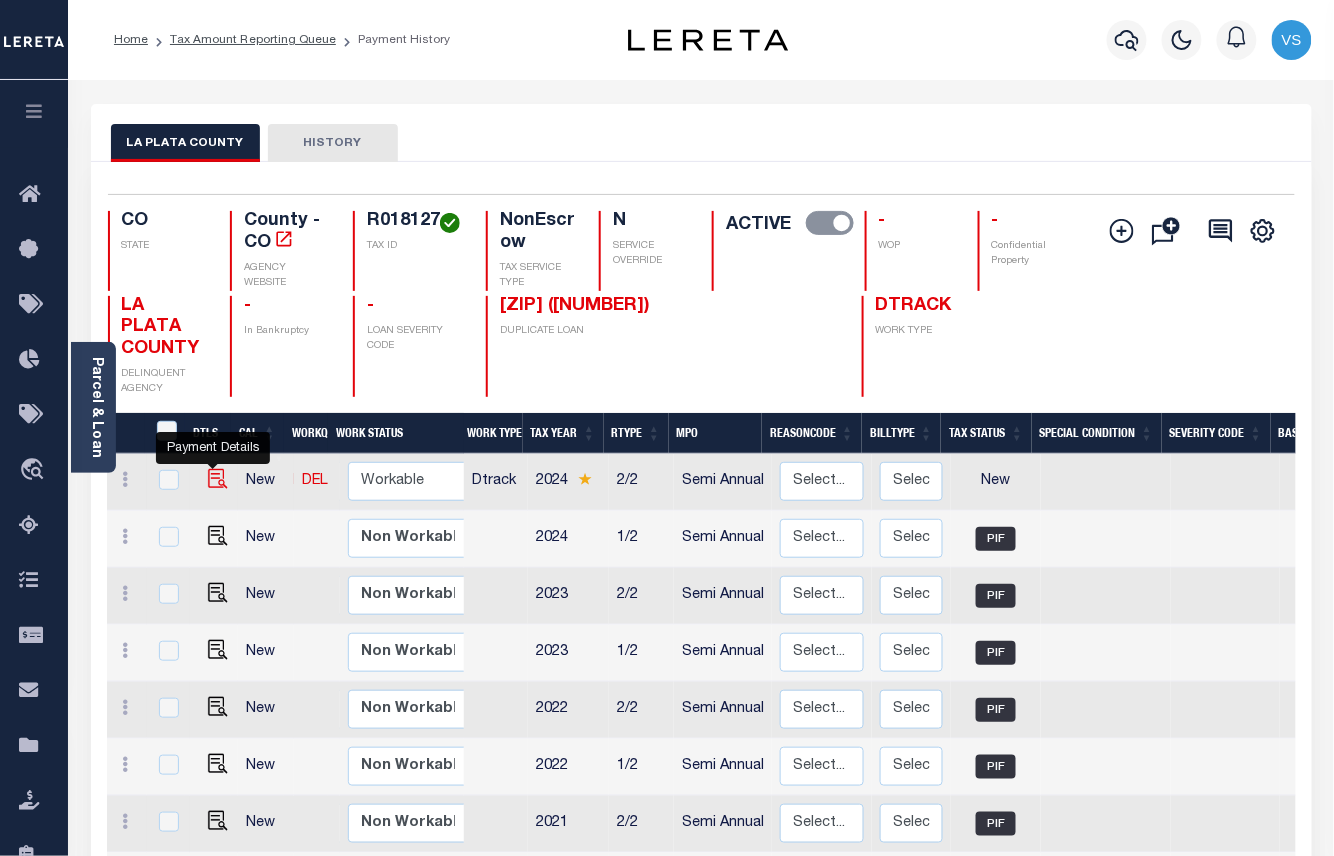 click at bounding box center (218, 479) 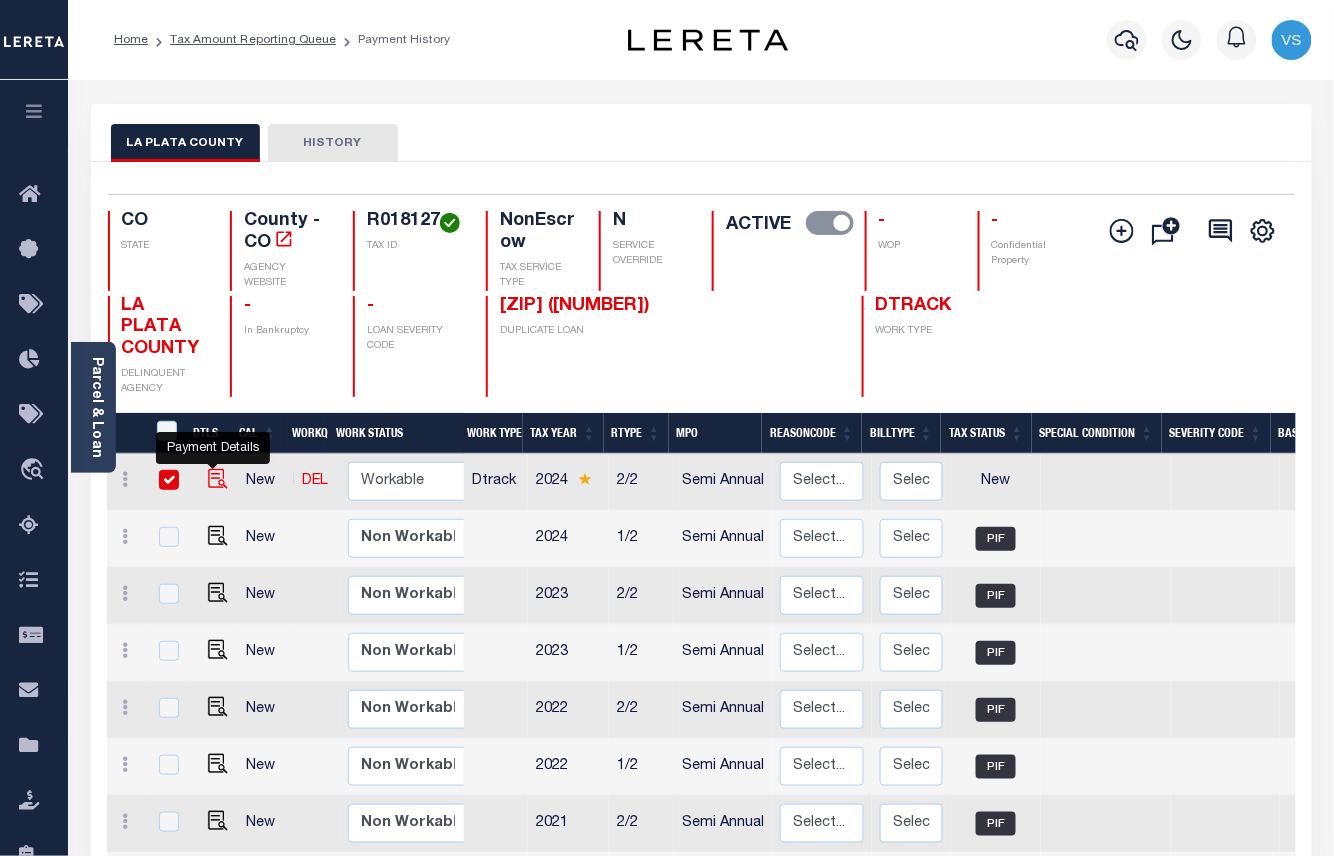 checkbox on "true" 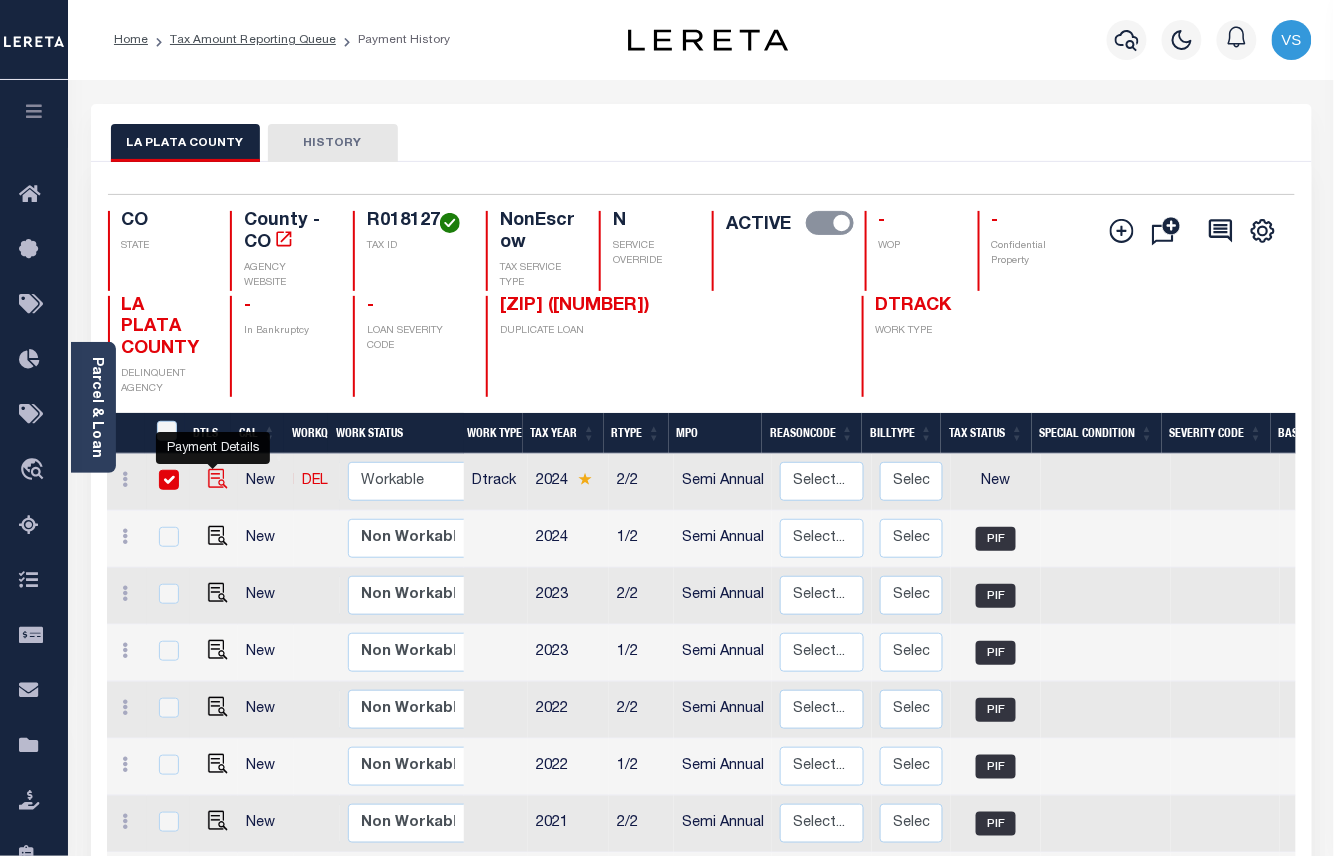 checkbox on "true" 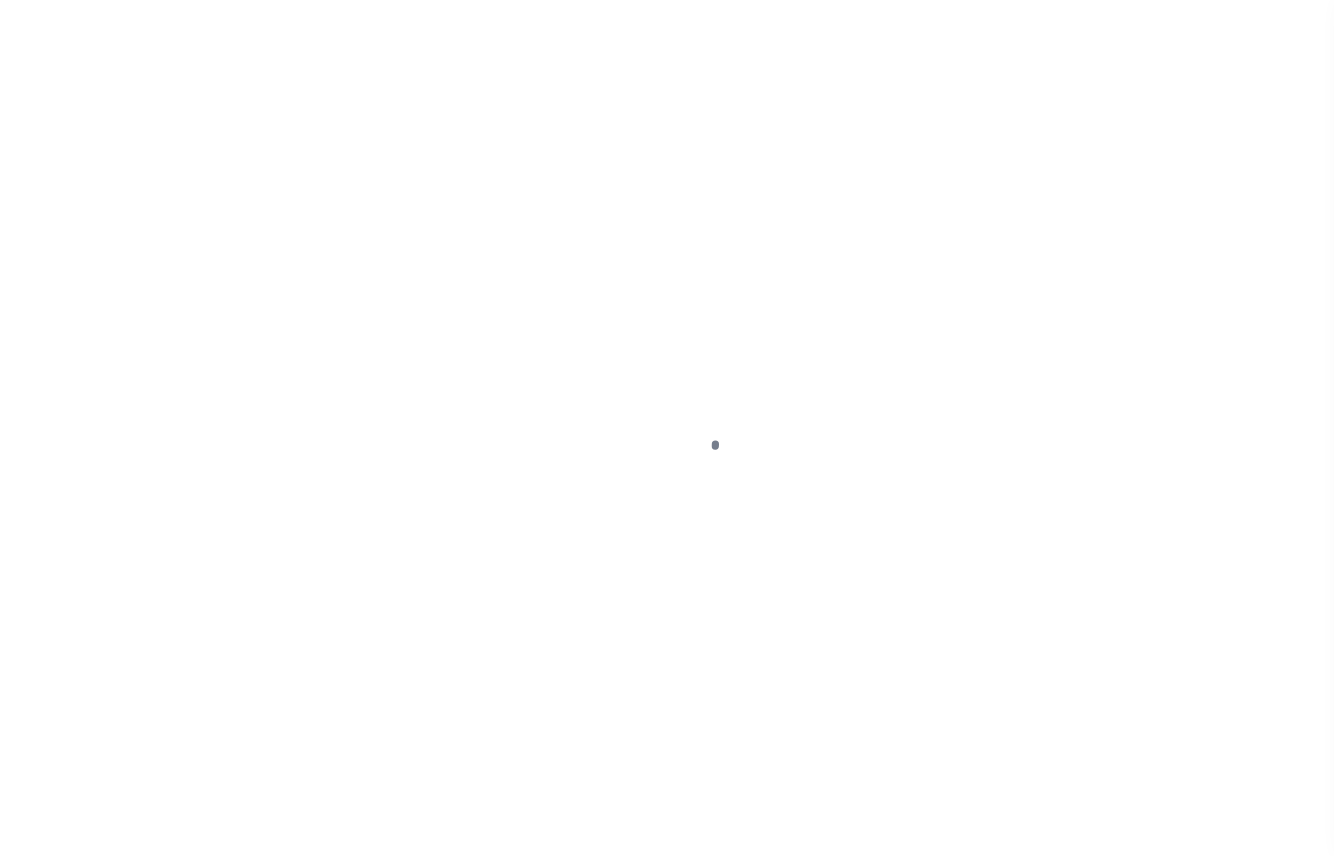 scroll, scrollTop: 0, scrollLeft: 0, axis: both 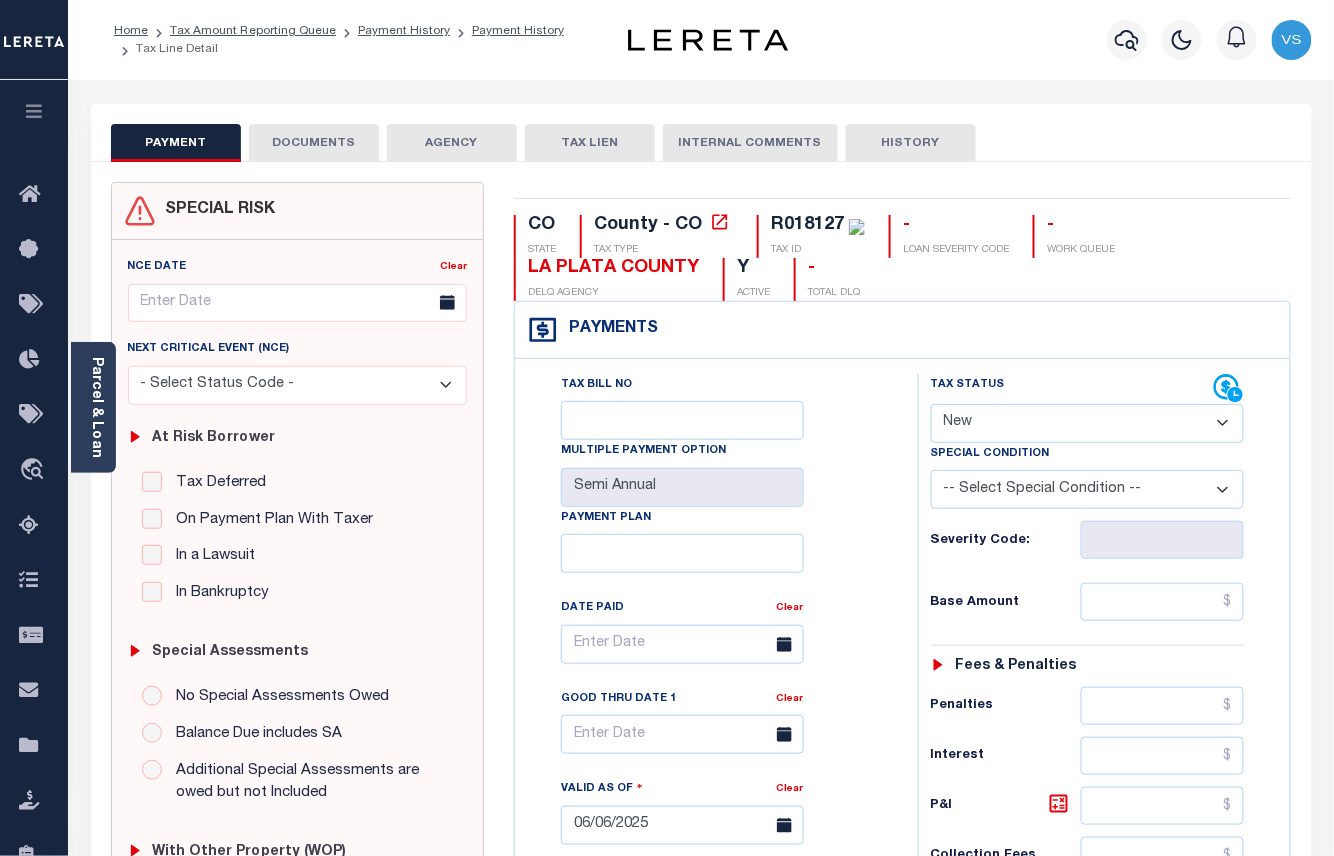 click on "- Select Status Code -
Open
Due/Unpaid
Paid
Incomplete
No Tax Due
Internal Refund Processed
New" at bounding box center (1088, 423) 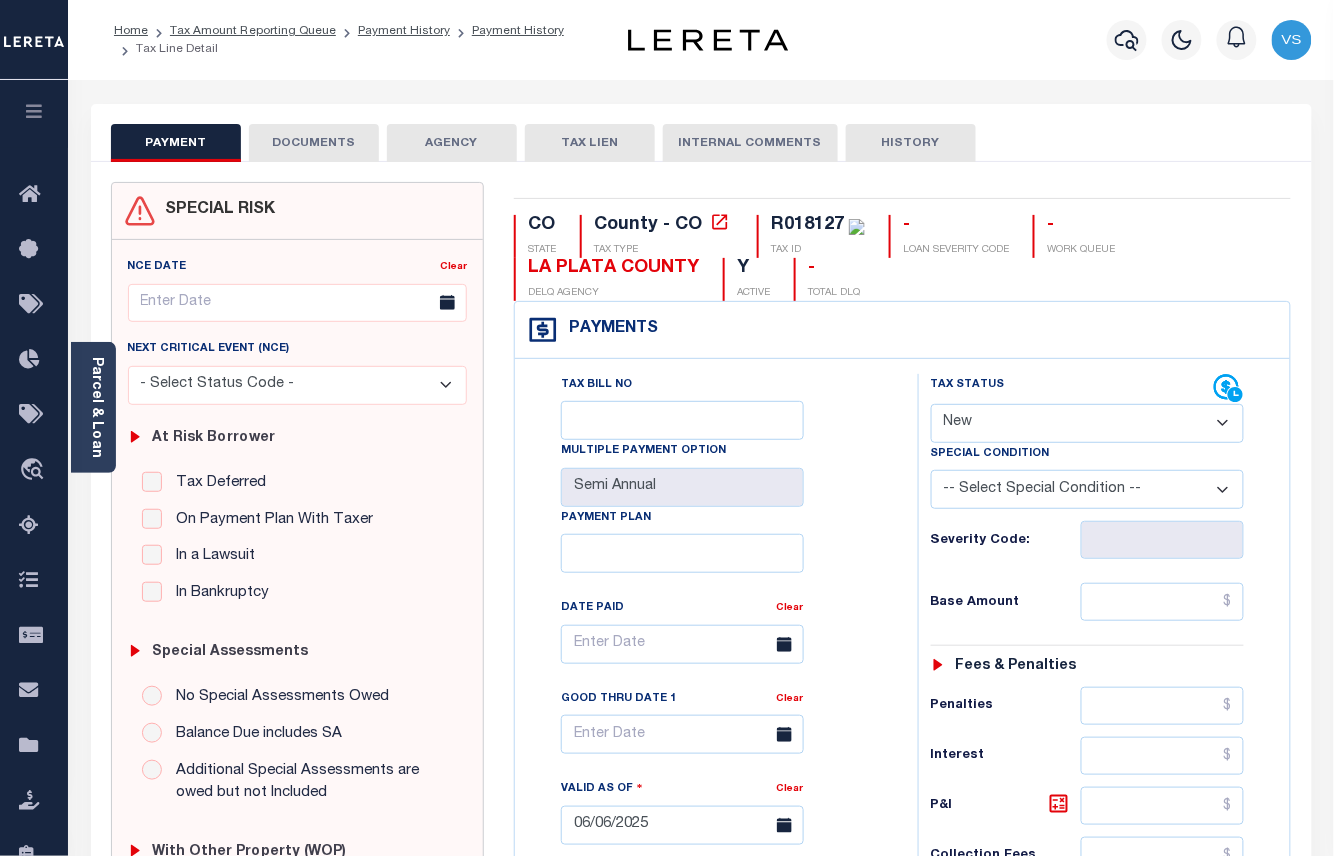 select on "PYD" 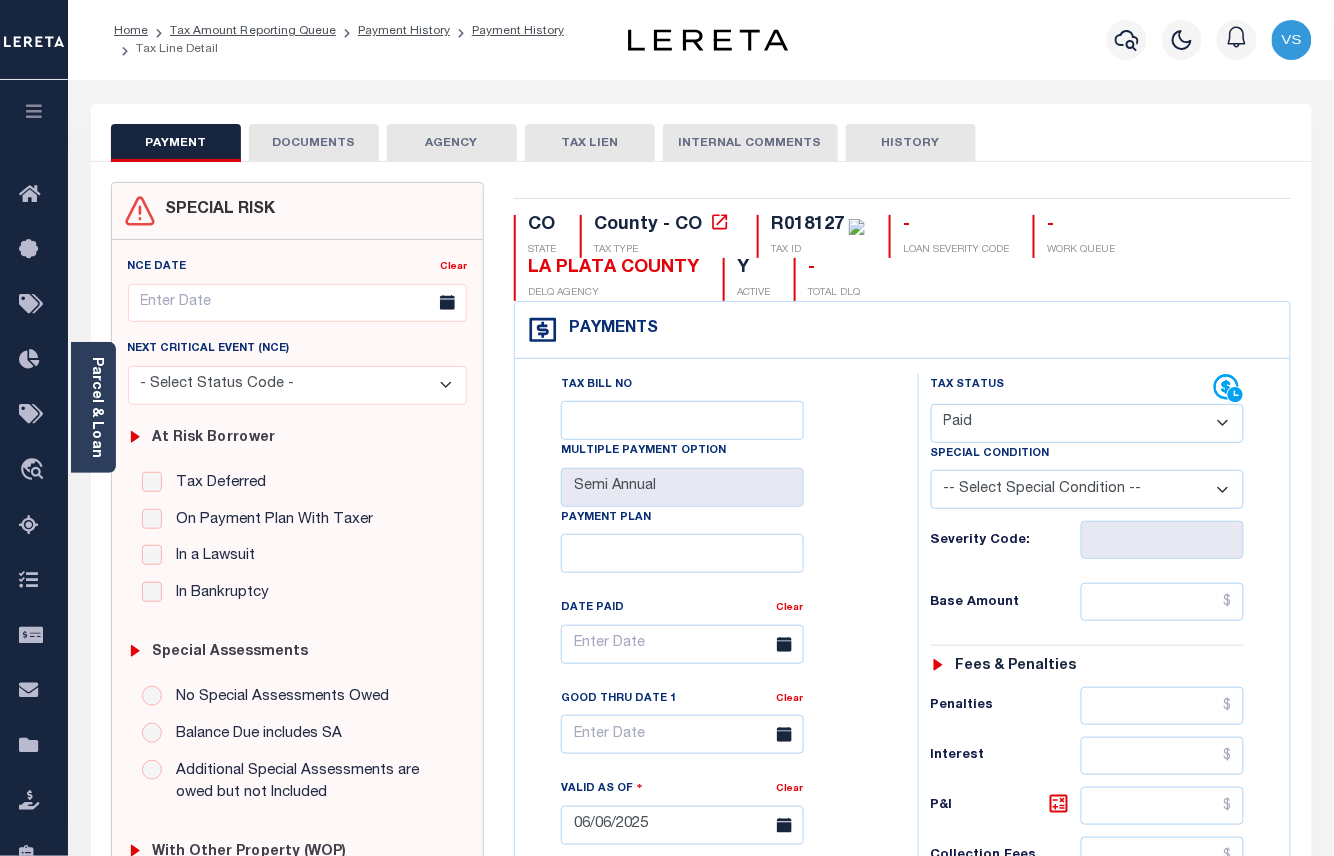 click on "- Select Status Code -
Open
Due/Unpaid
Paid
Incomplete
No Tax Due
Internal Refund Processed
New" at bounding box center (1088, 423) 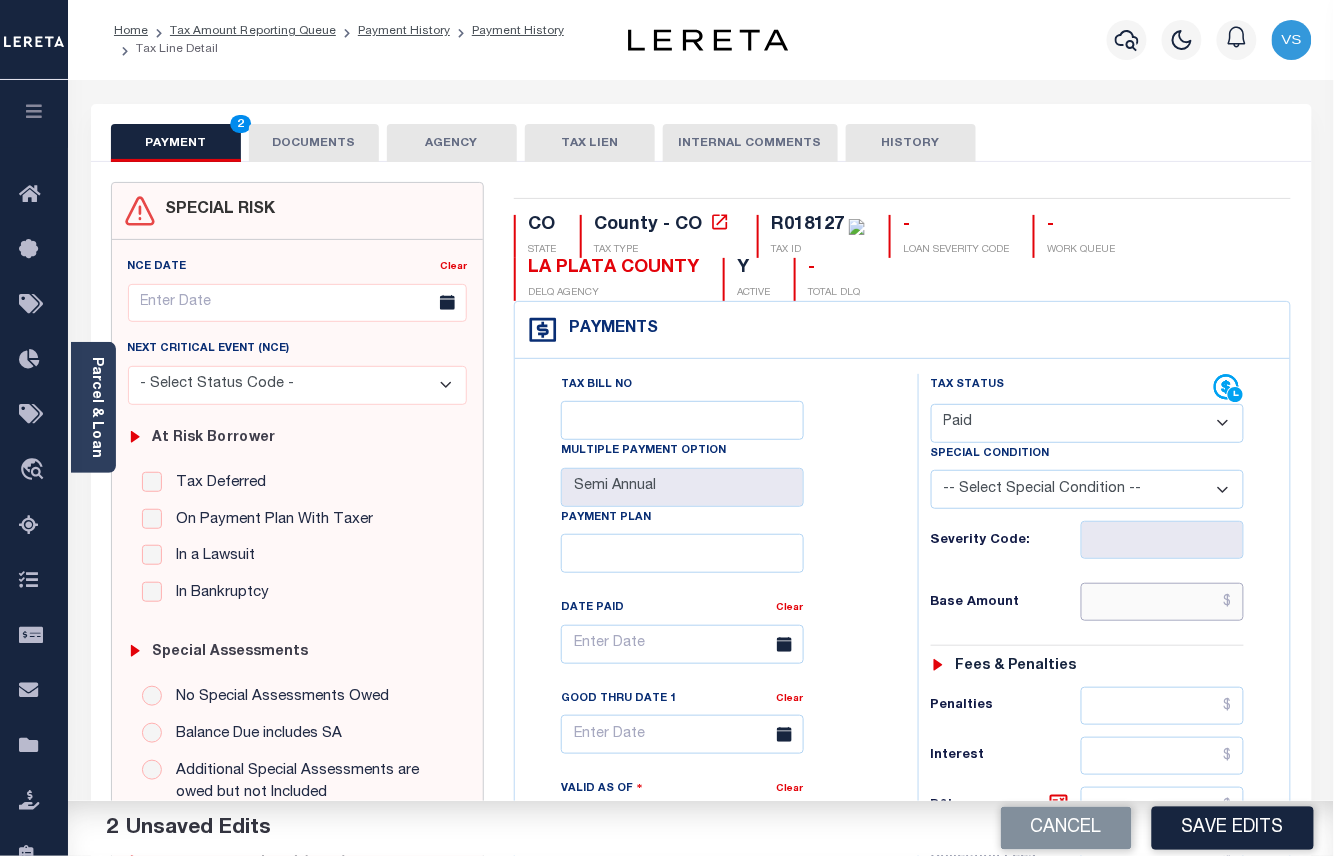 click at bounding box center [1163, 602] 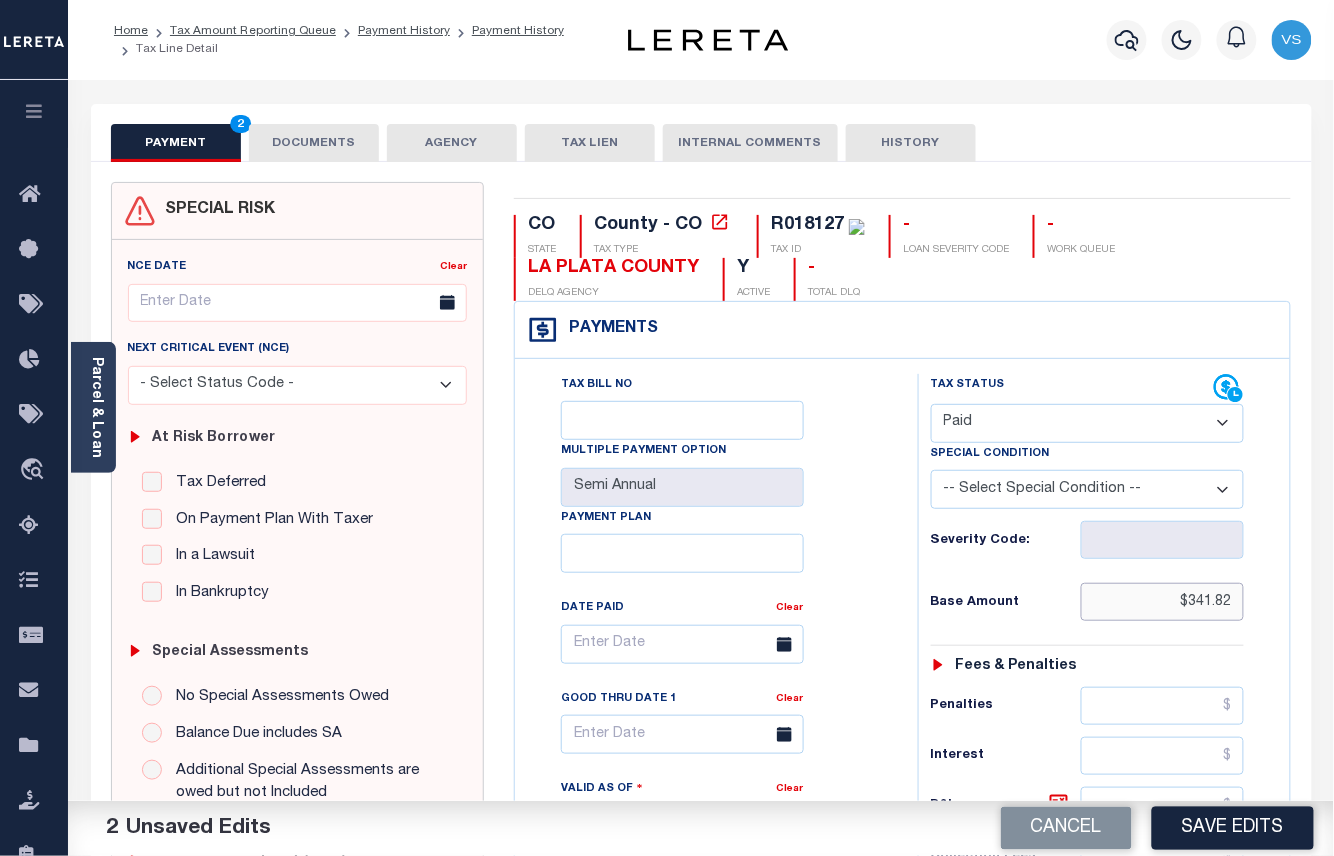 type on "$341.82" 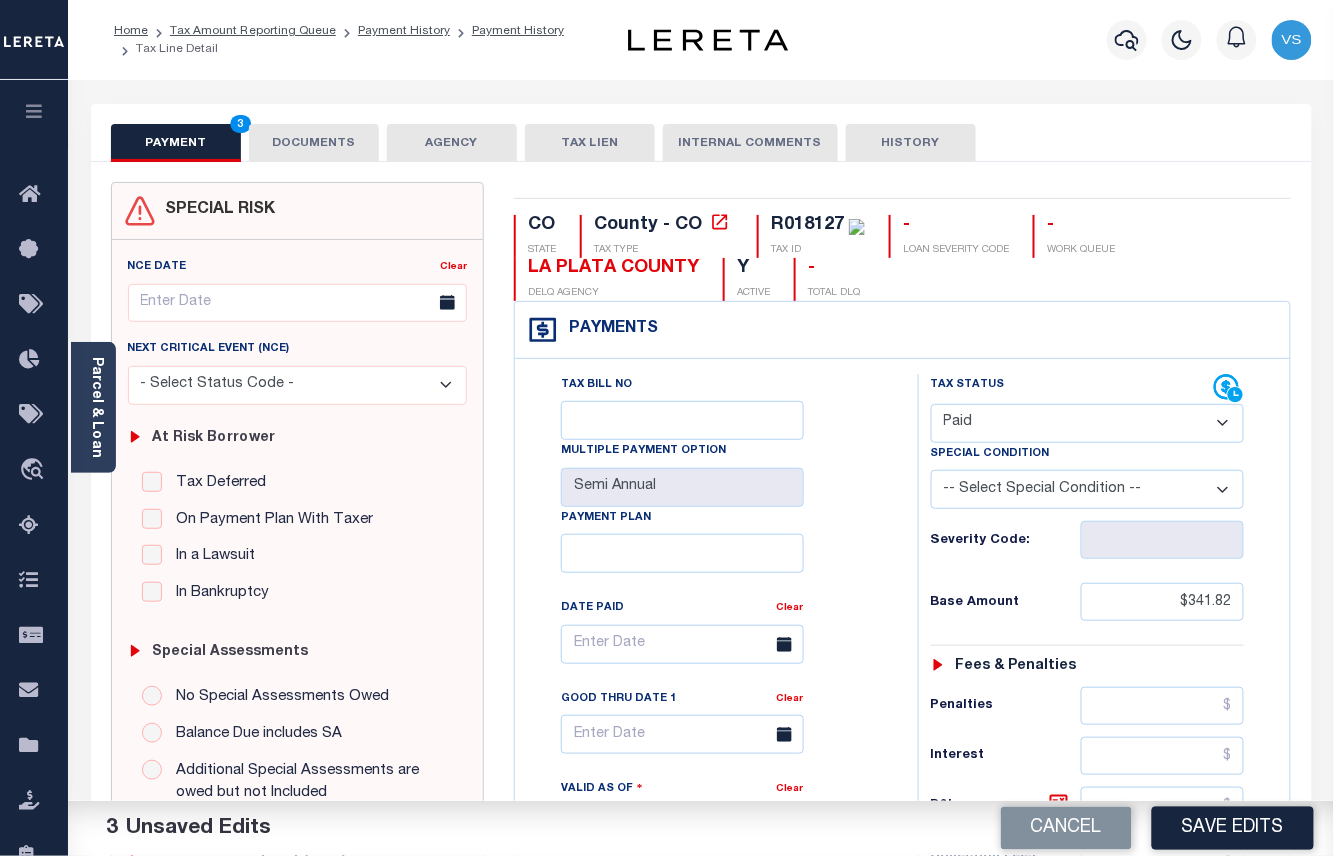 click on "DOCUMENTS" at bounding box center (314, 143) 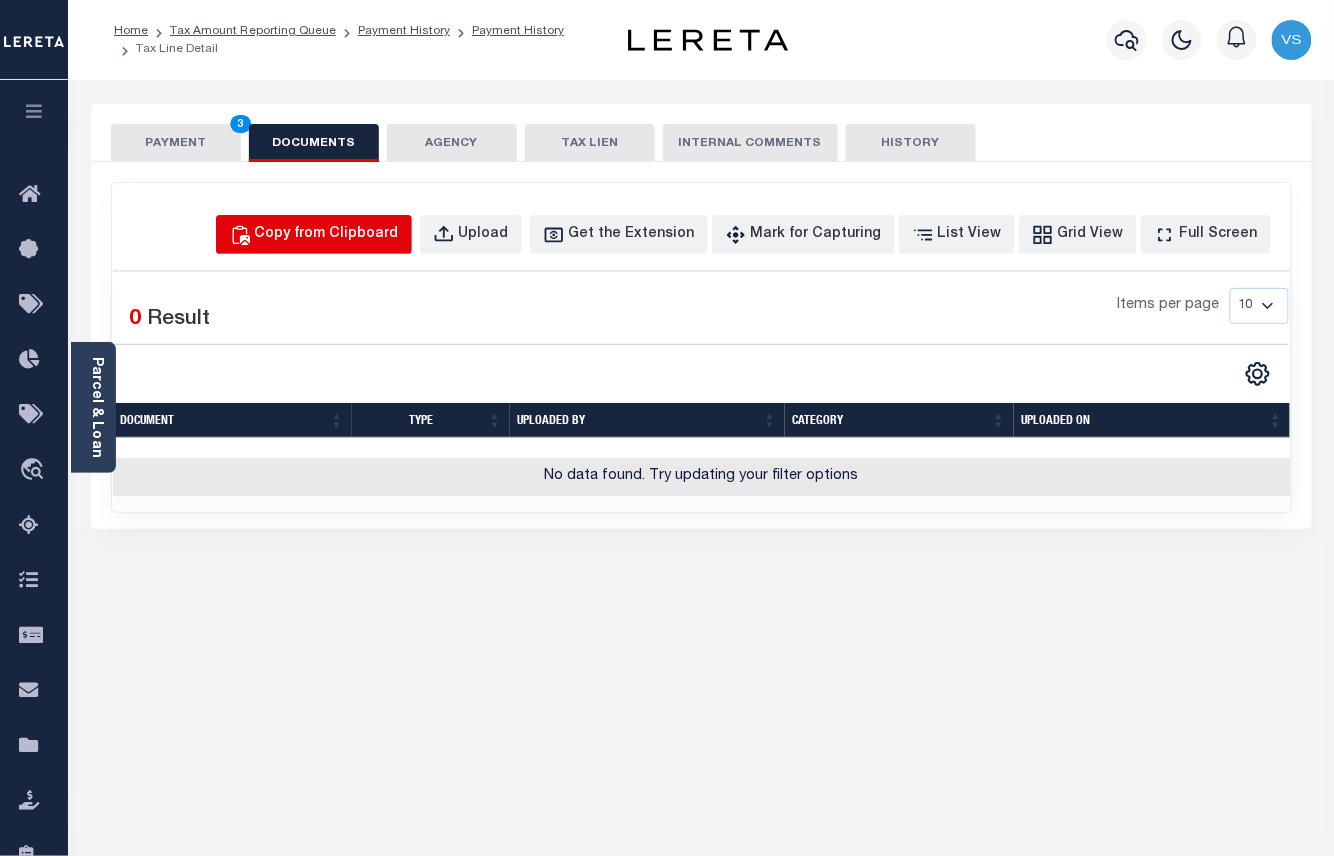 click on "Copy from Clipboard" at bounding box center (327, 235) 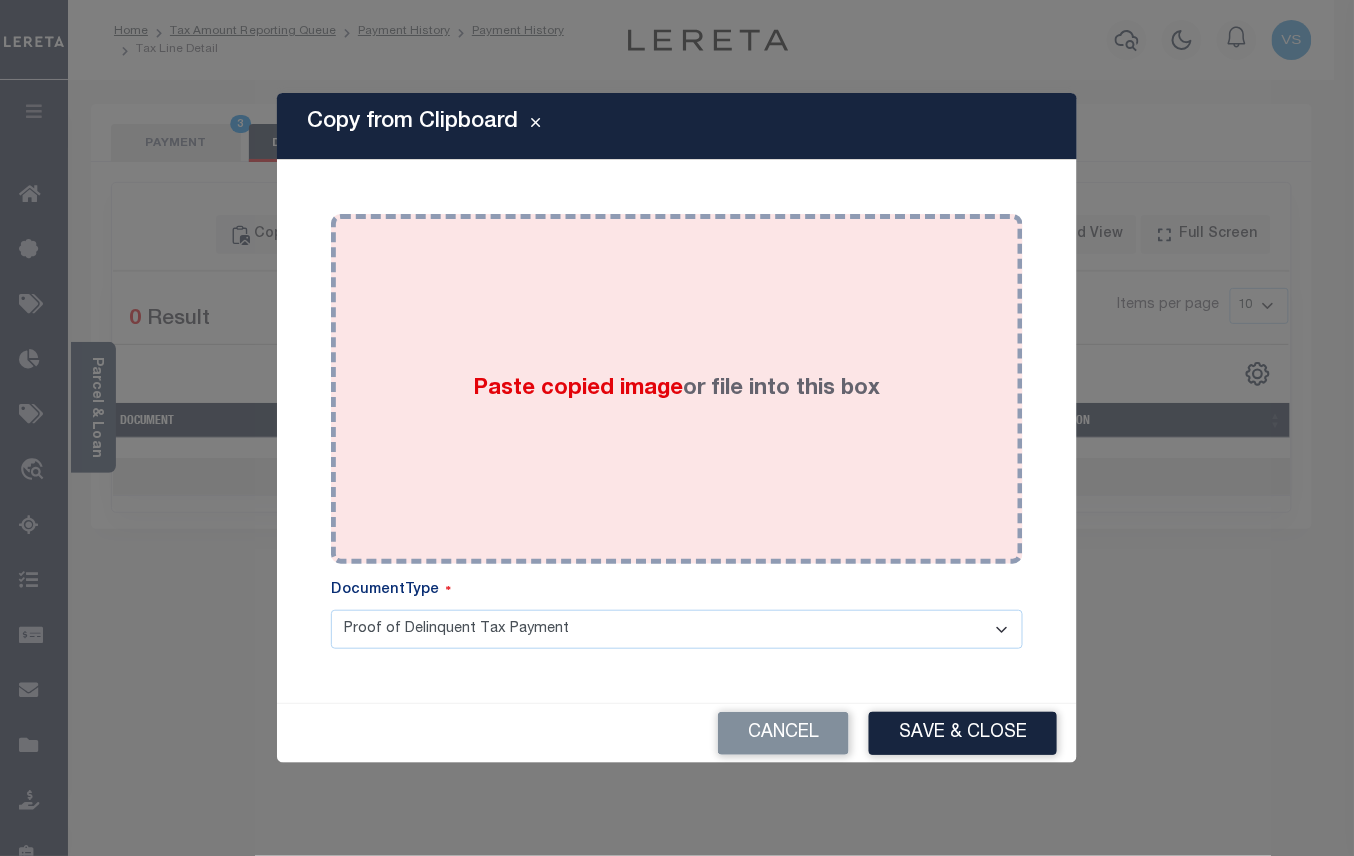 click on "Paste copied image  or file into this box" at bounding box center [677, 389] 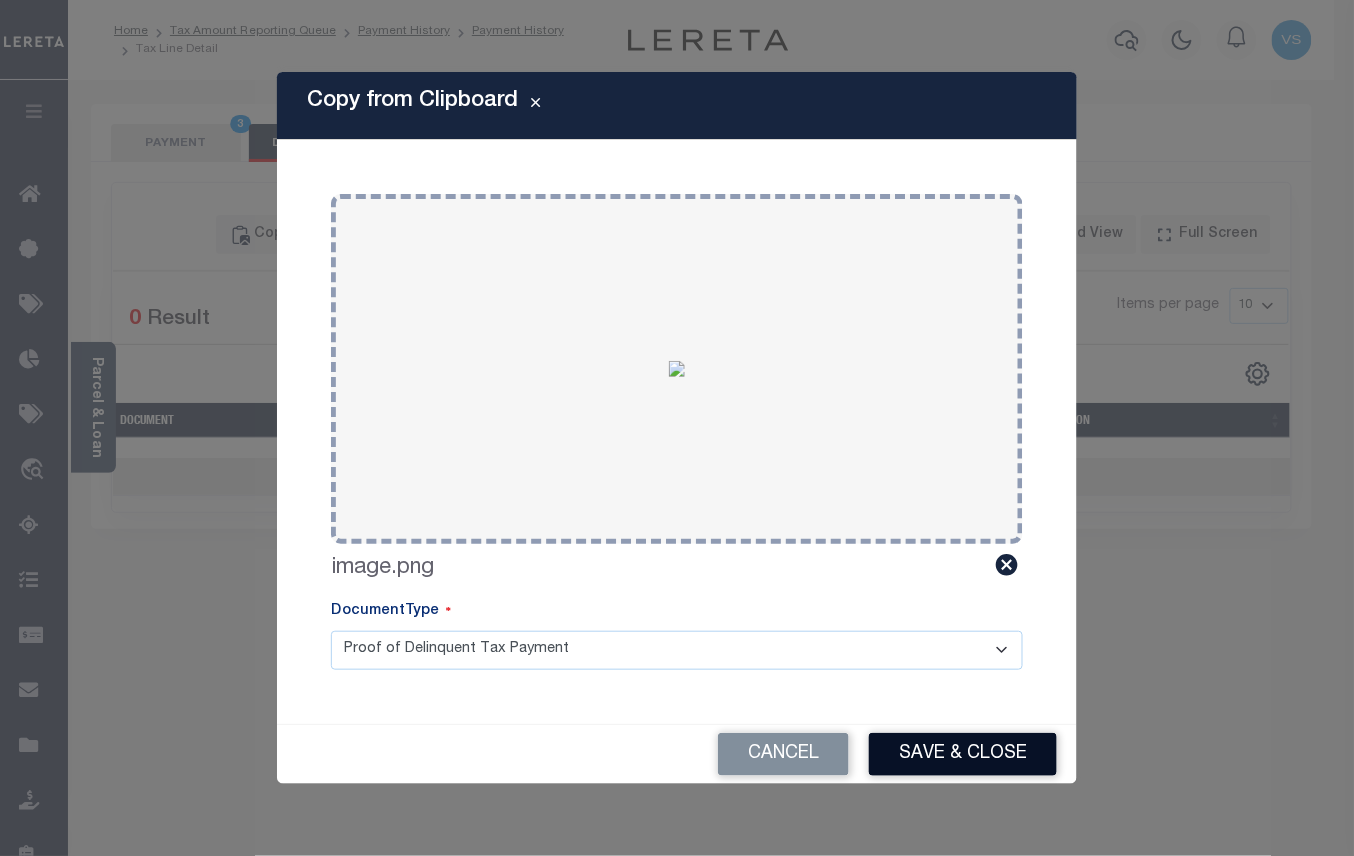 click on "Save & Close" at bounding box center (963, 754) 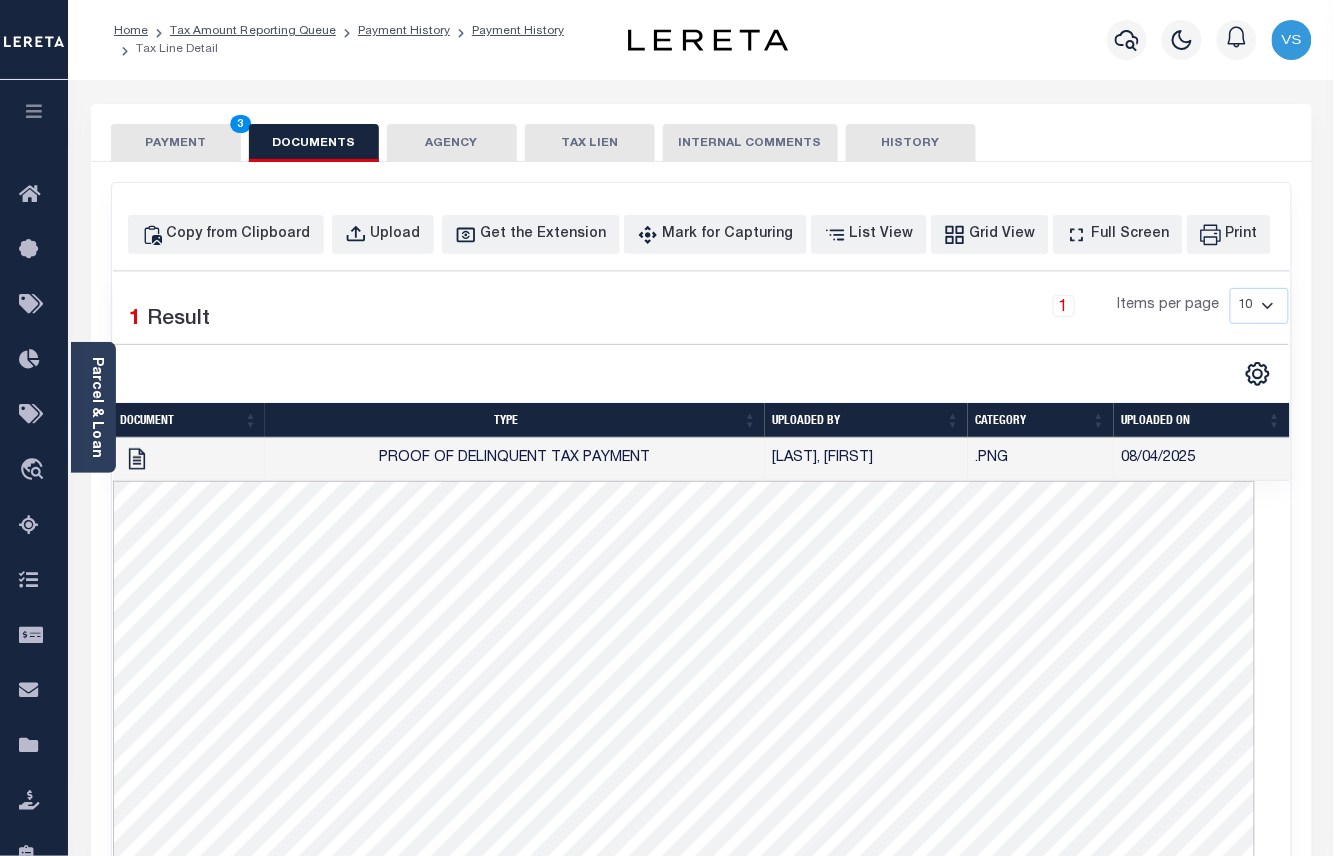 click on "PAYMENT
3" at bounding box center [176, 143] 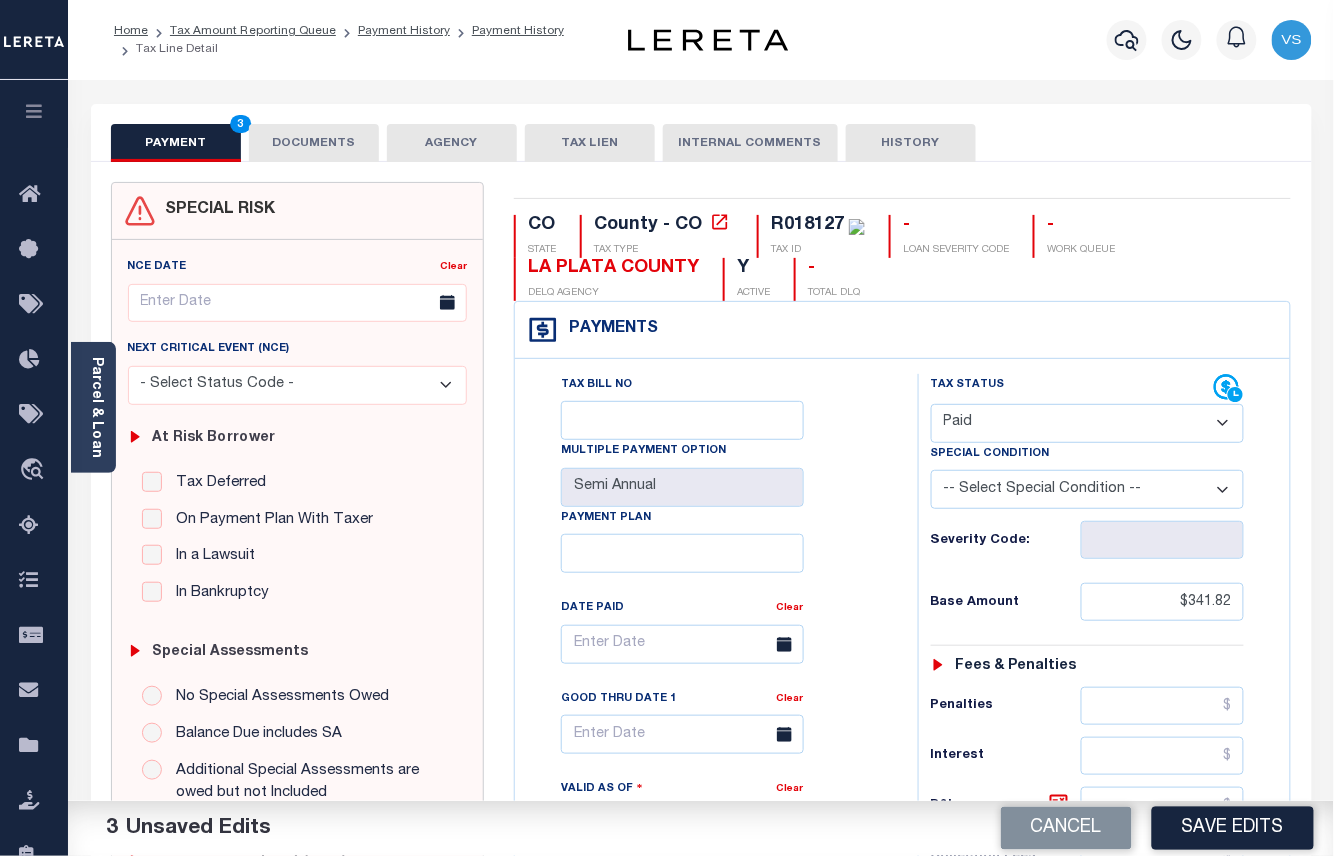 scroll, scrollTop: 266, scrollLeft: 0, axis: vertical 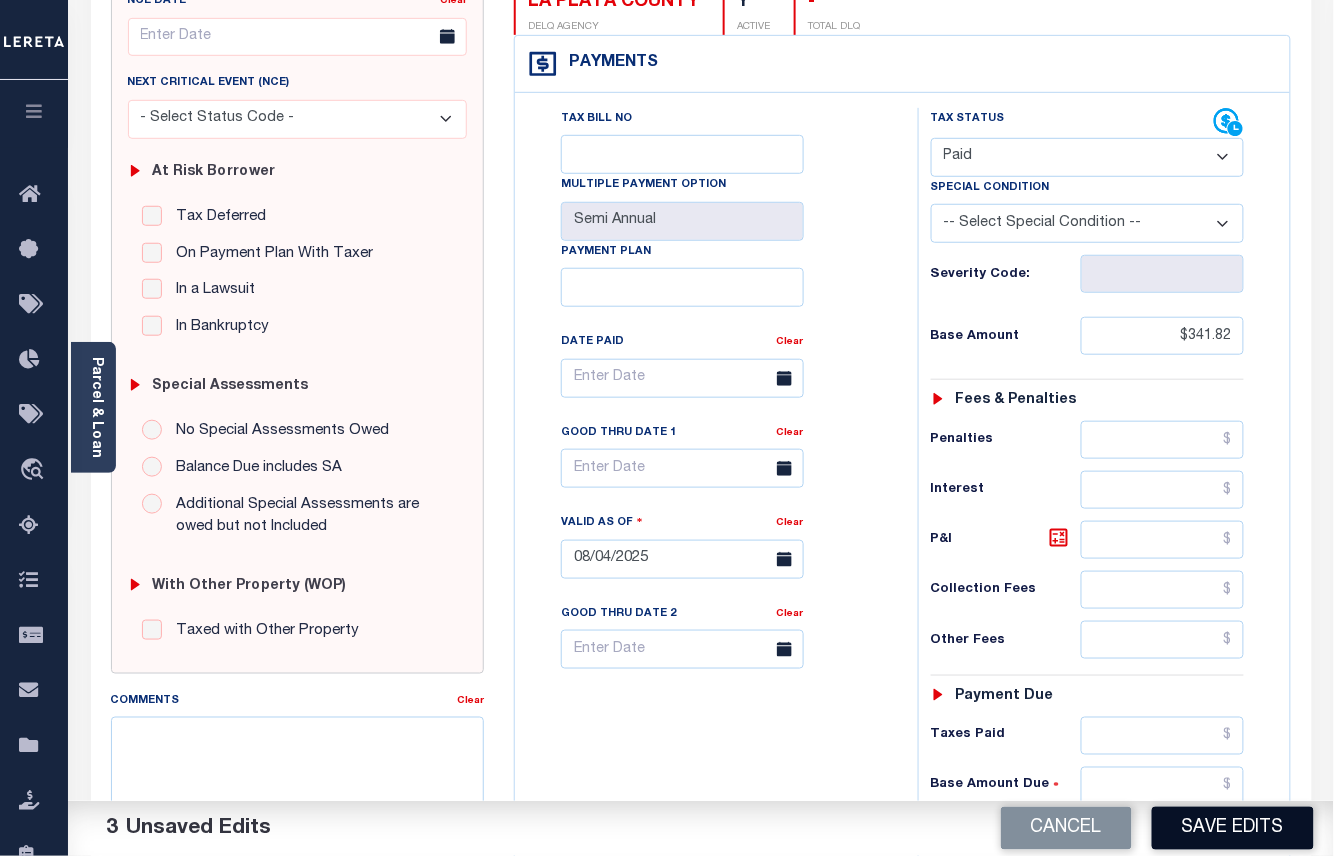 click on "Save Edits" at bounding box center (1233, 828) 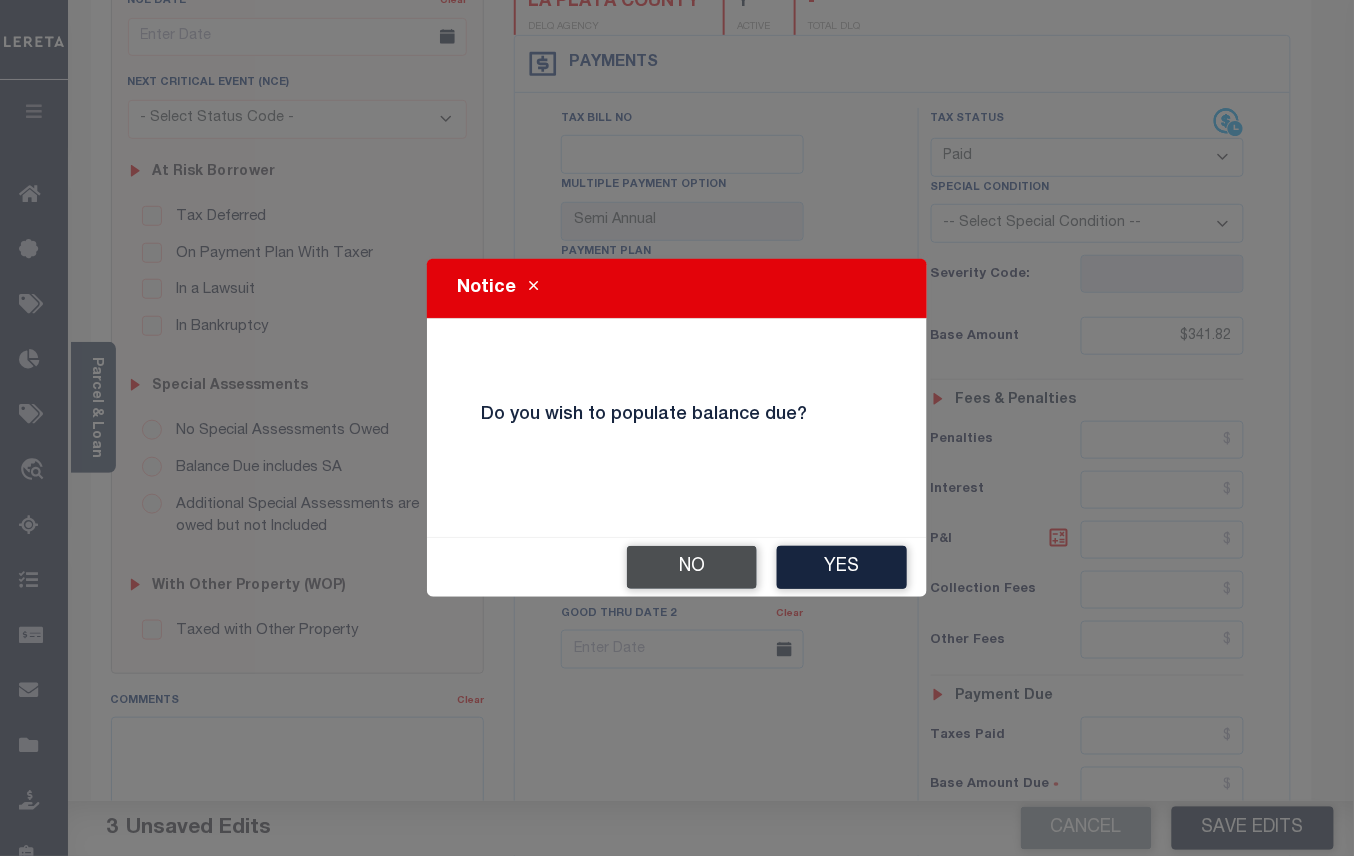 click on "No" at bounding box center [692, 567] 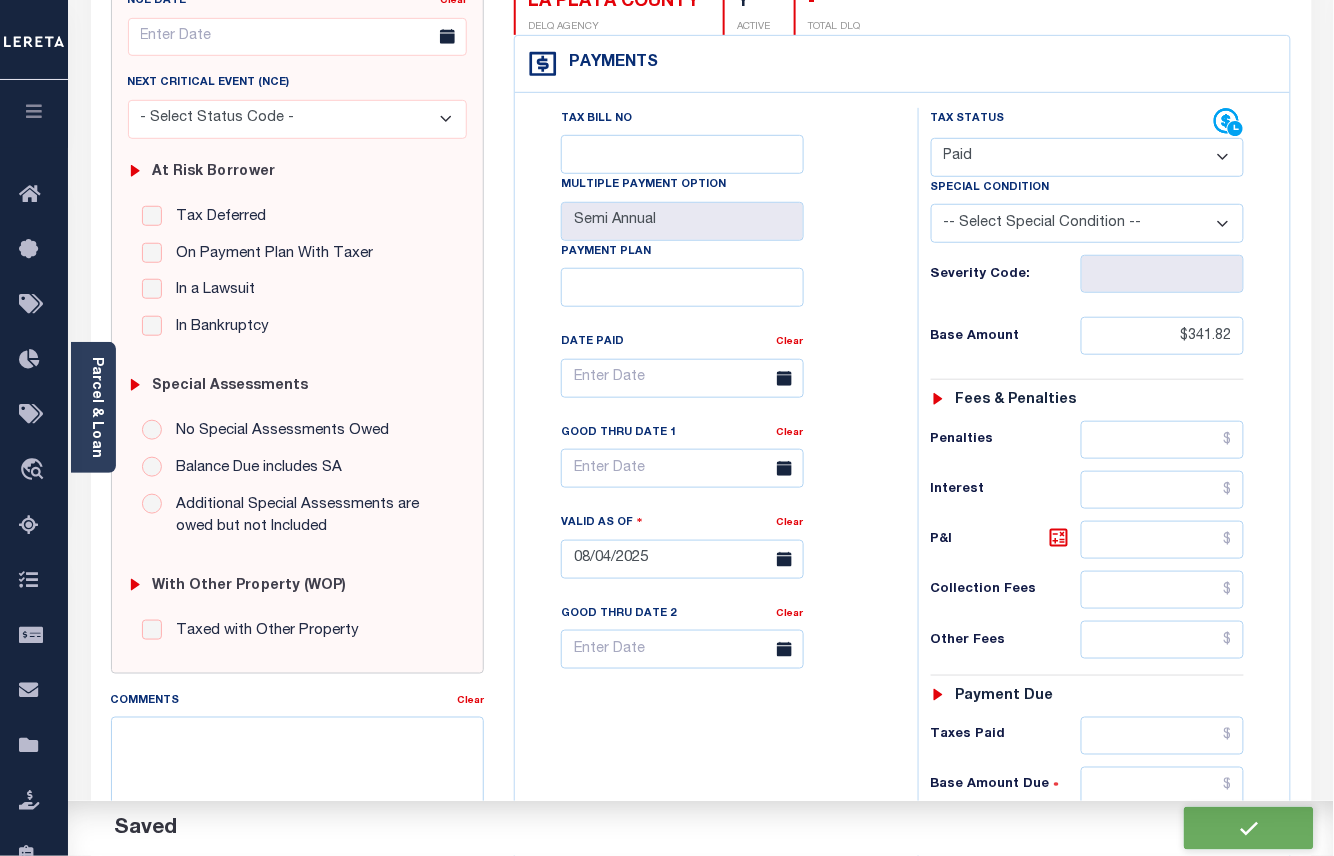 checkbox on "false" 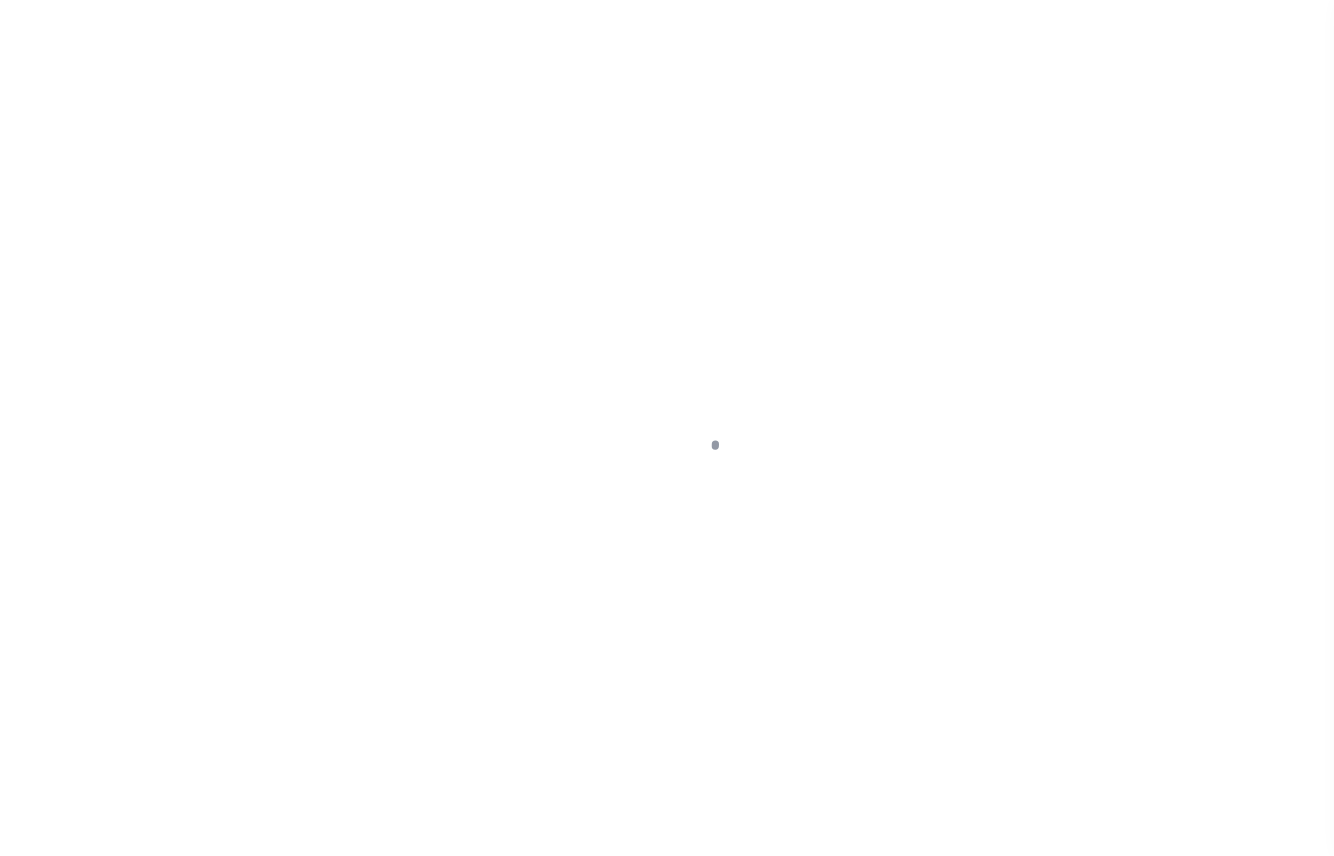 scroll, scrollTop: 0, scrollLeft: 0, axis: both 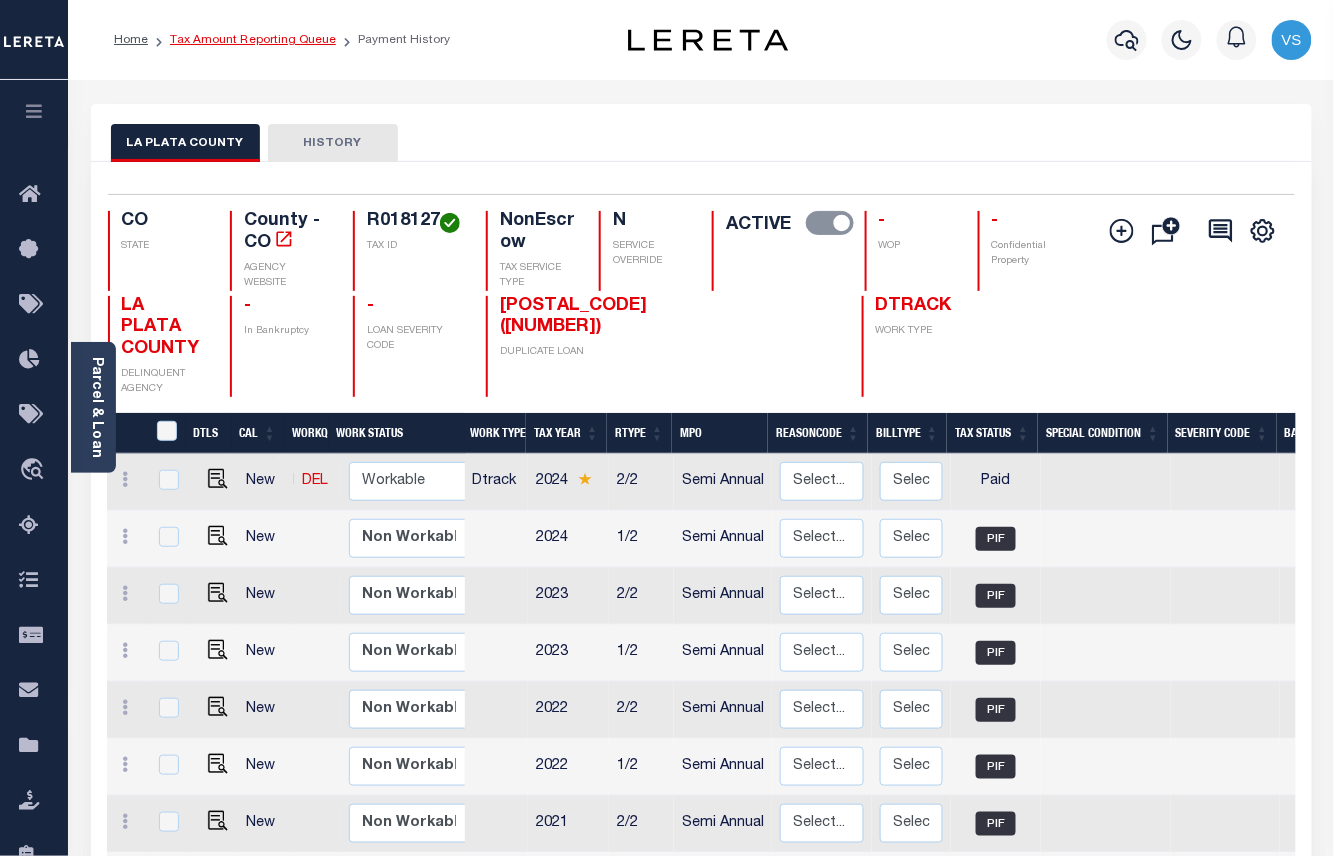 click on "Tax Amount Reporting Queue" at bounding box center (253, 40) 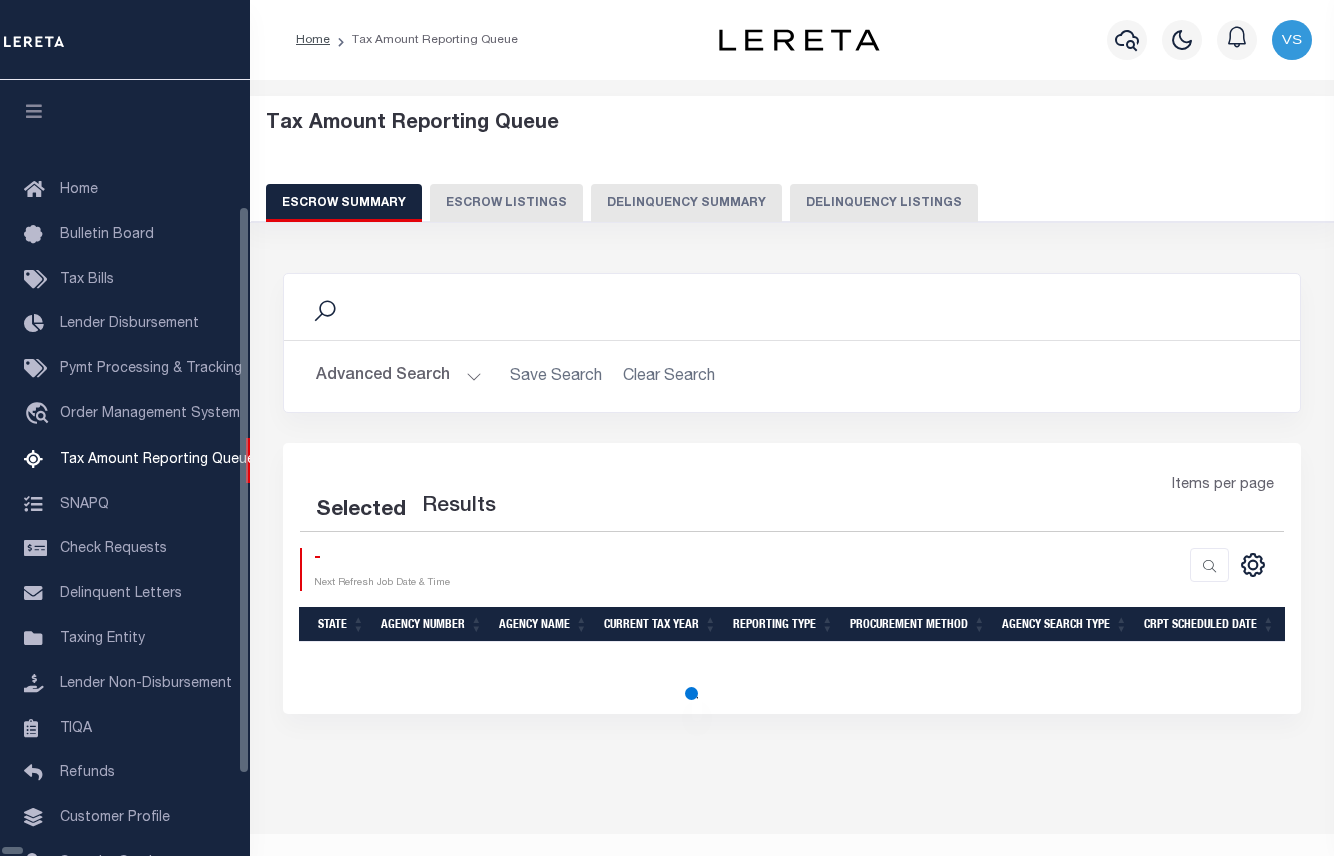 select on "100" 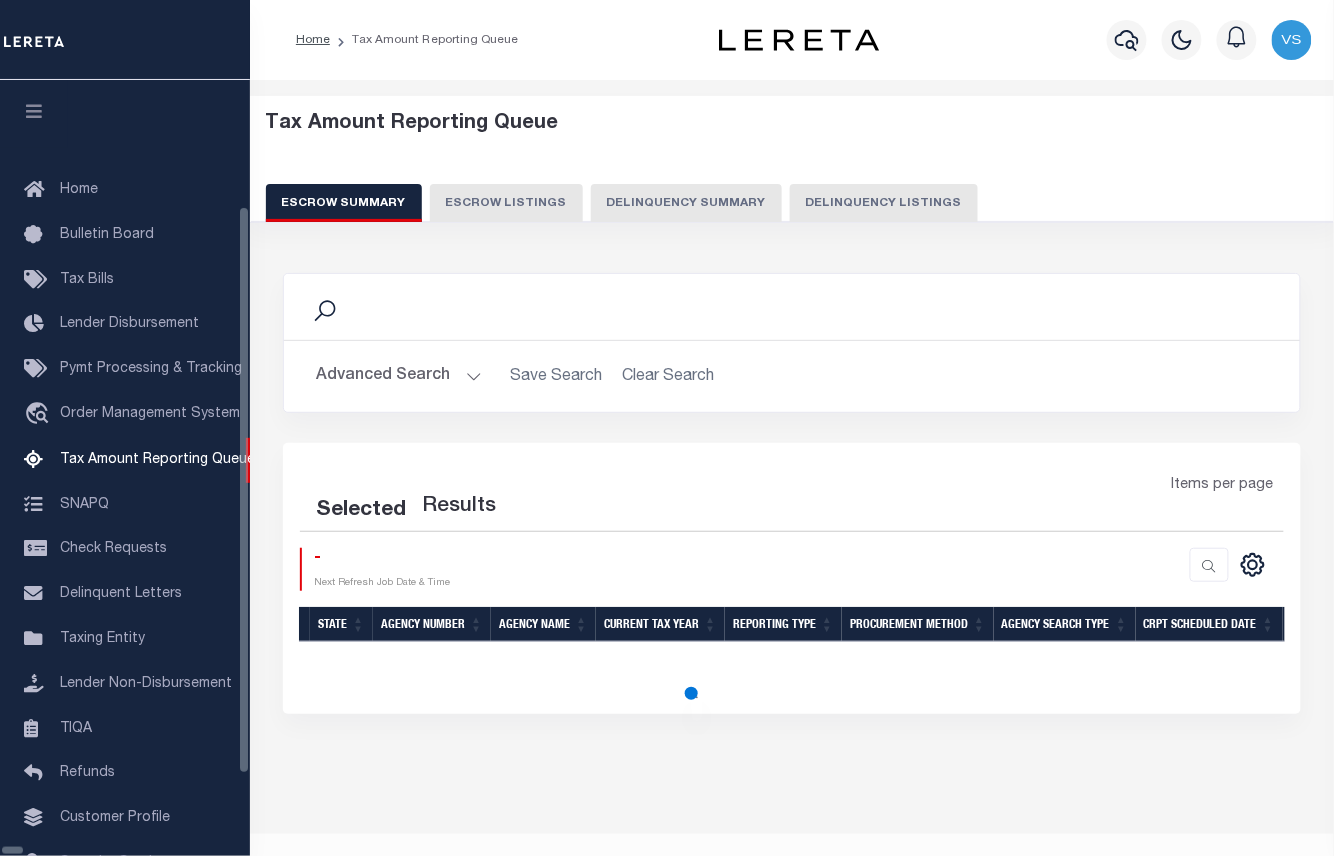 scroll, scrollTop: 92, scrollLeft: 0, axis: vertical 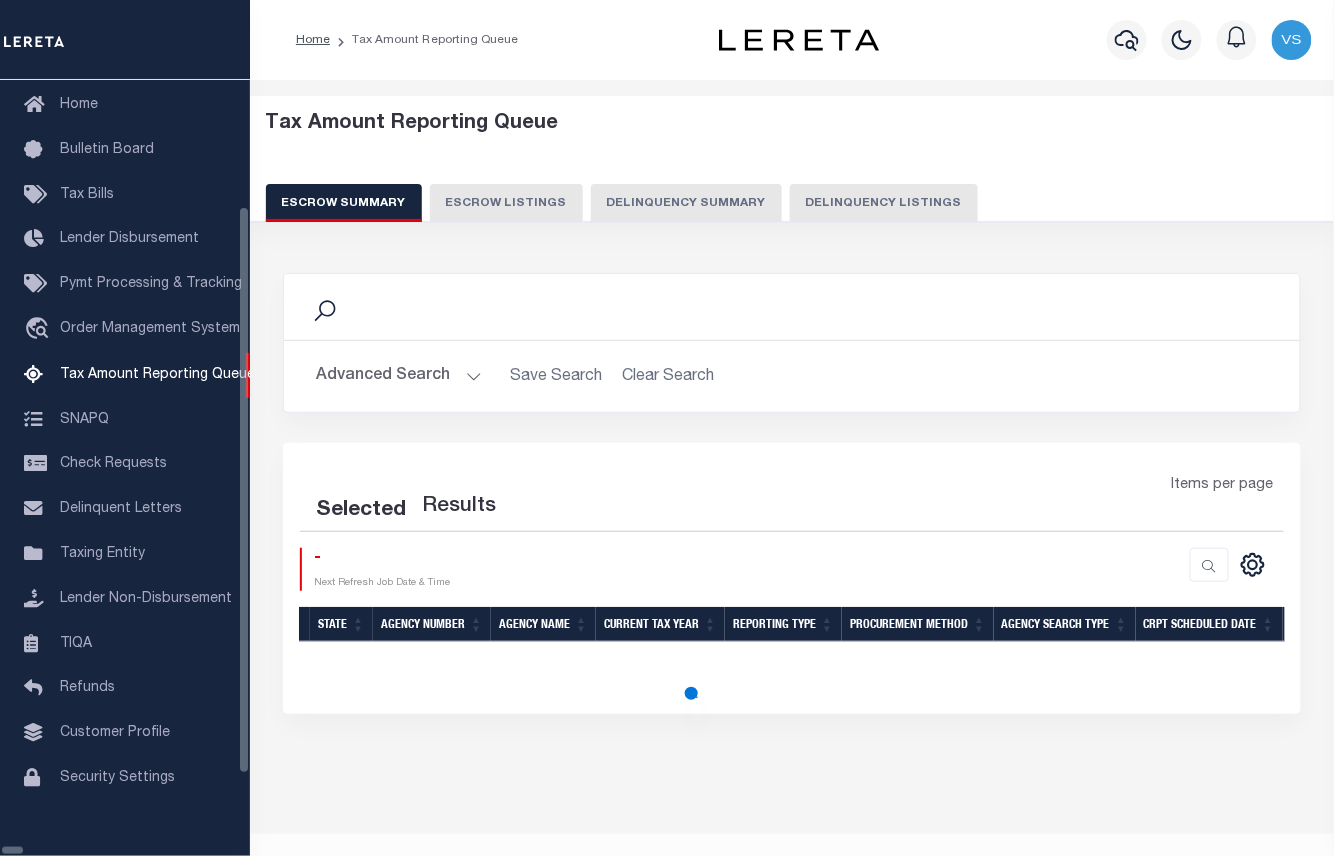 select on "100" 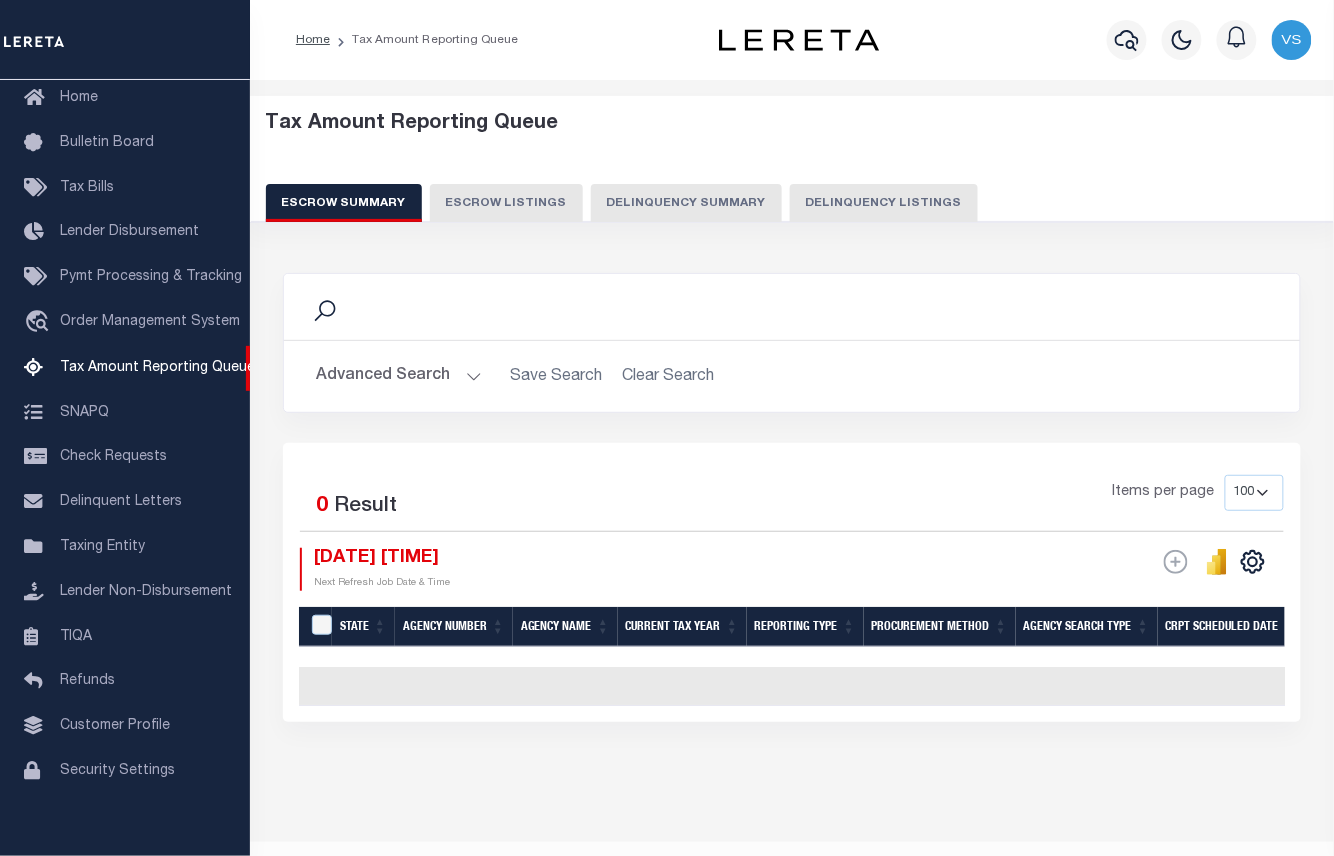 click on "Delinquency Listings" at bounding box center (884, 203) 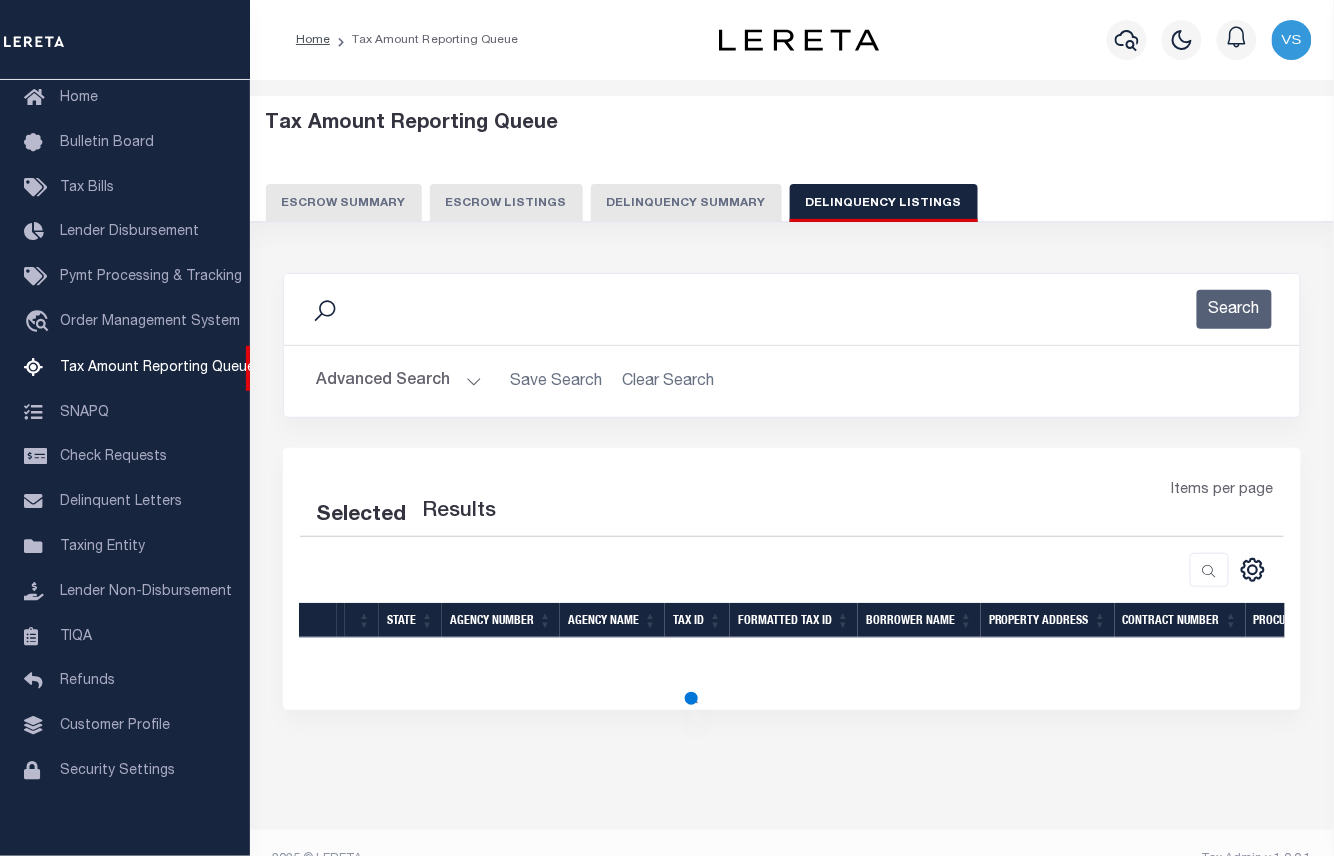 select on "100" 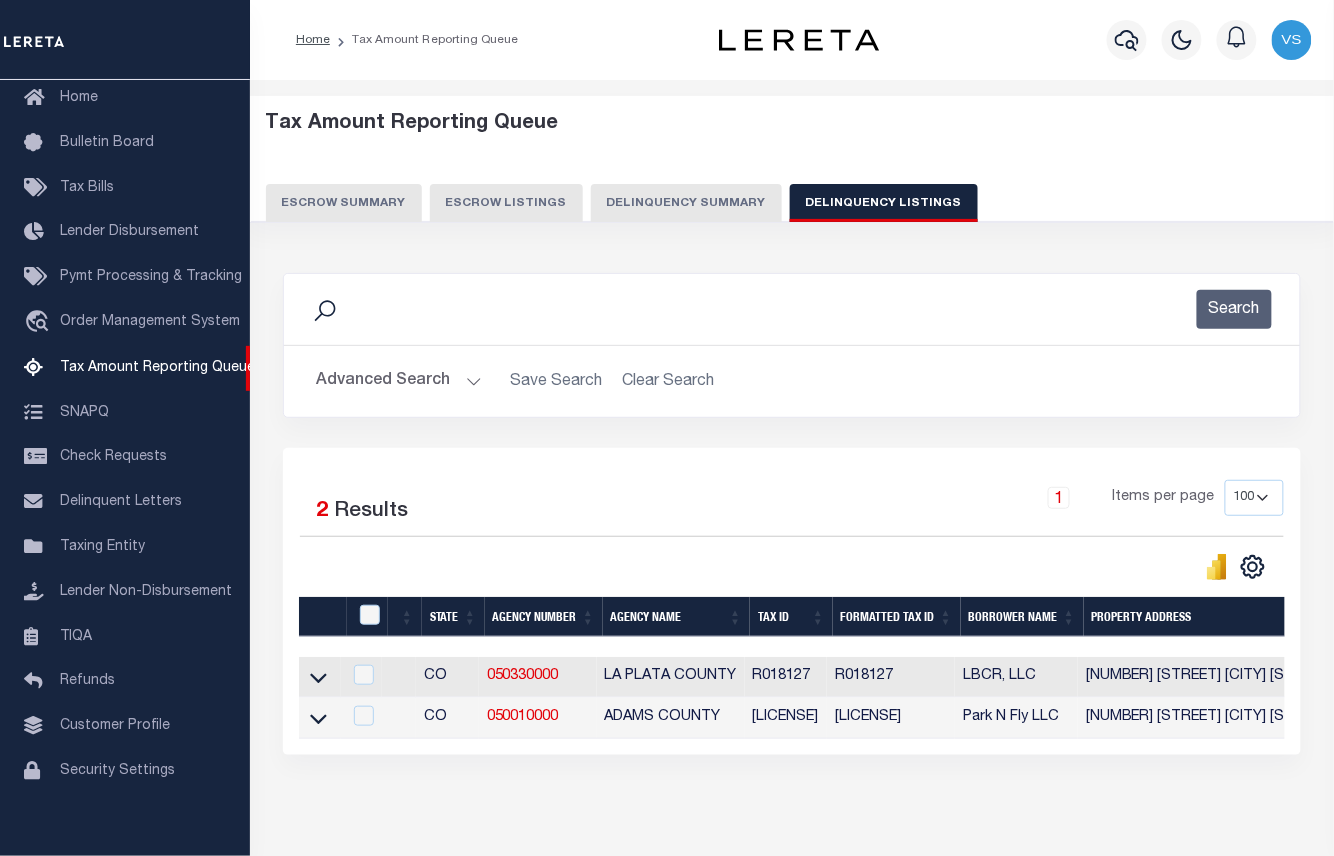 scroll, scrollTop: 98, scrollLeft: 0, axis: vertical 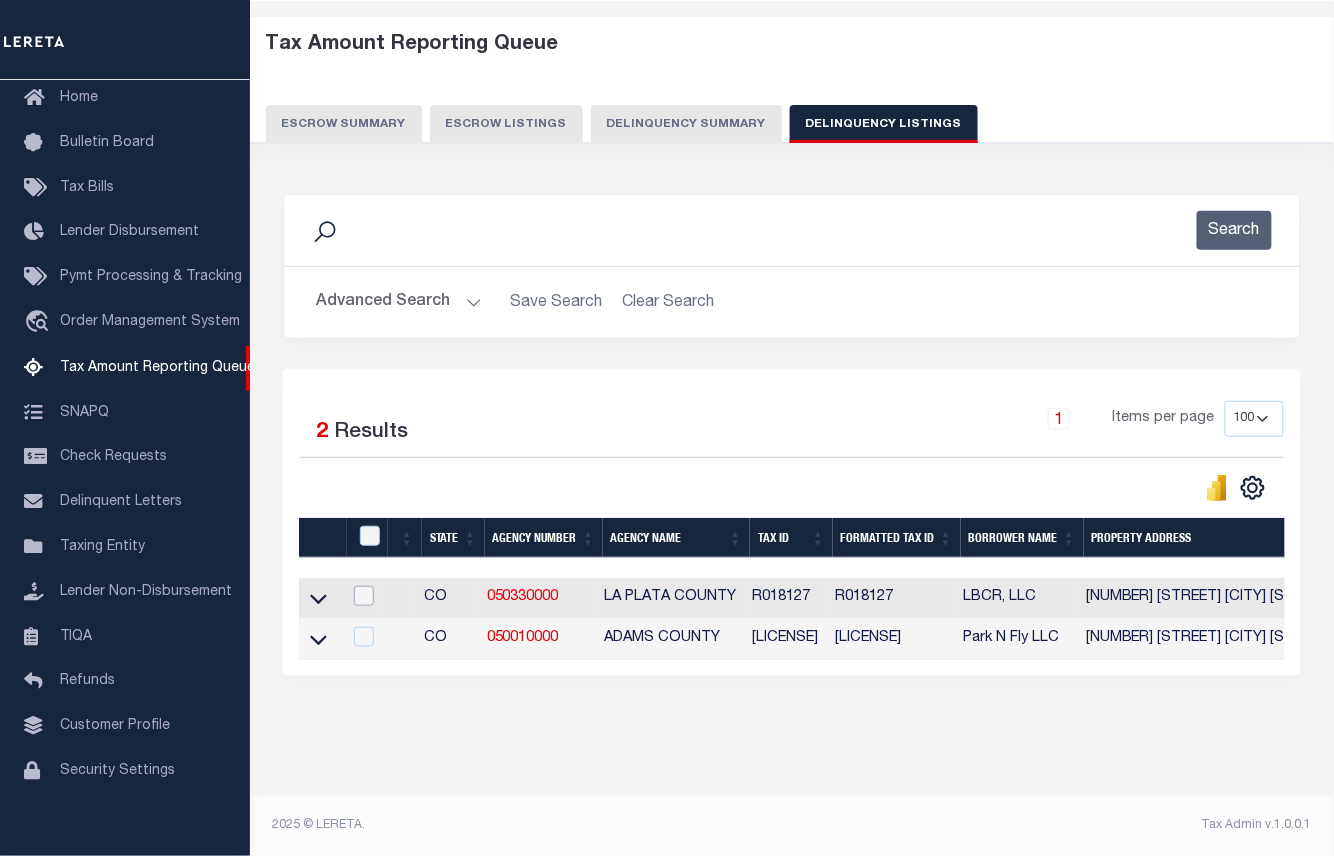 click at bounding box center [364, 596] 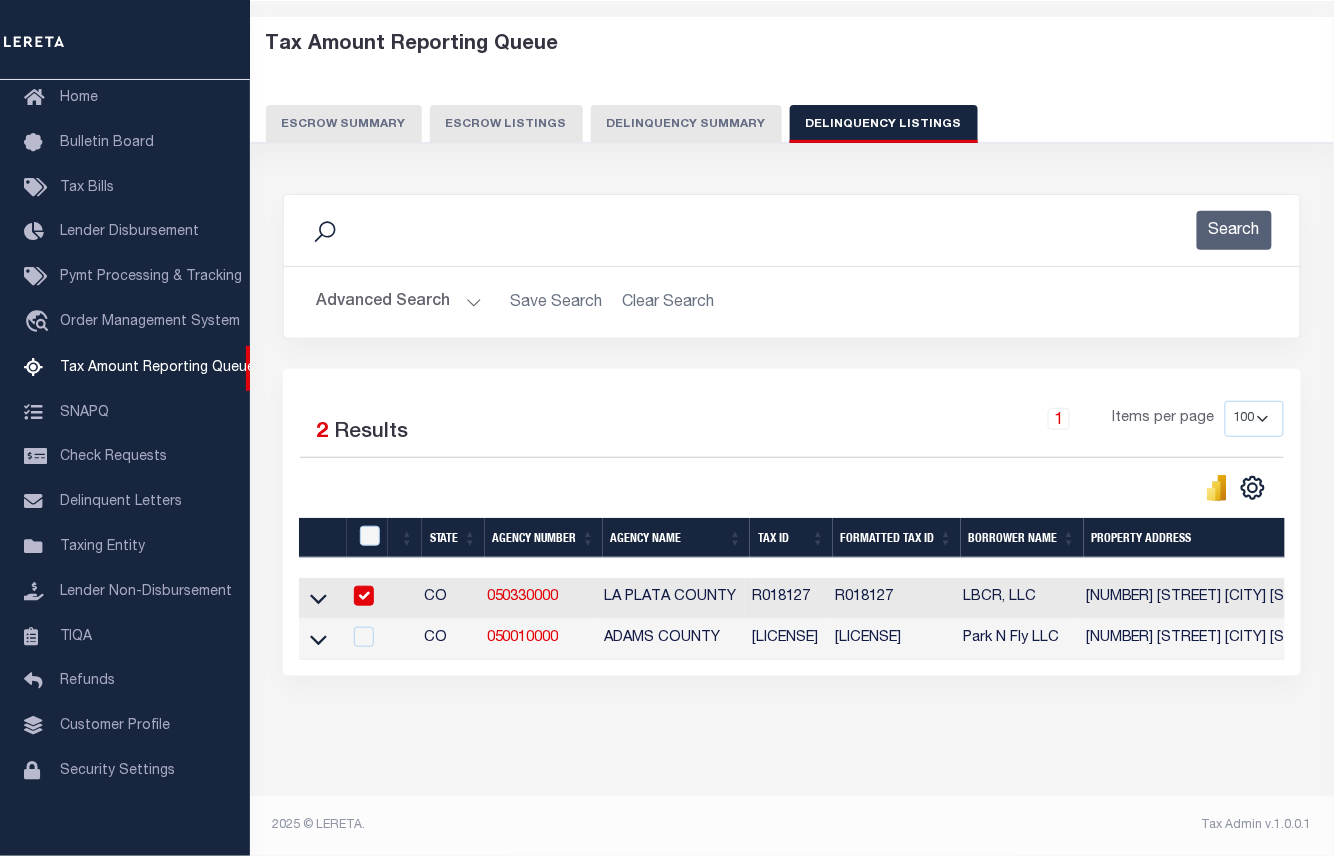 checkbox on "true" 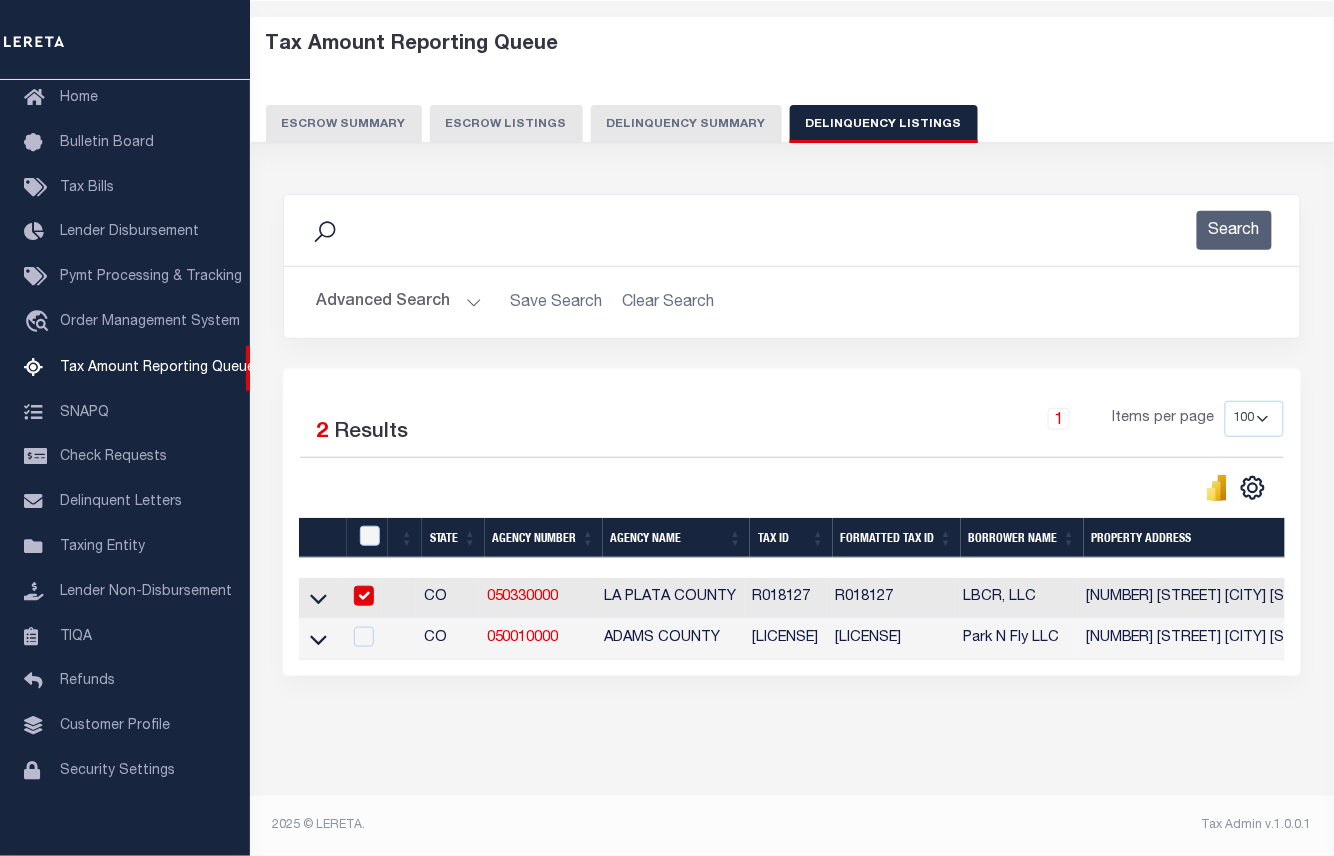 scroll, scrollTop: 96, scrollLeft: 0, axis: vertical 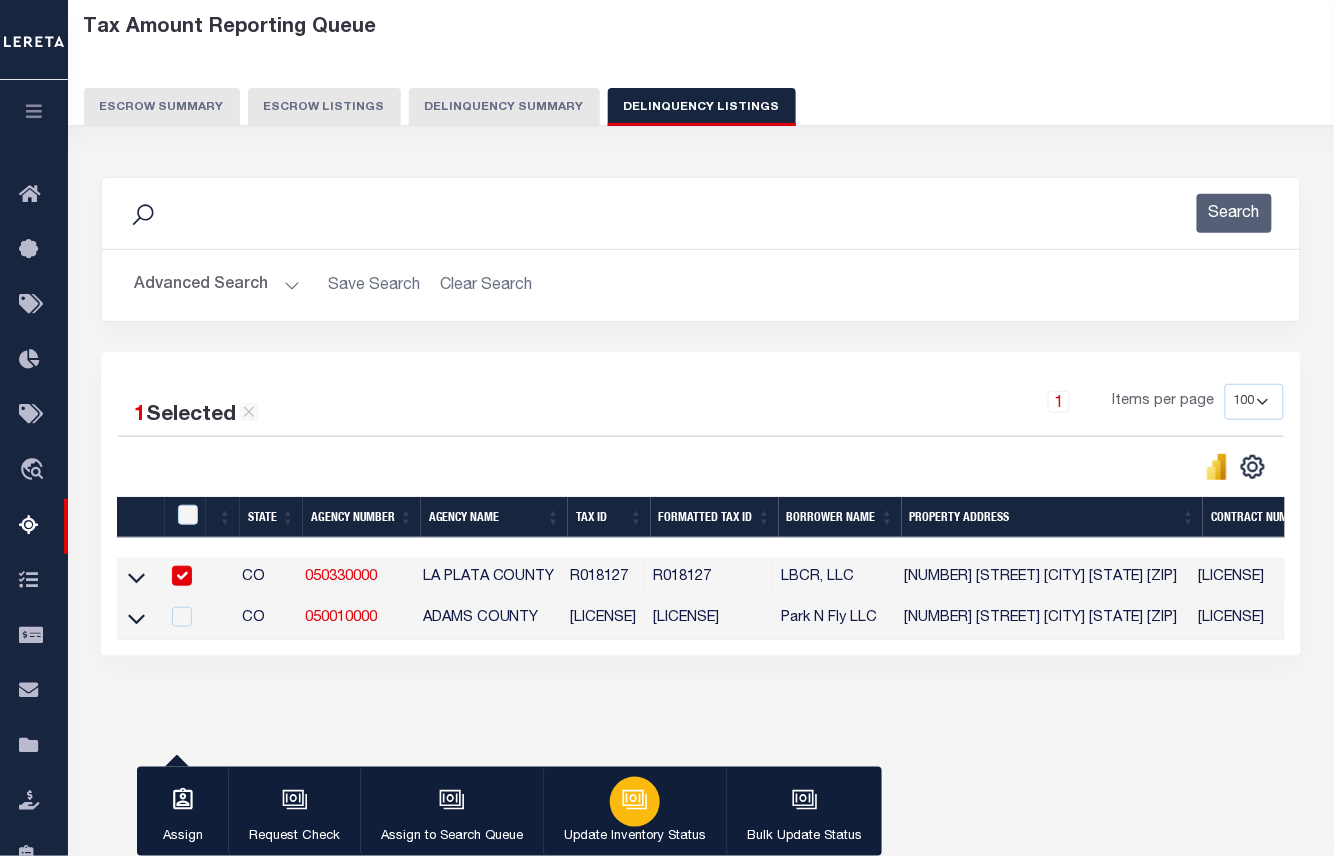 click at bounding box center [635, 802] 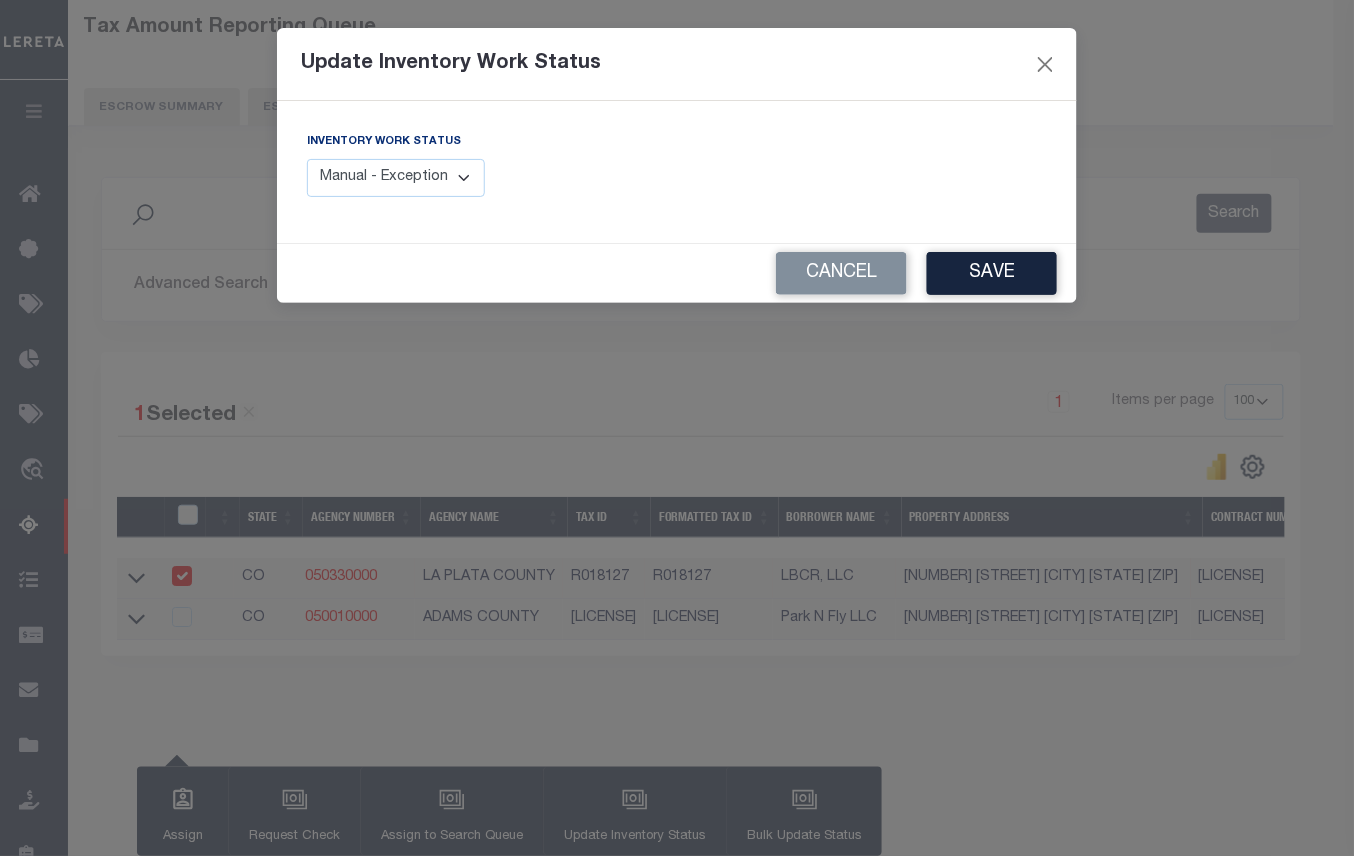 click on "Manual - Exception
Pended - Awaiting Search
Late Add Exception
Completed" at bounding box center (396, 178) 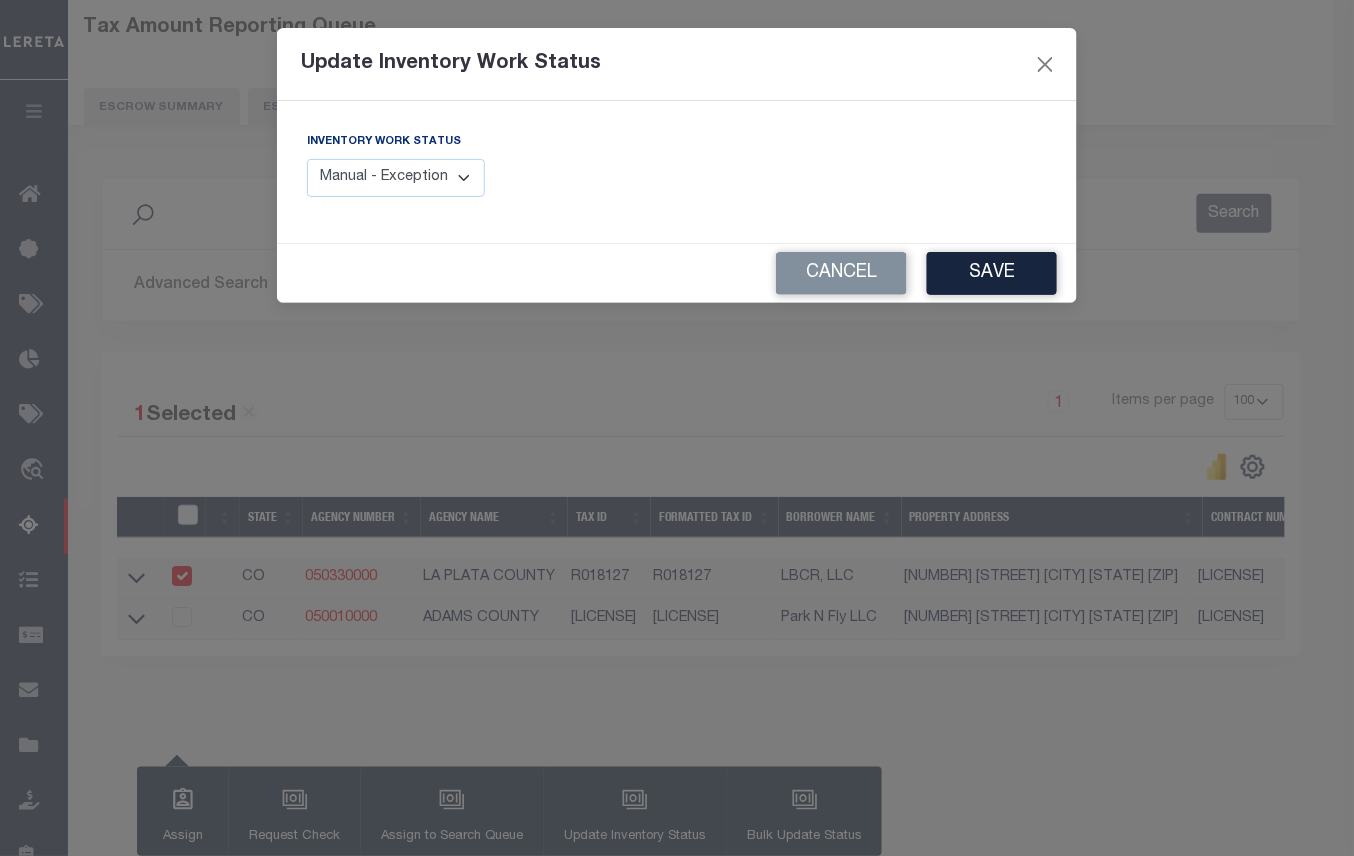 select on "4" 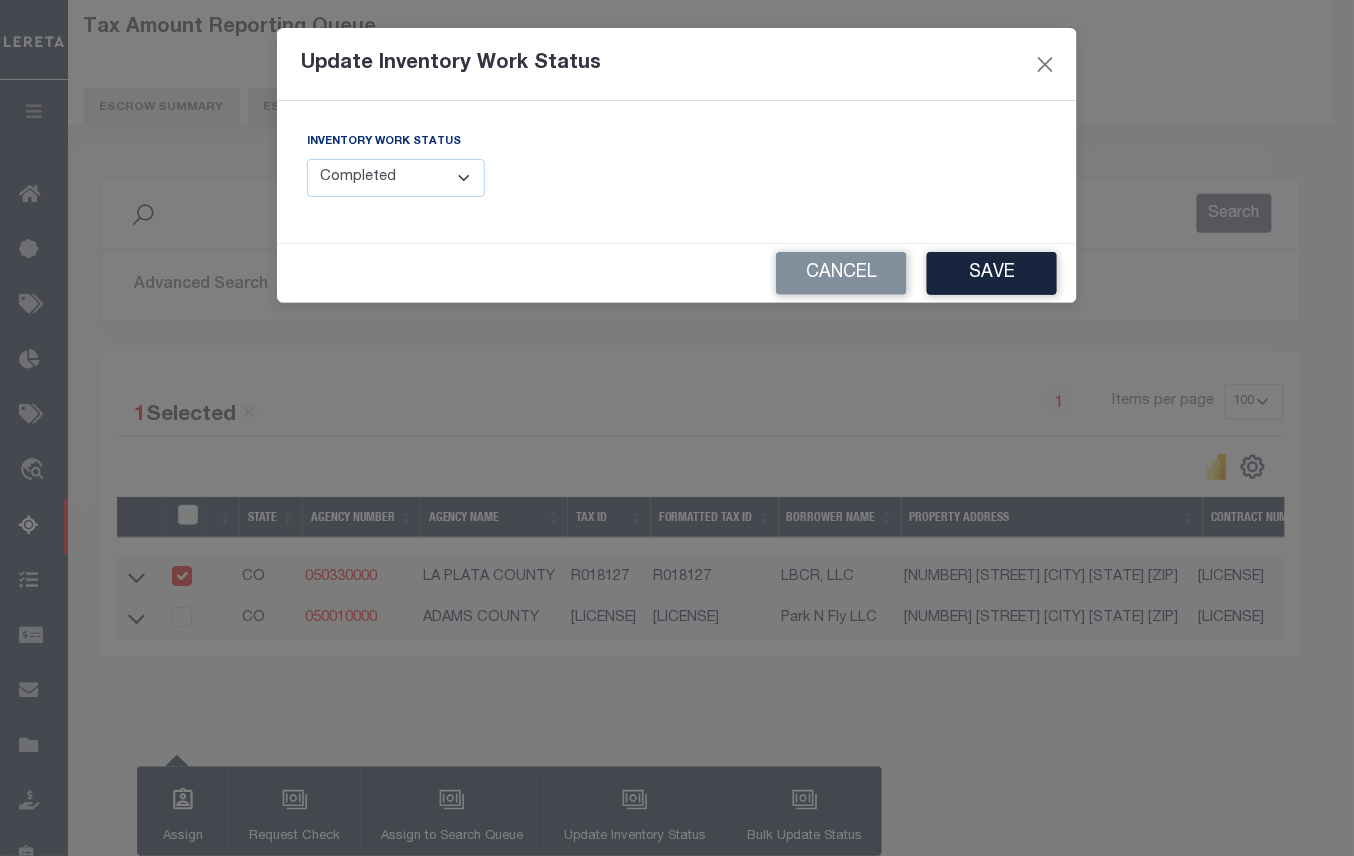 click on "Manual - Exception
Pended - Awaiting Search
Late Add Exception
Completed" at bounding box center [396, 178] 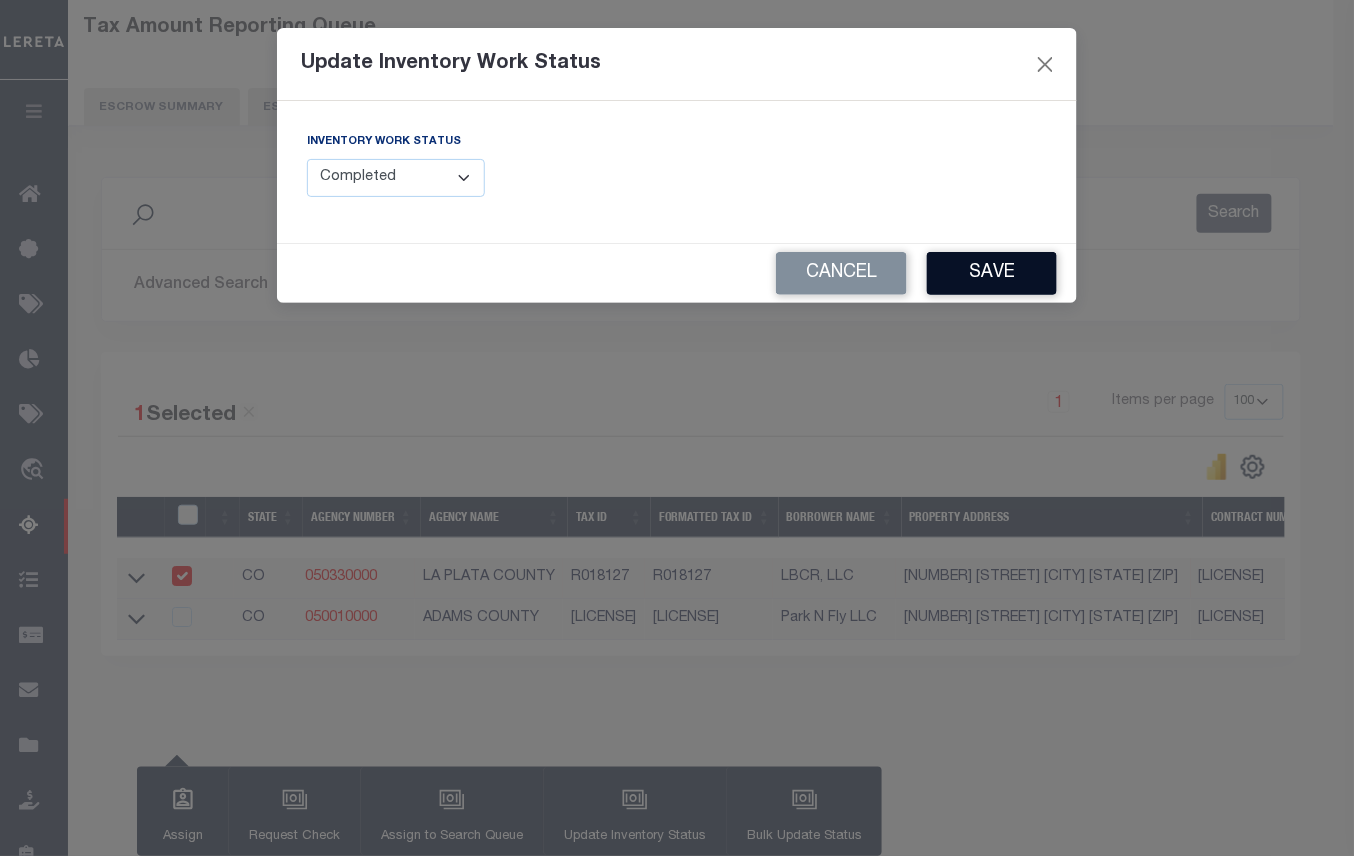 click on "Save" at bounding box center (992, 273) 